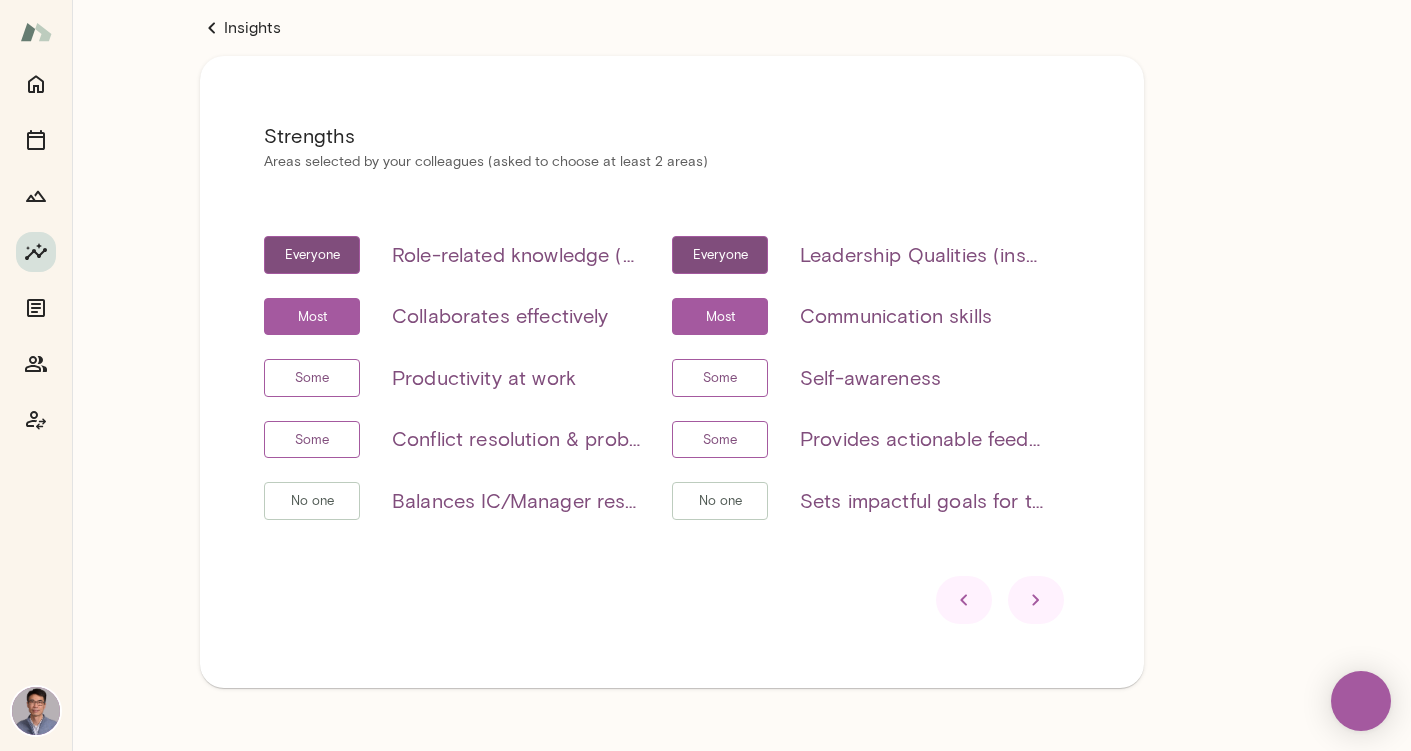 scroll, scrollTop: 0, scrollLeft: 0, axis: both 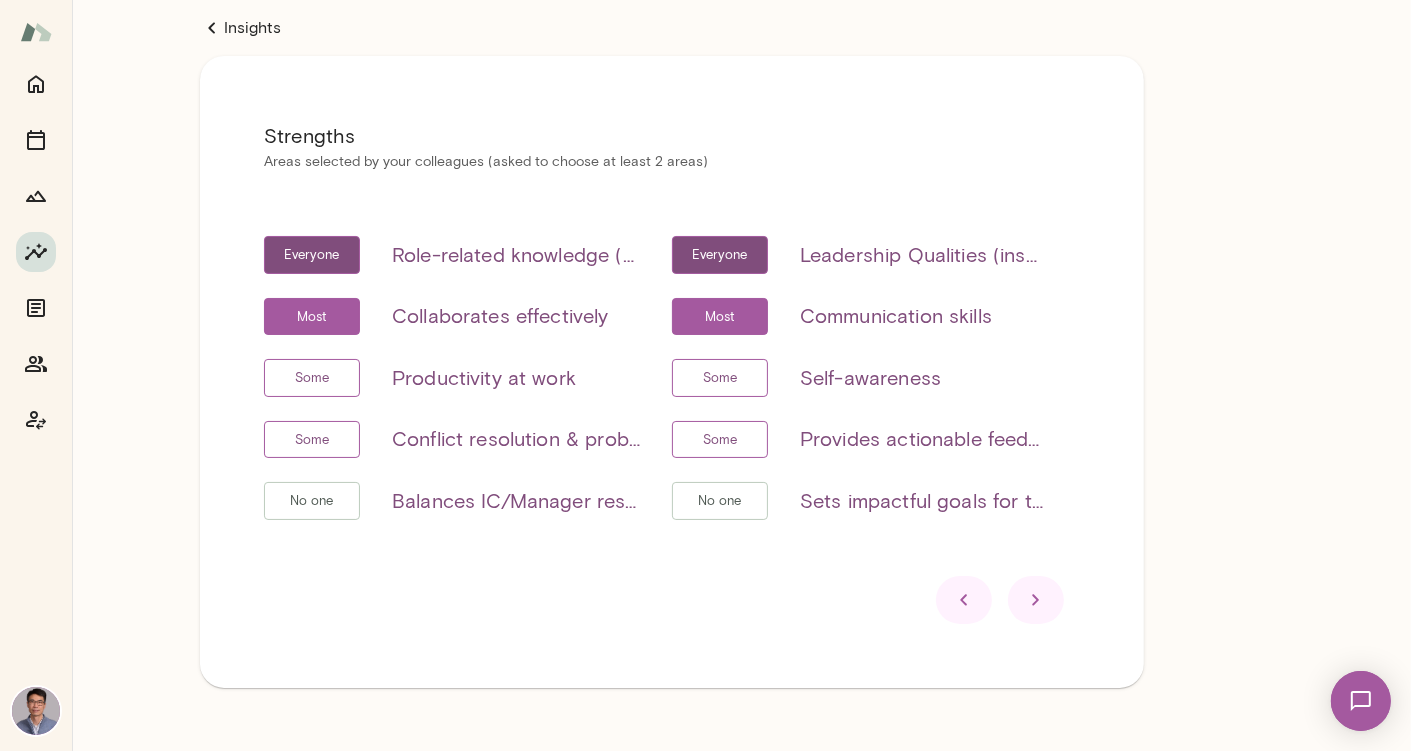 click 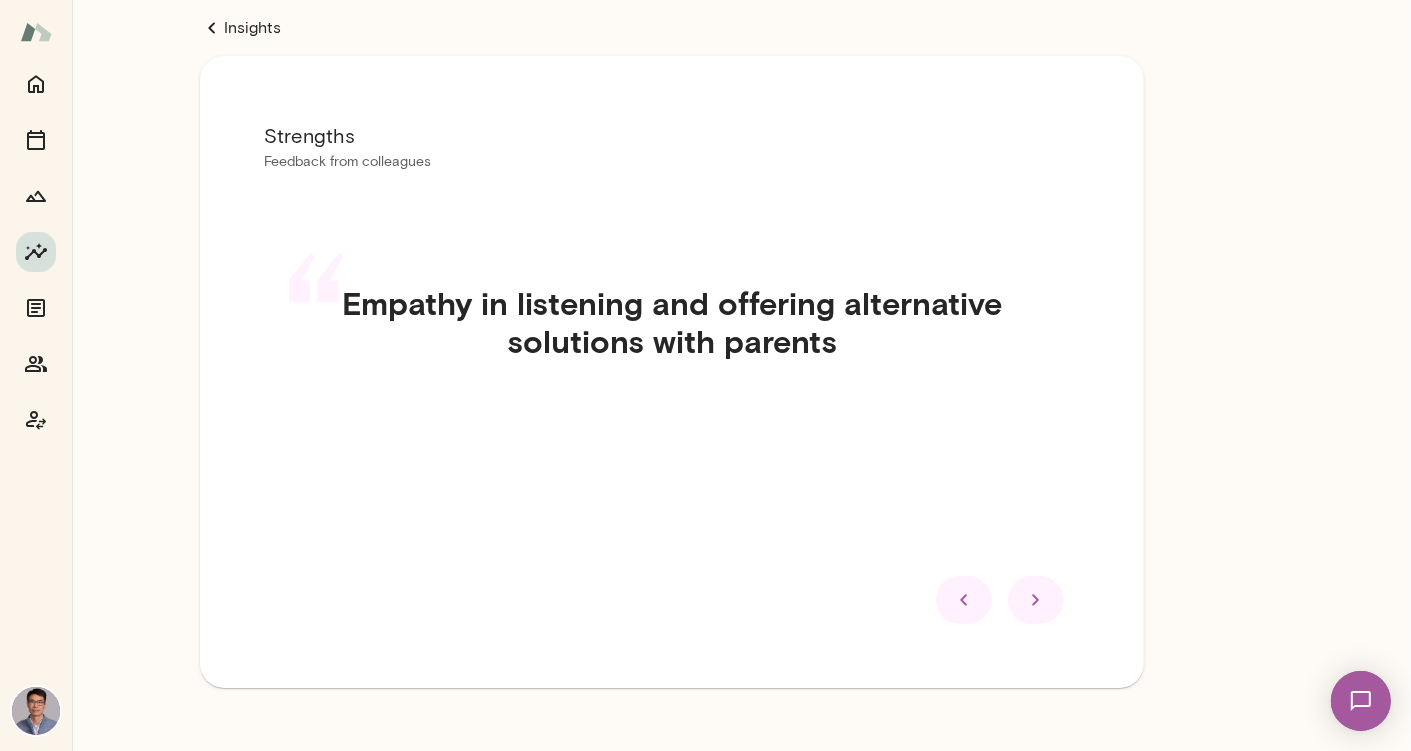click 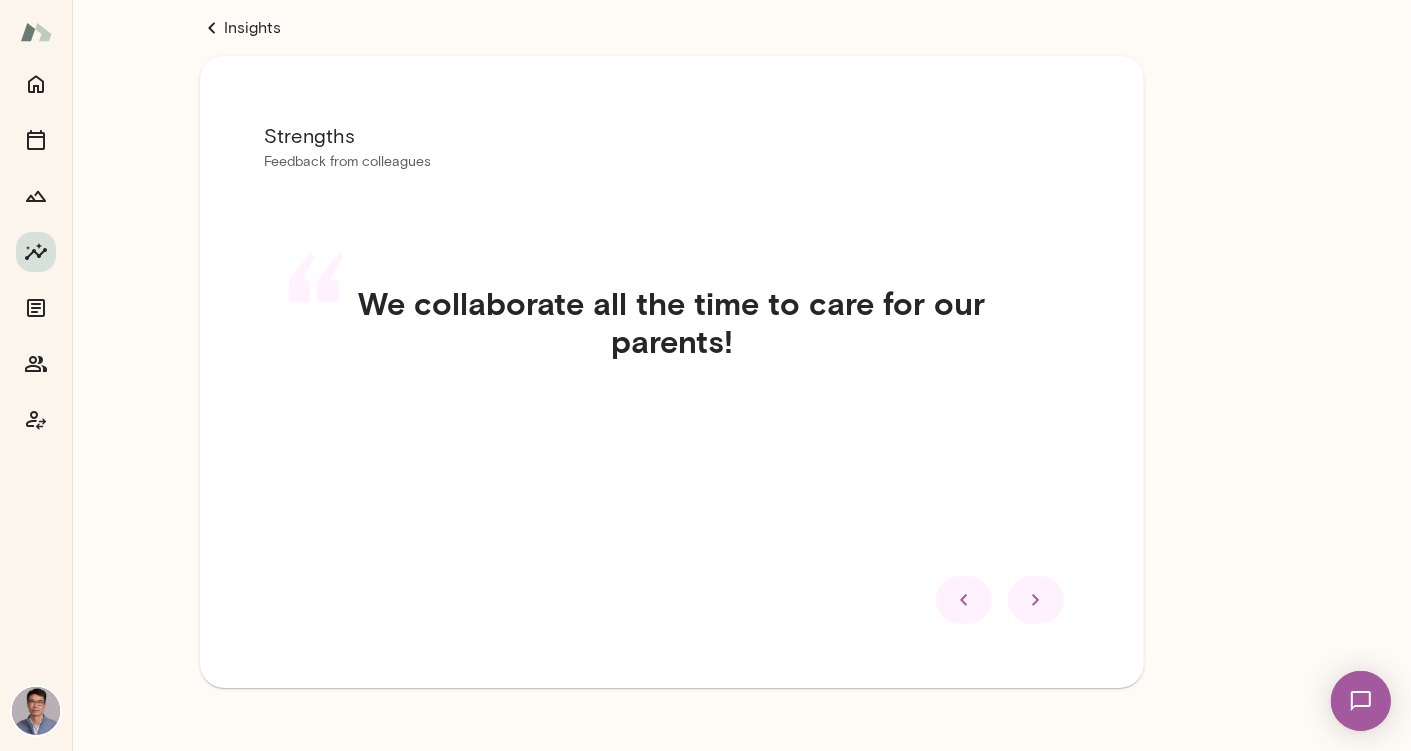 click 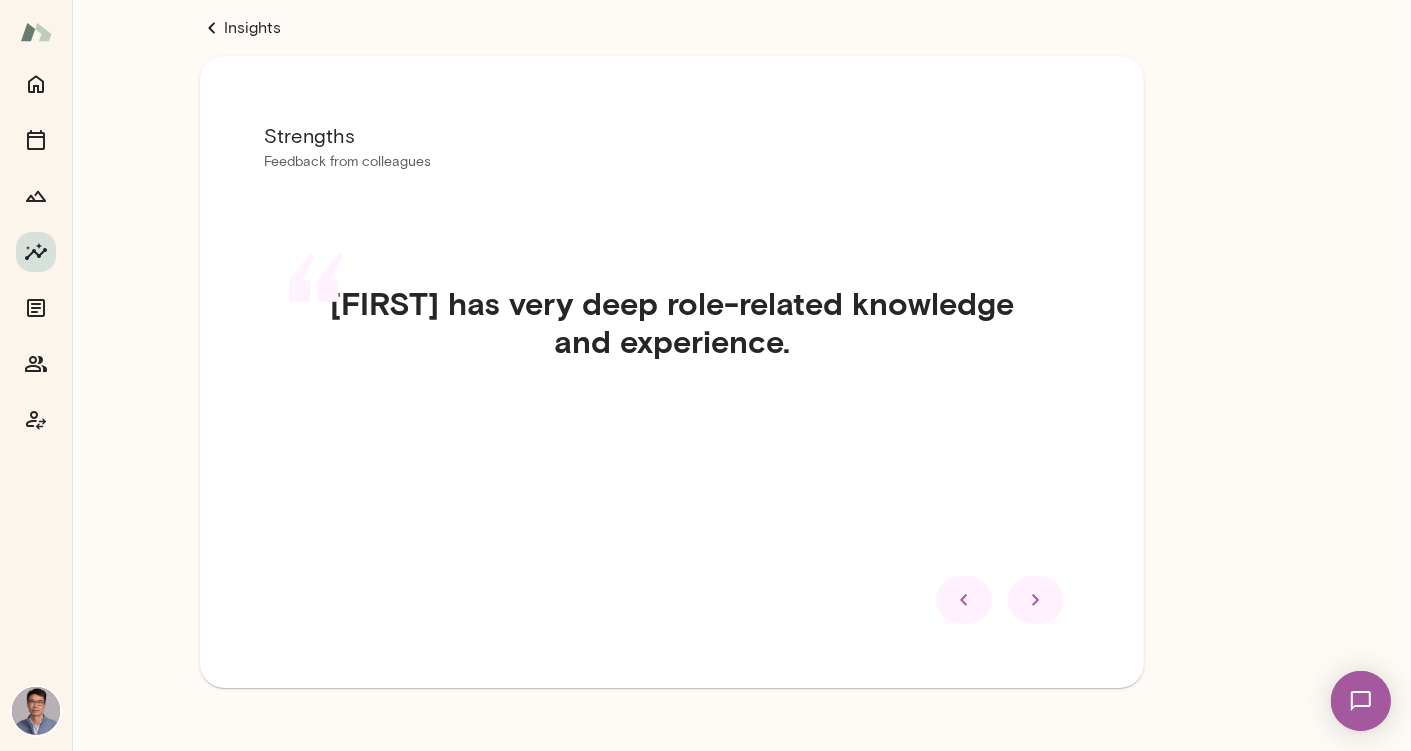 click 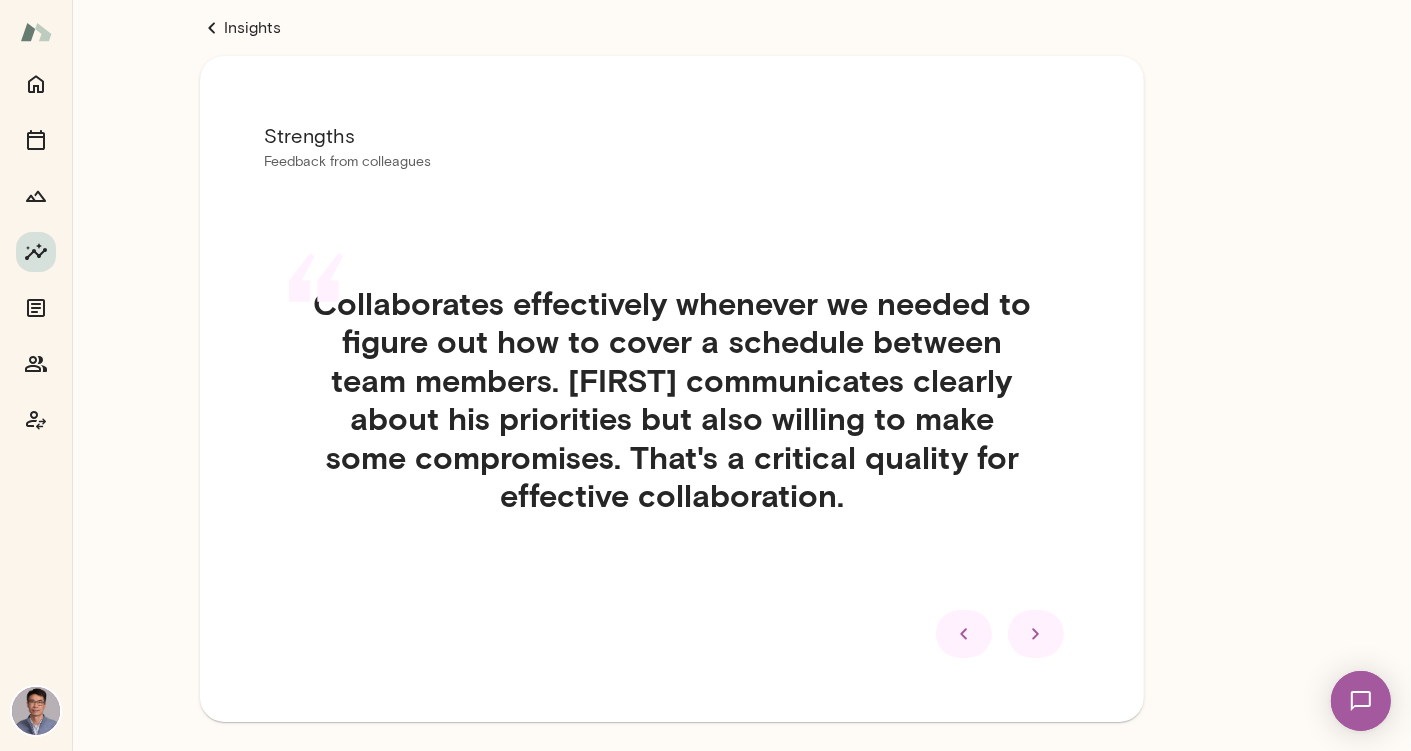 click 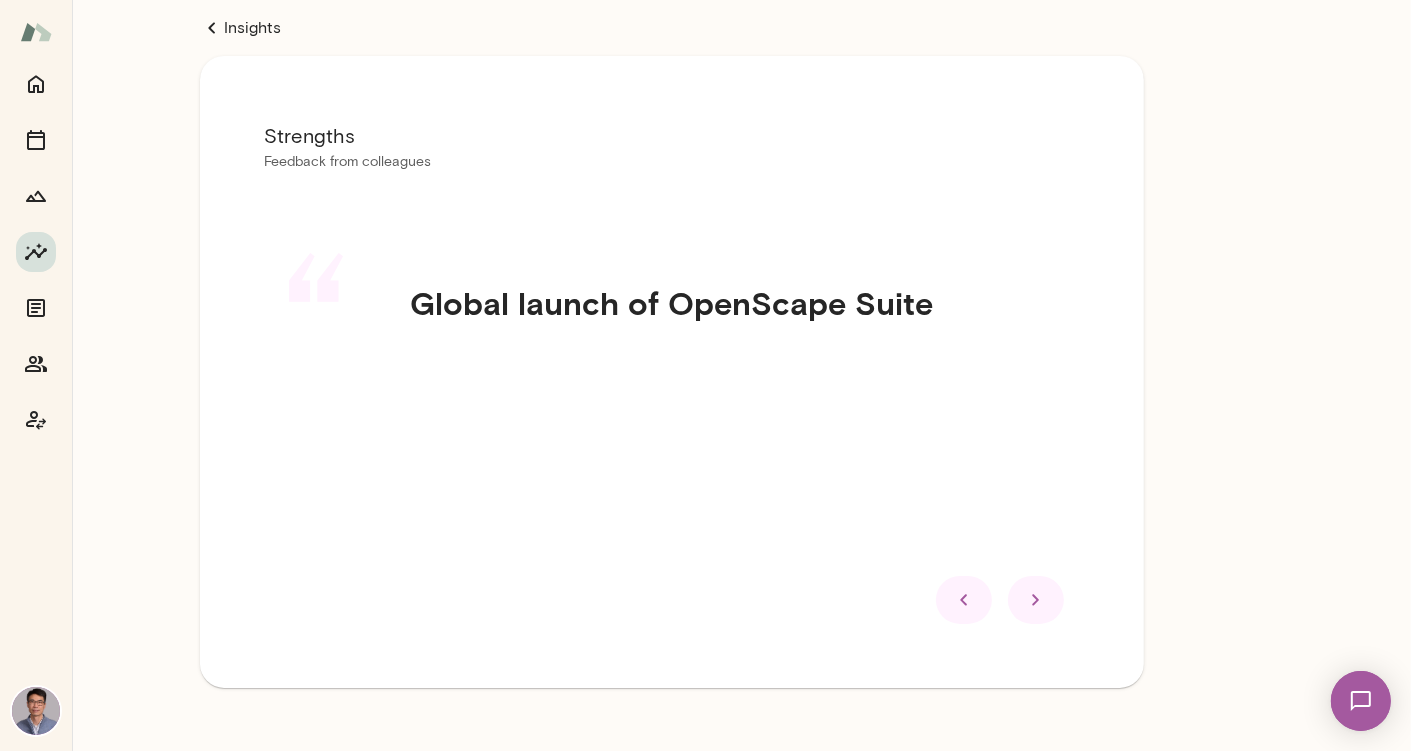 click 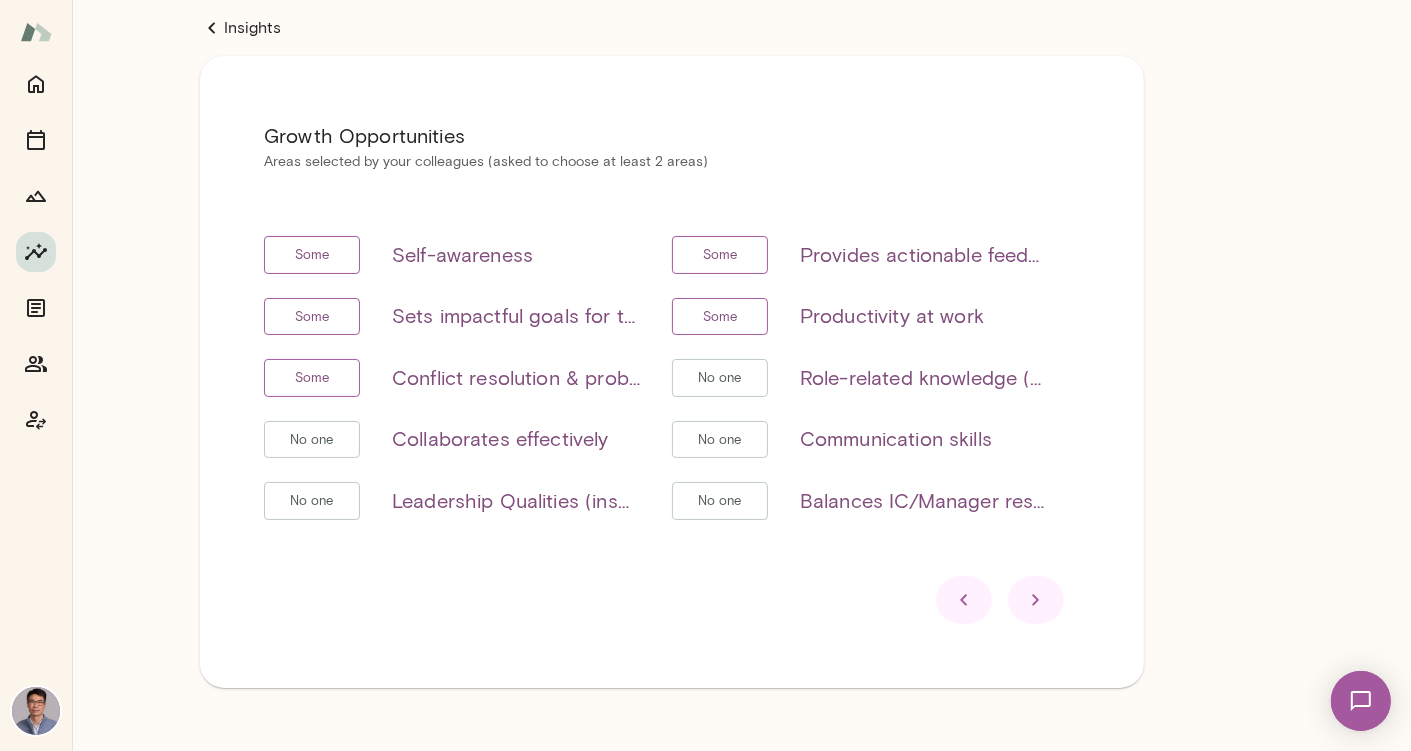 click 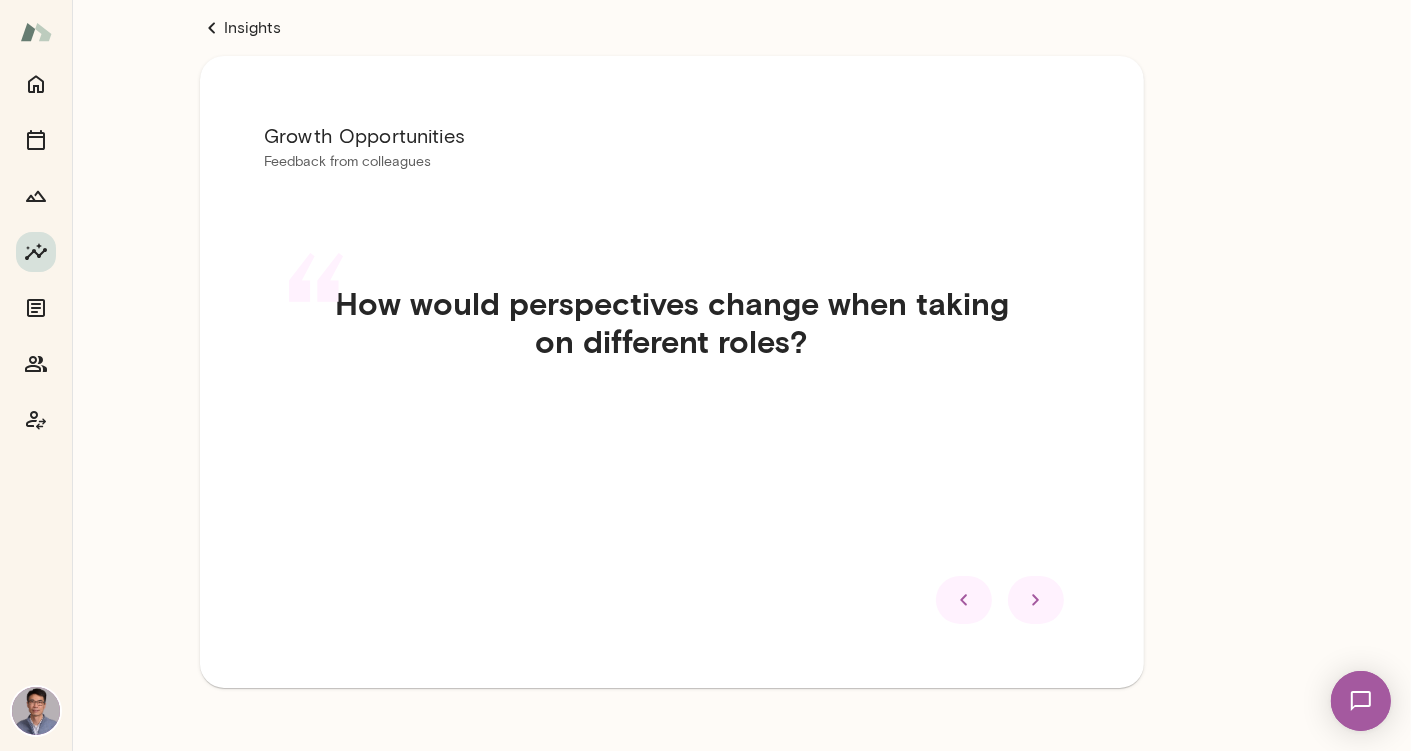 click 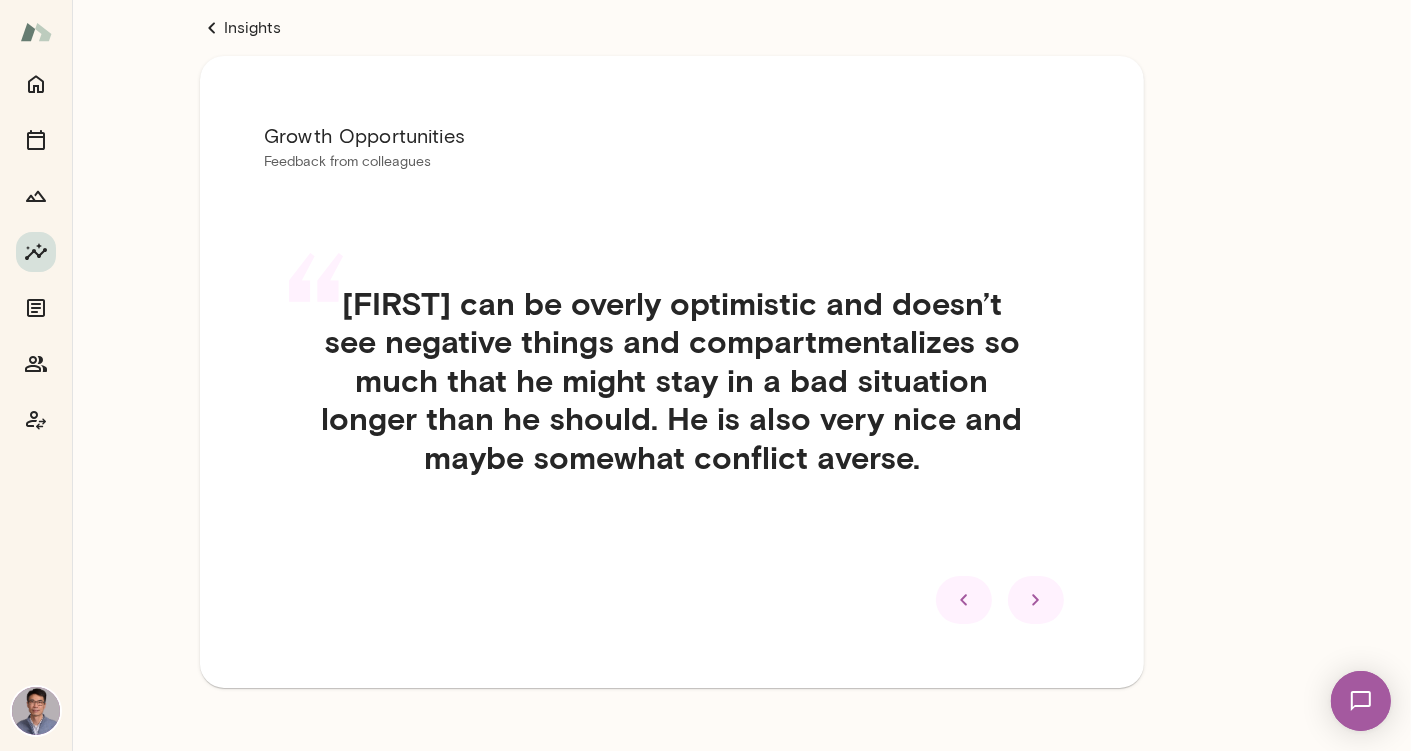click 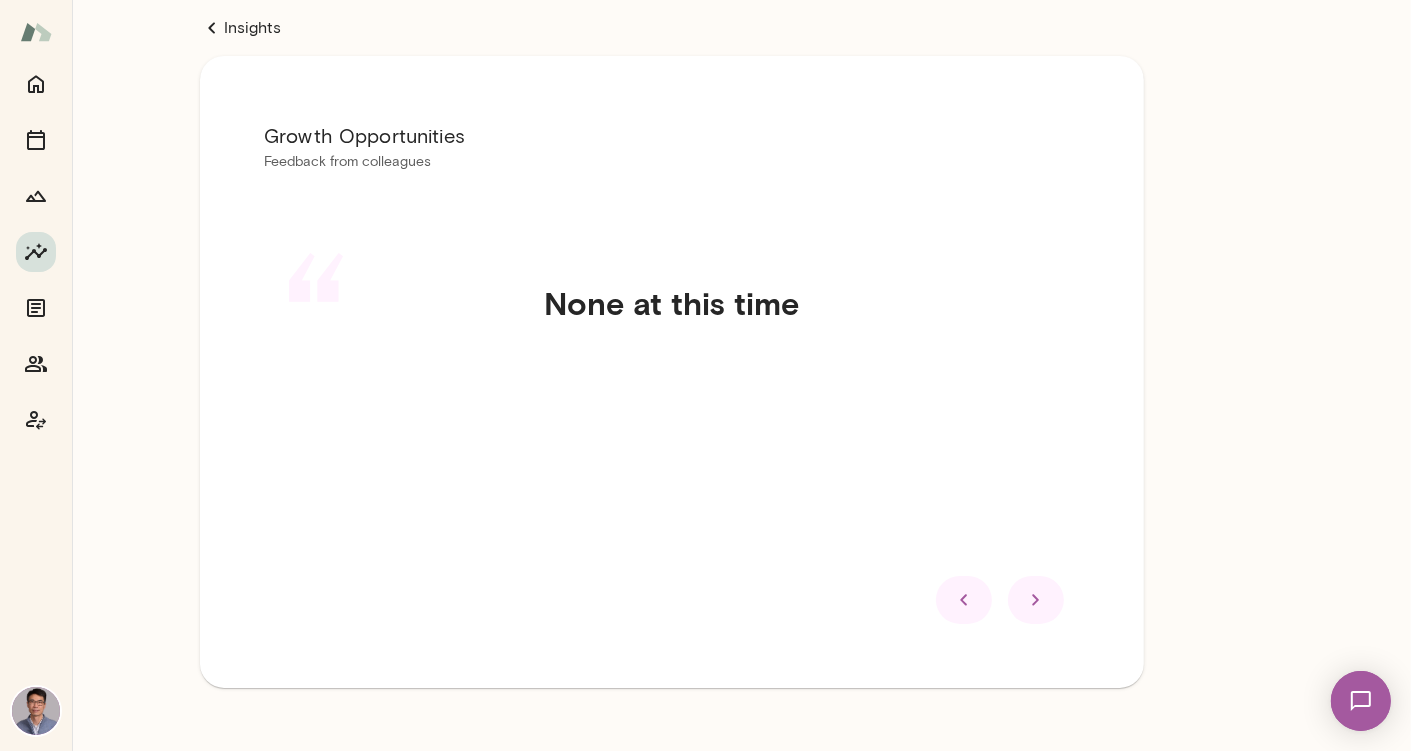 click on "Growth Opportunities Feedback from colleagues “ None at this time" at bounding box center (672, 372) 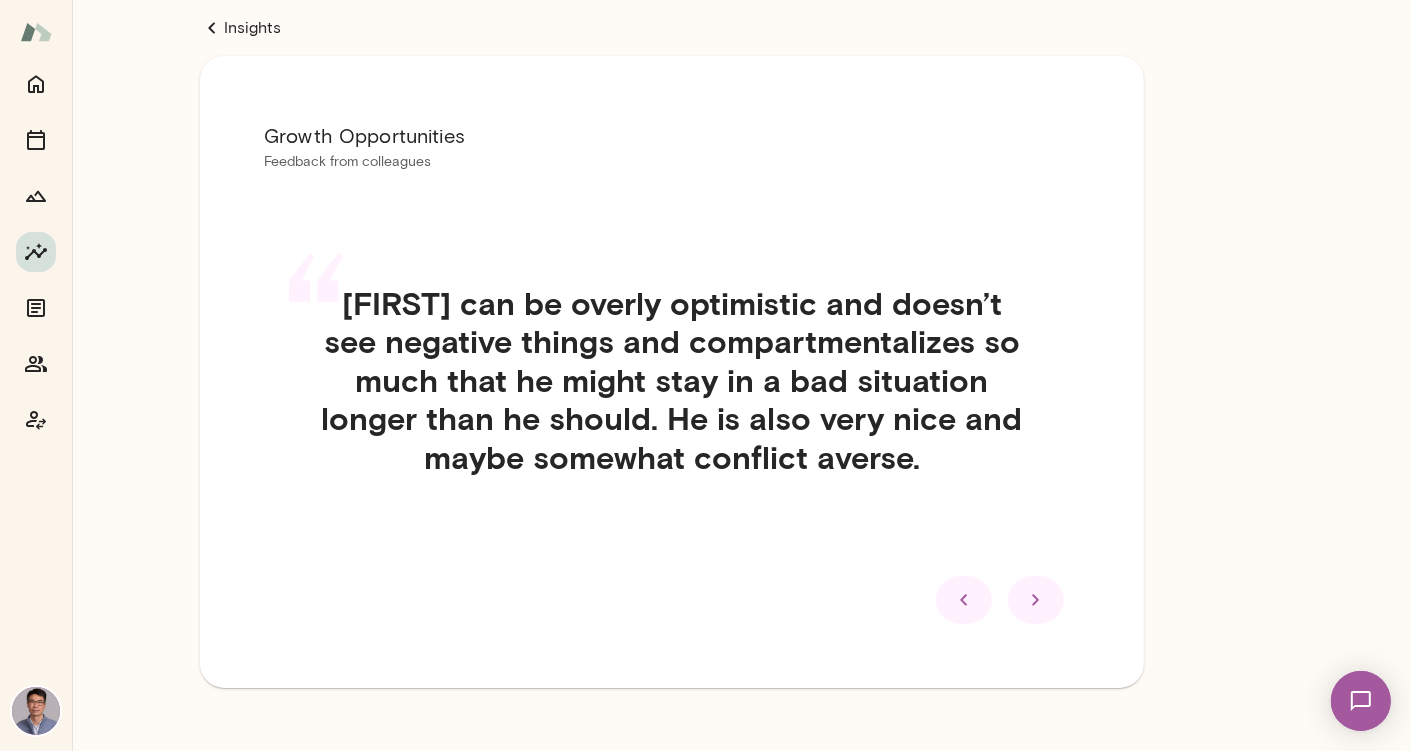 click 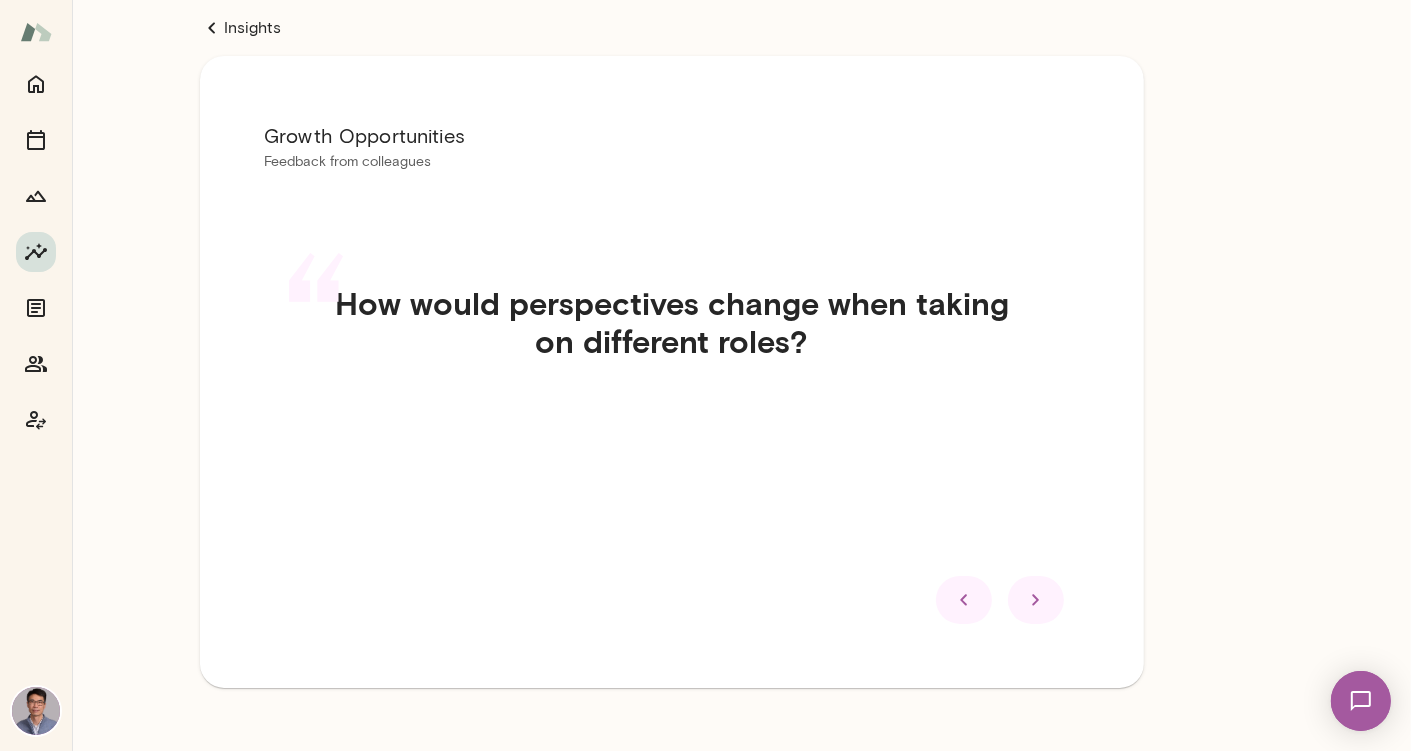 click 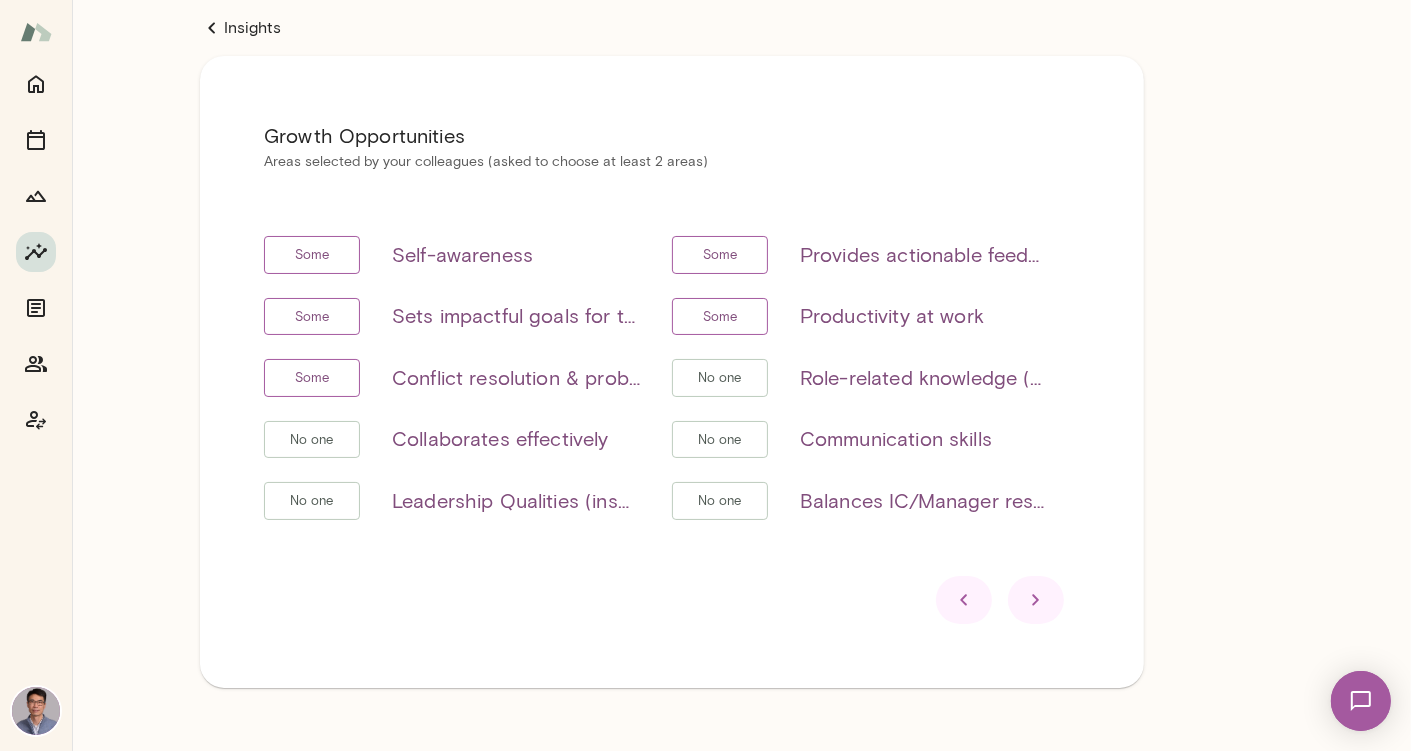 click 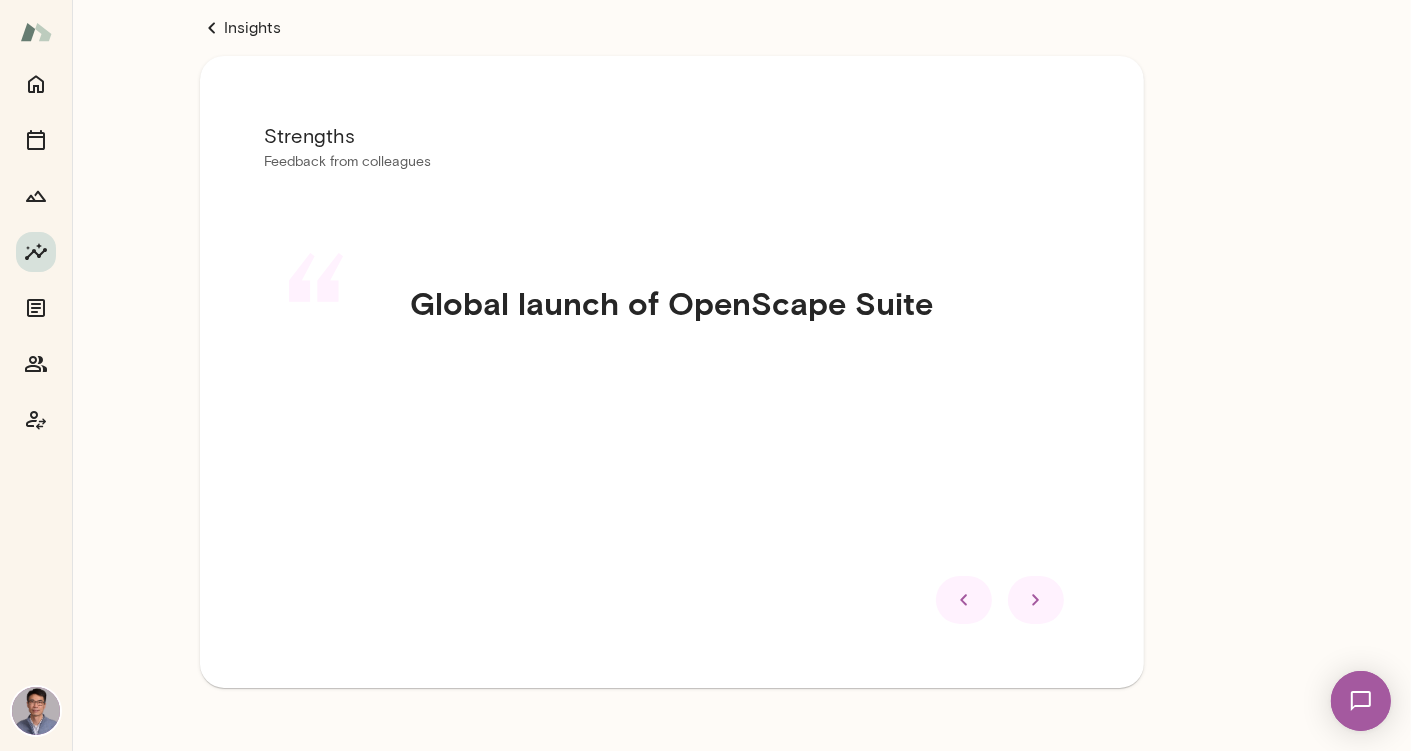 click 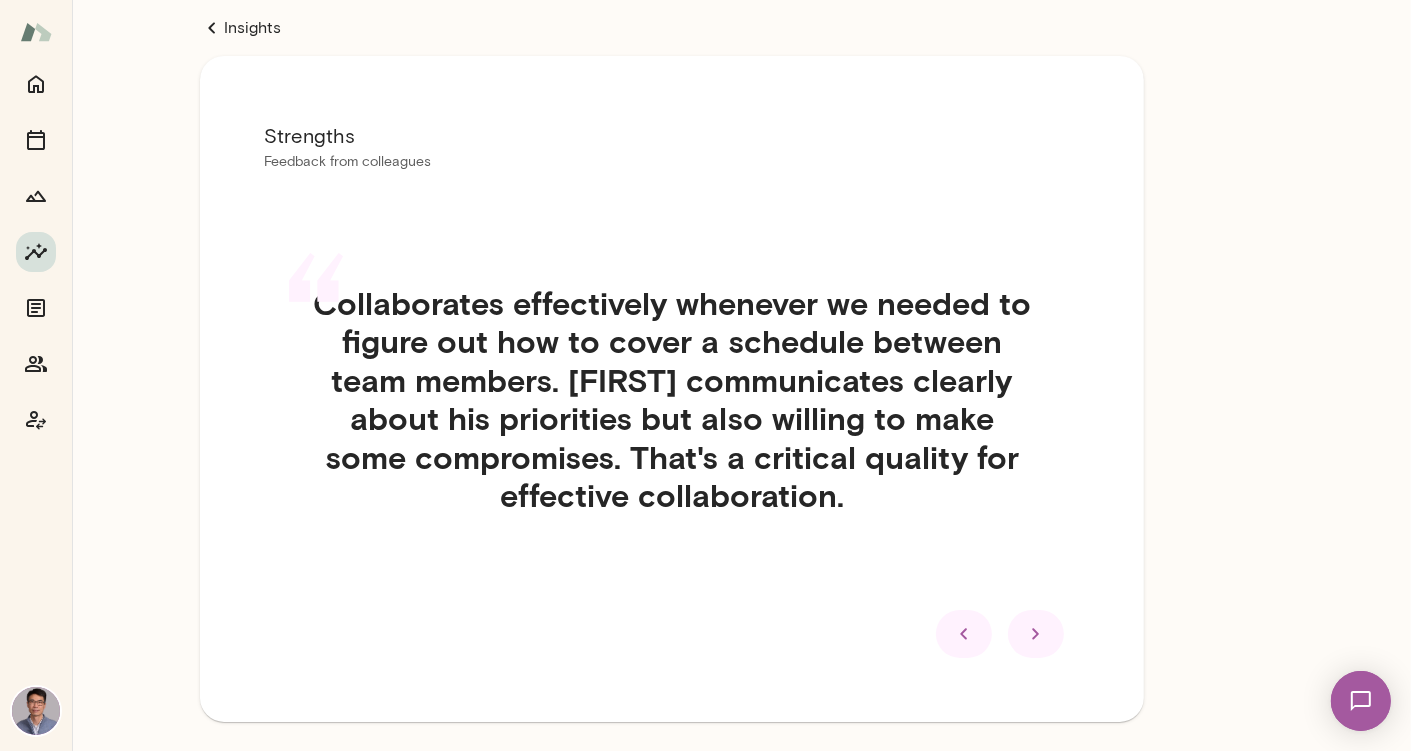 click on "“ Collaborates effectively whenever we needed to figure out how to cover a schedule between team members.  Victor communicates clearly about his priorities but also willing to make some compromises.  That's a critical quality for effective collaboration." at bounding box center [672, 423] 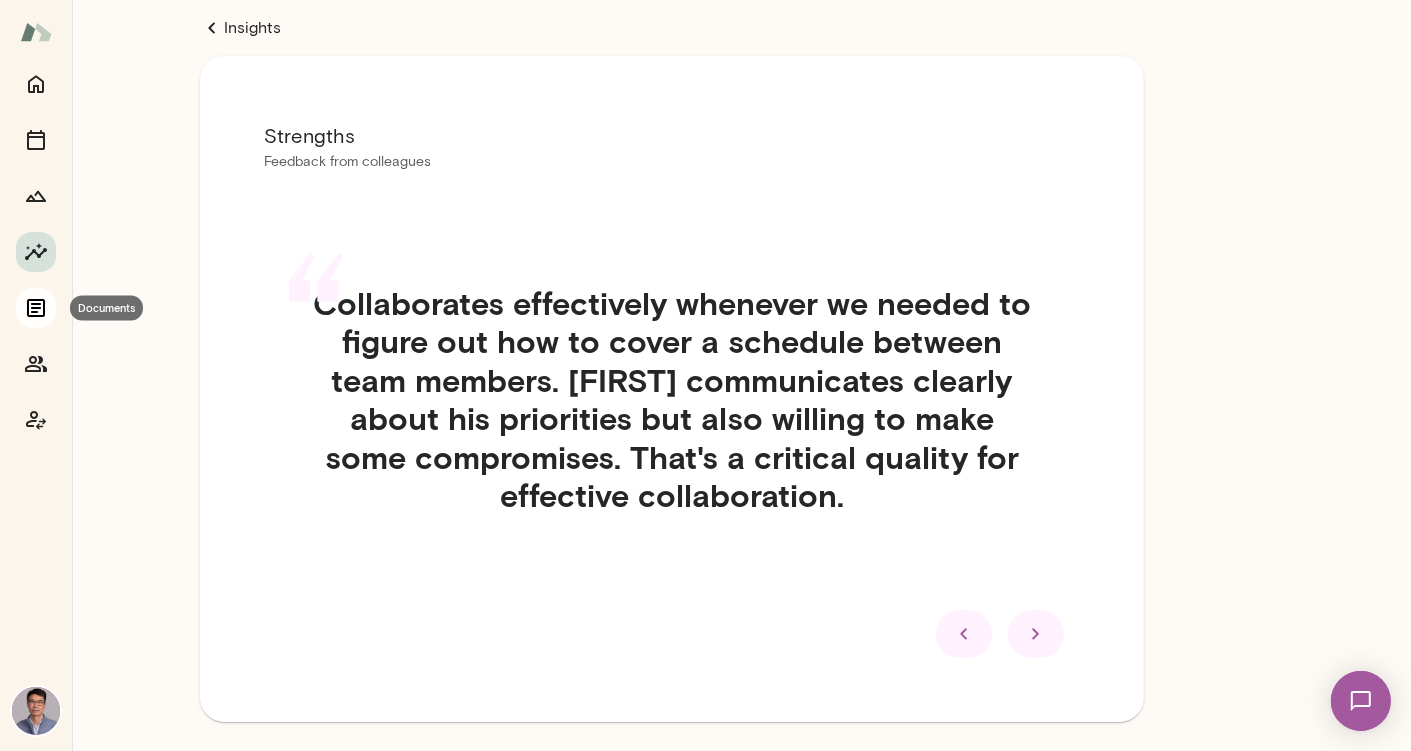 click 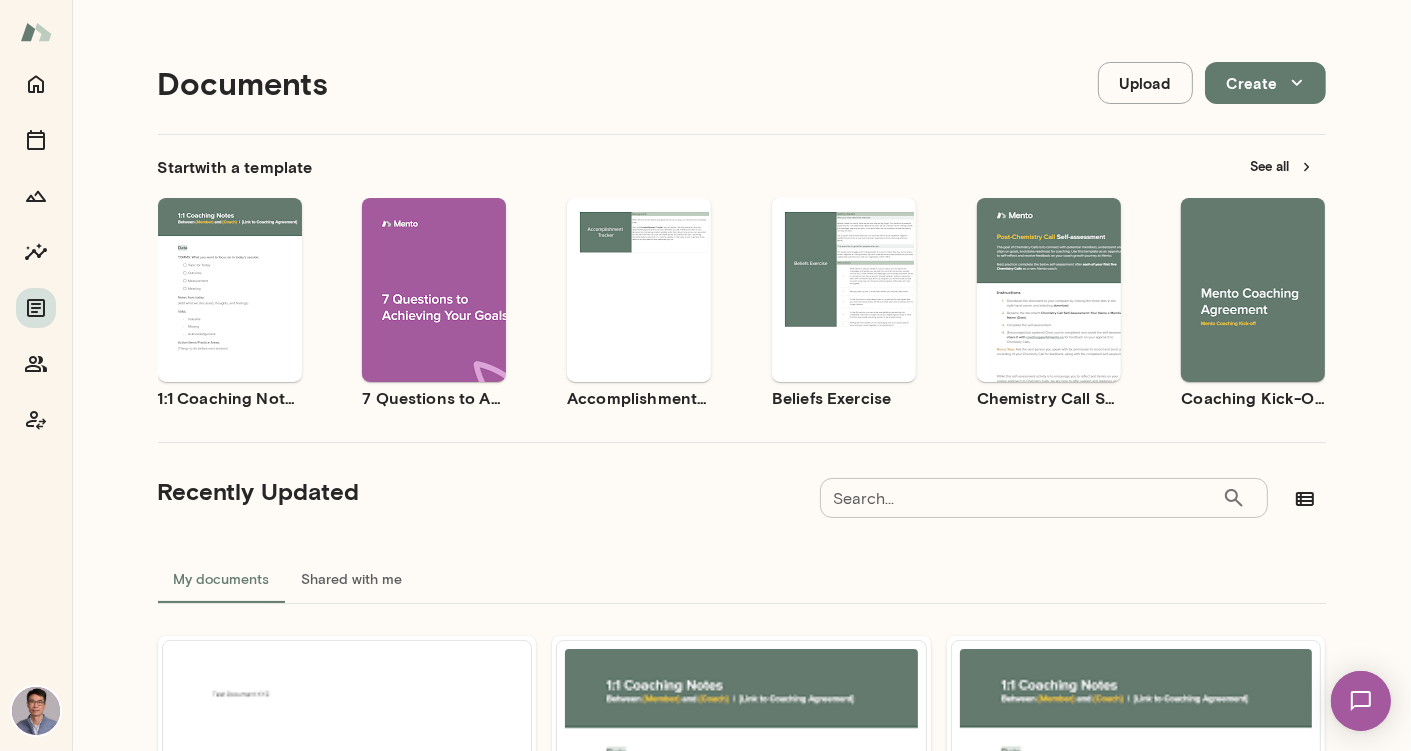 click at bounding box center (36, 711) 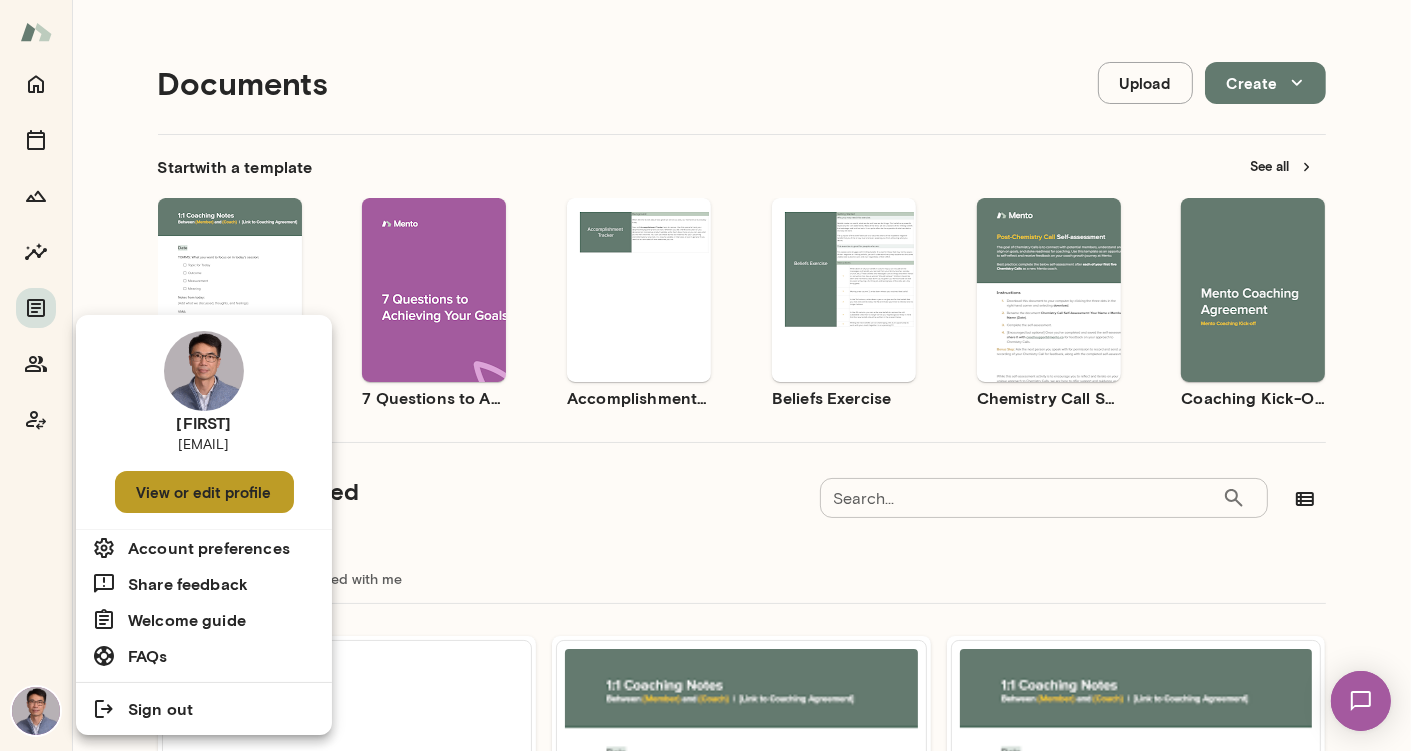 click on "View or edit profile" at bounding box center [204, 492] 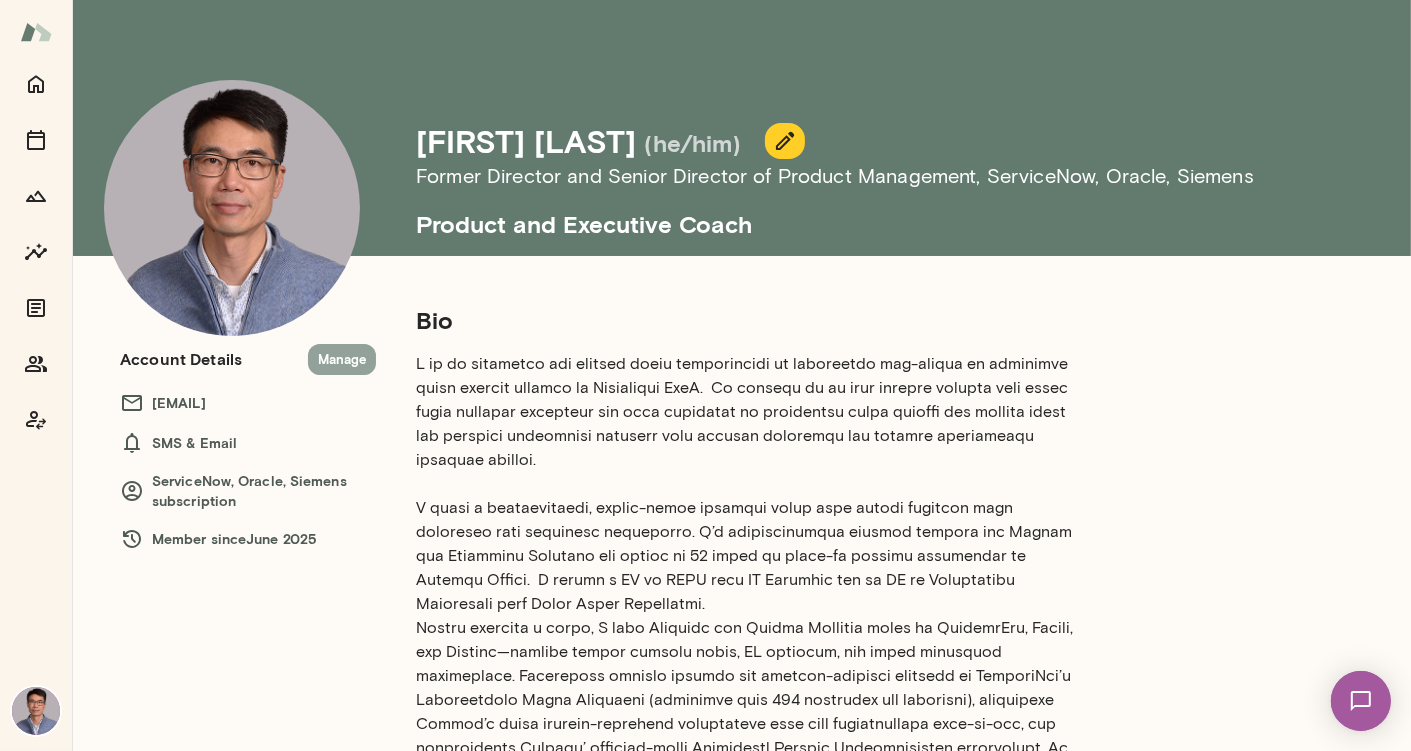 click on "Manage" at bounding box center [342, 359] 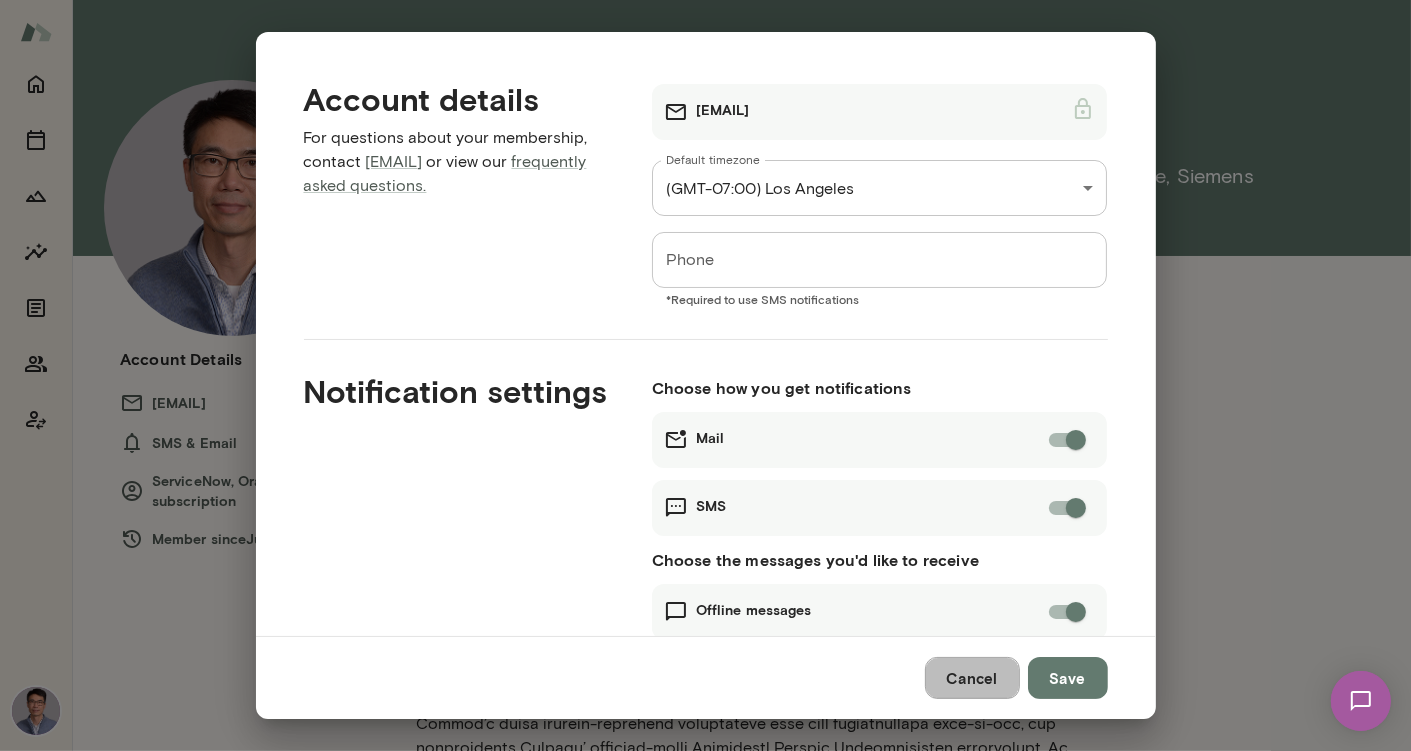 click on "Cancel" at bounding box center (972, 678) 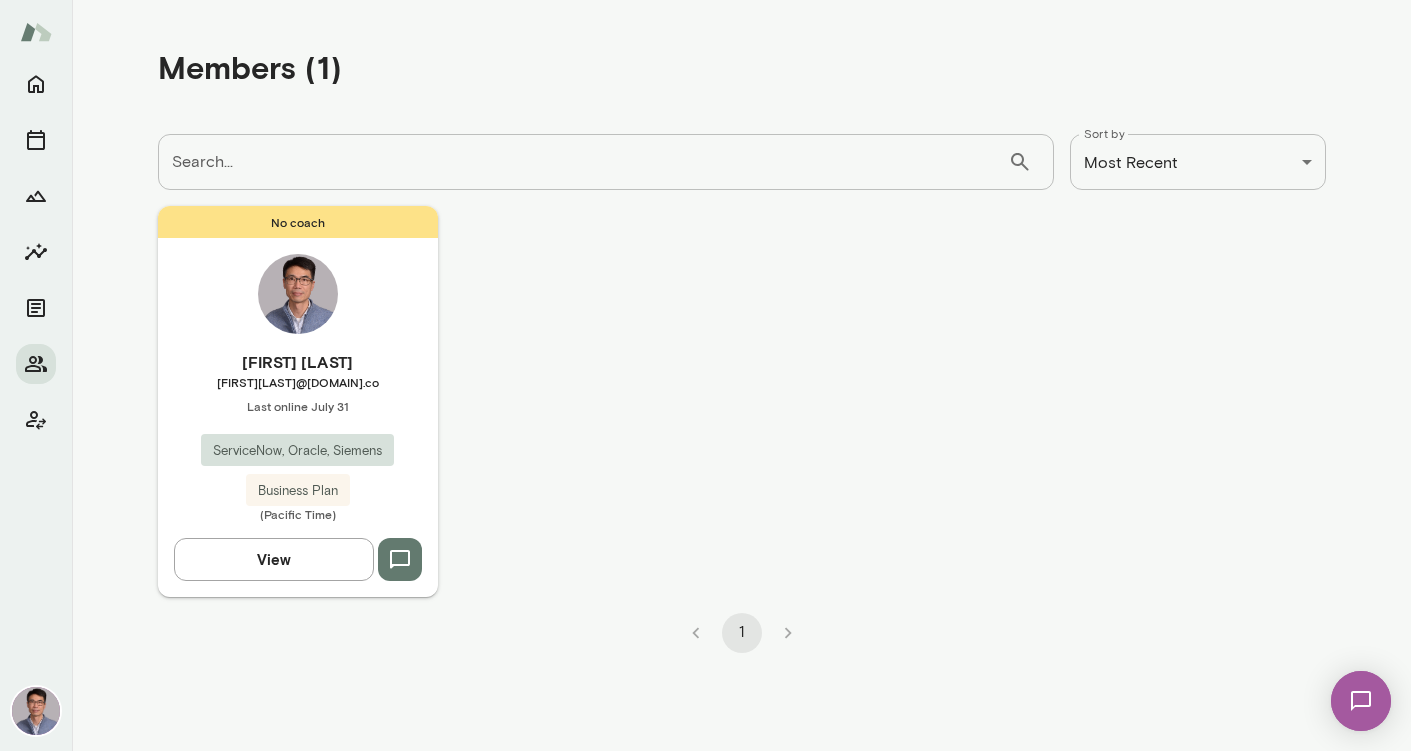 scroll, scrollTop: 0, scrollLeft: 0, axis: both 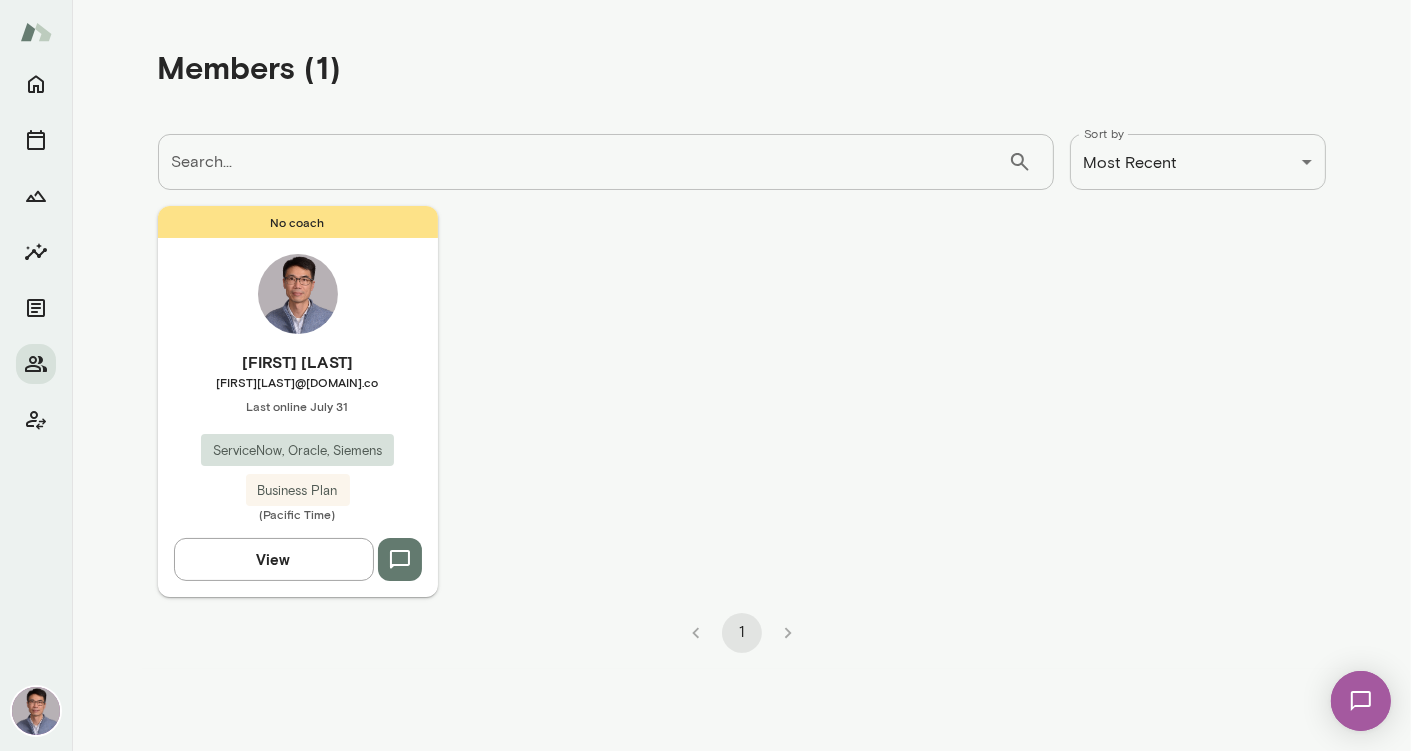 click at bounding box center [36, 711] 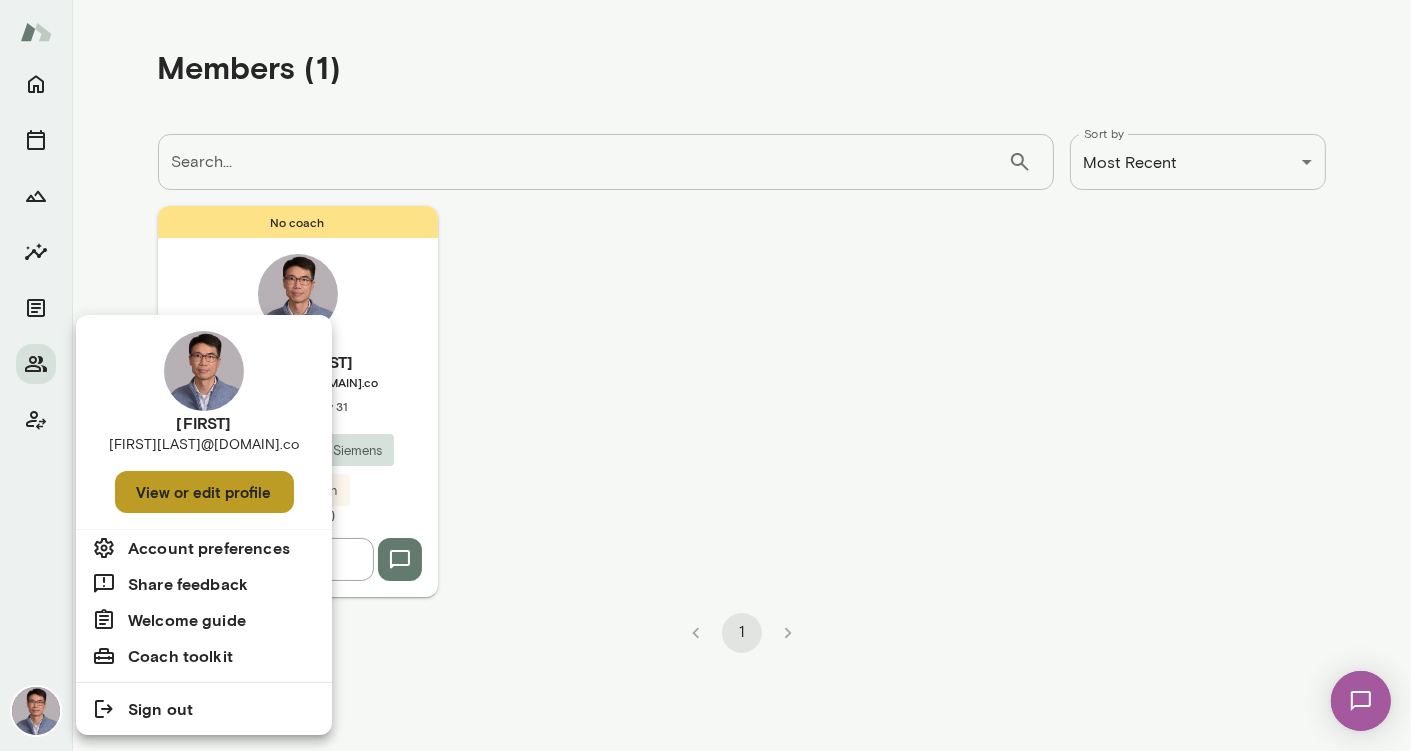 click on "View or edit profile" at bounding box center (204, 492) 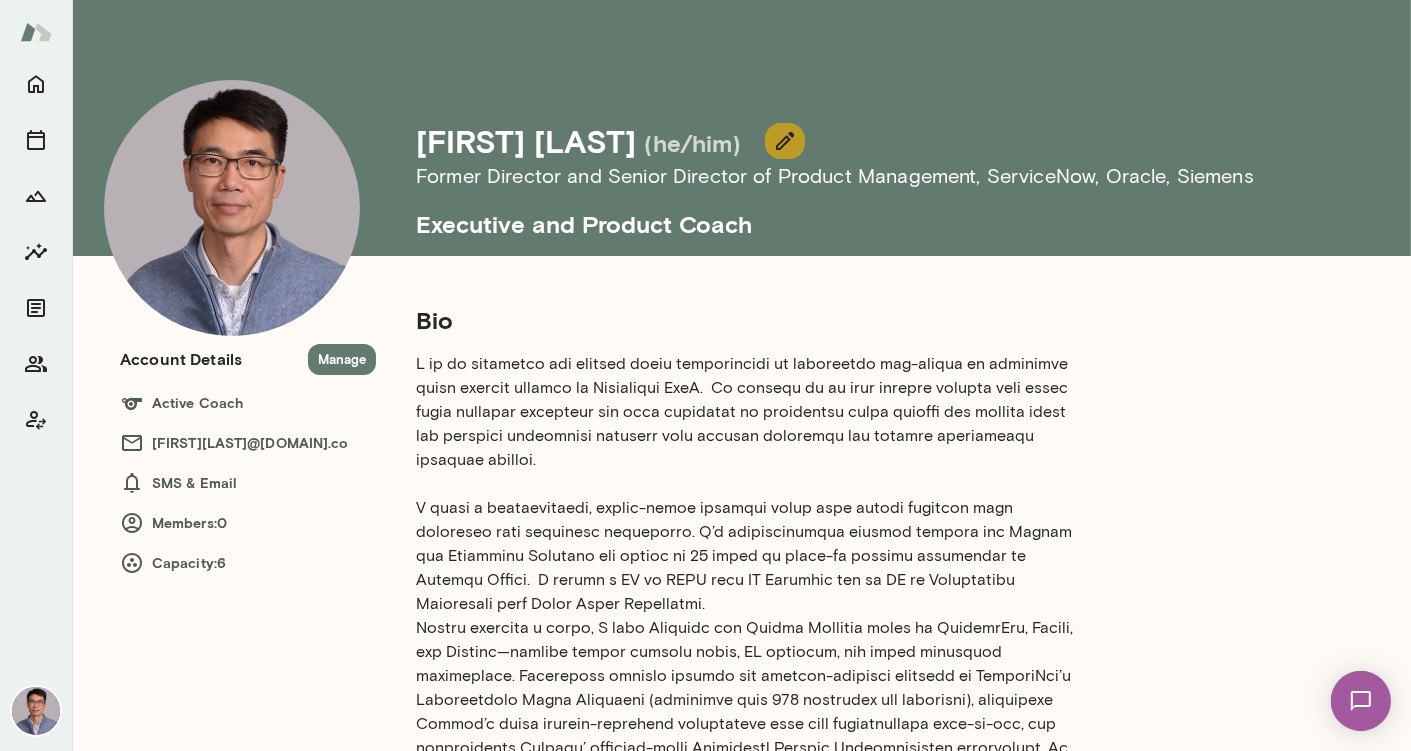 click 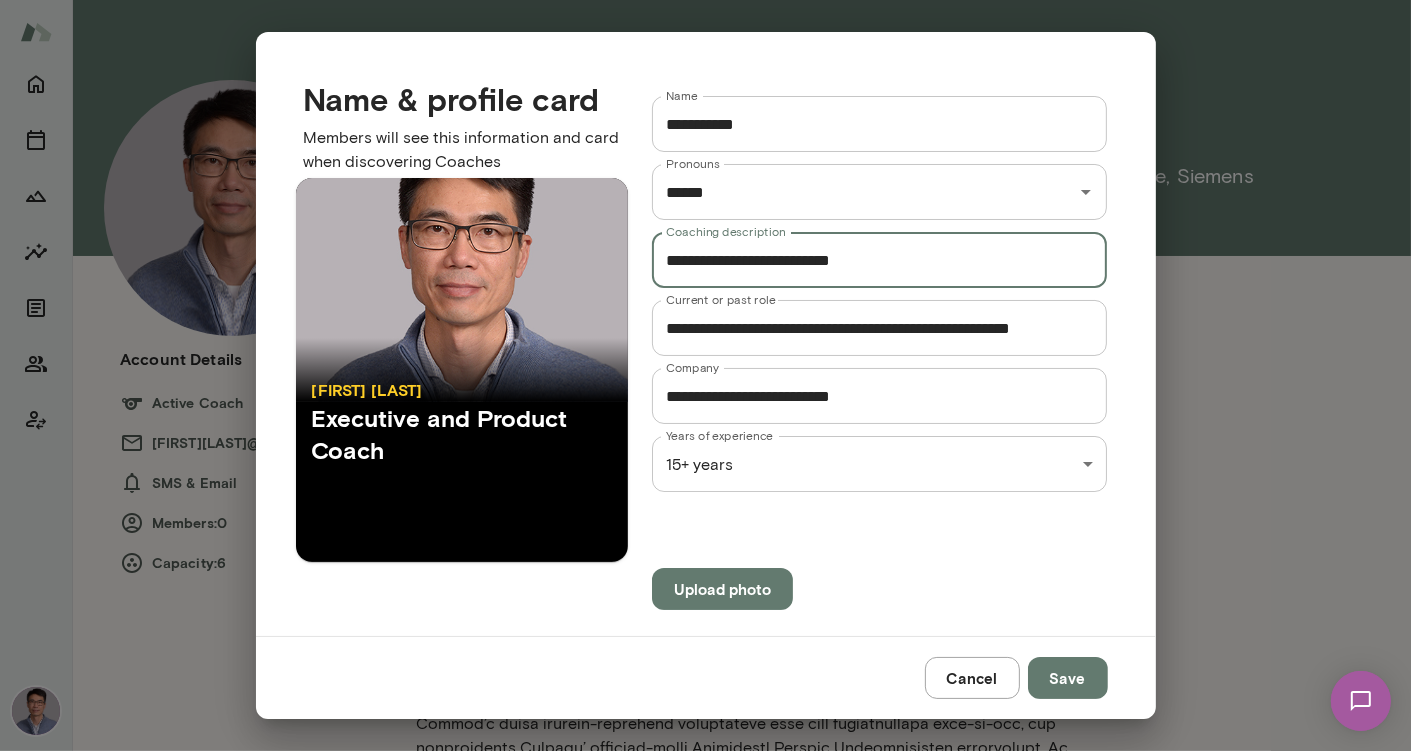 click on "**********" at bounding box center (880, 260) 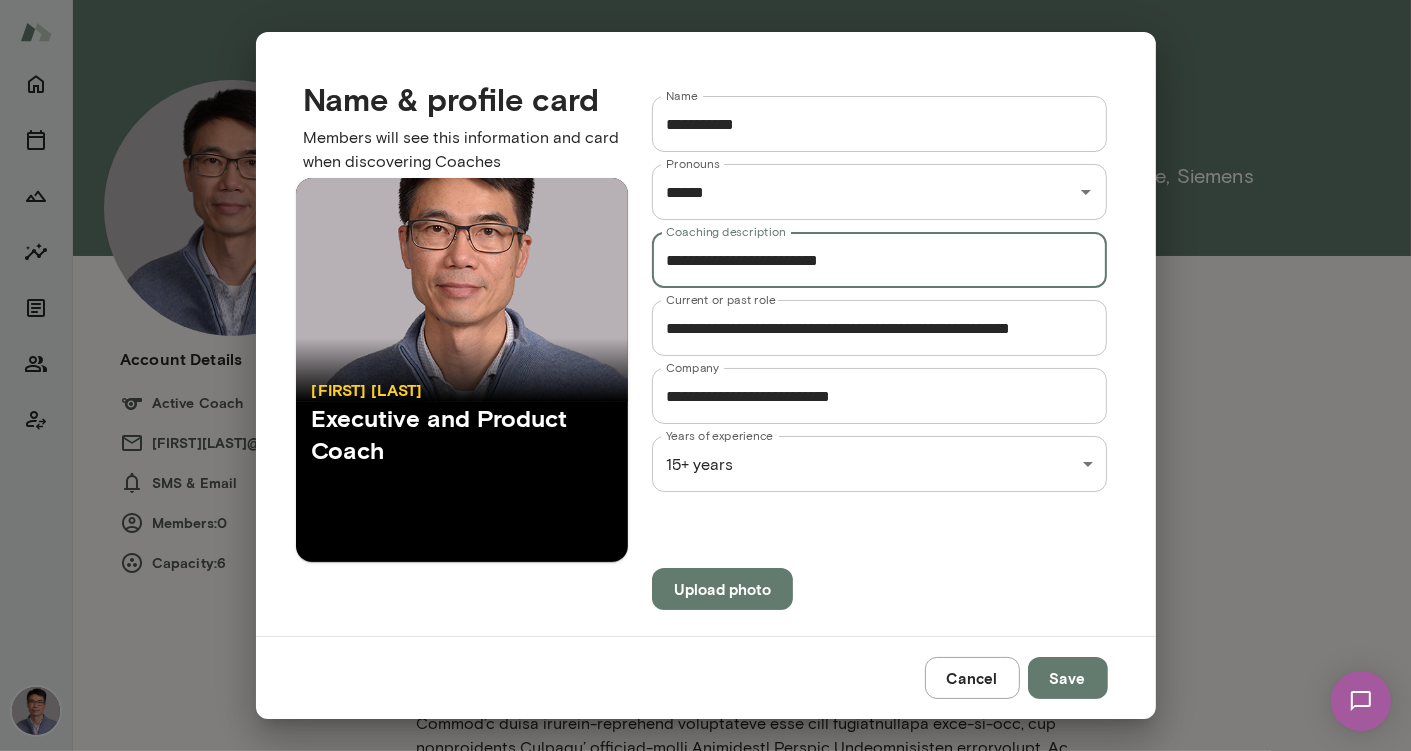 click on "**********" at bounding box center [880, 260] 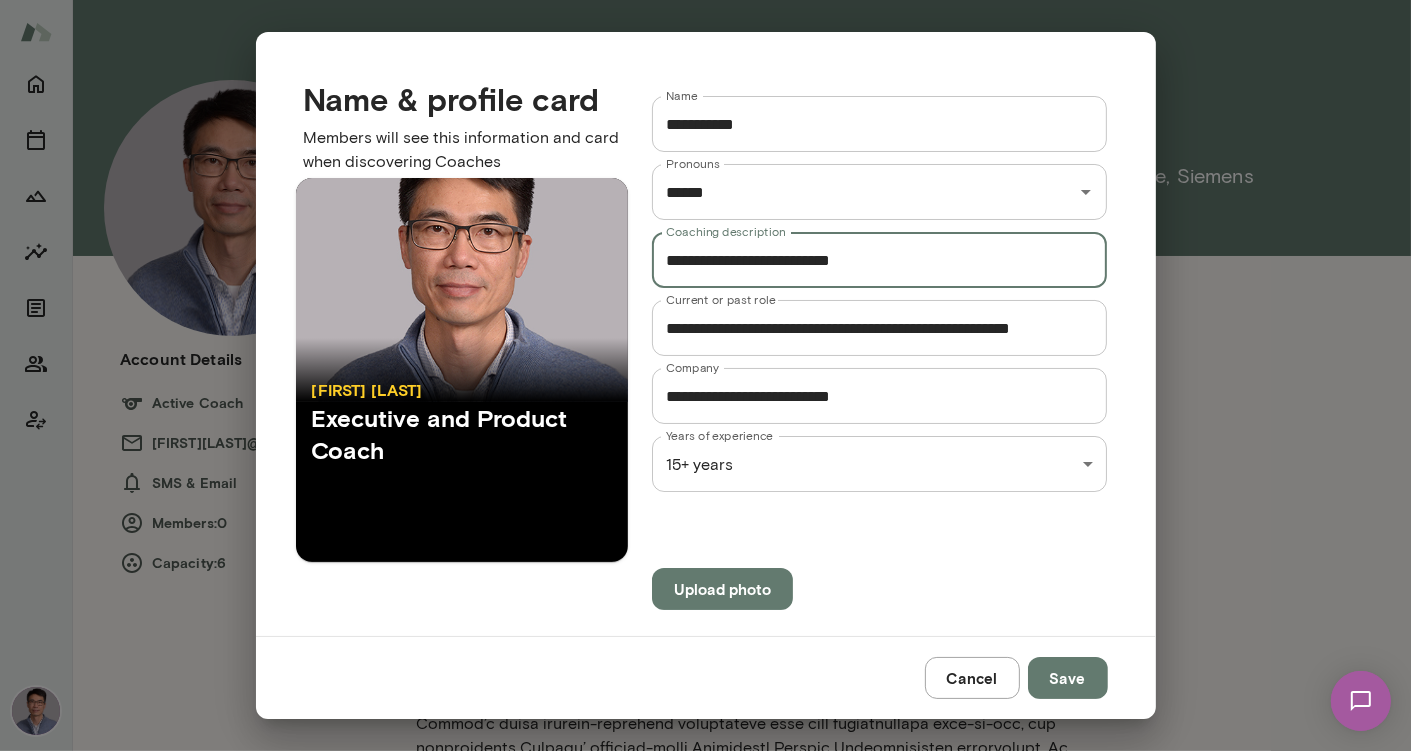 type on "**********" 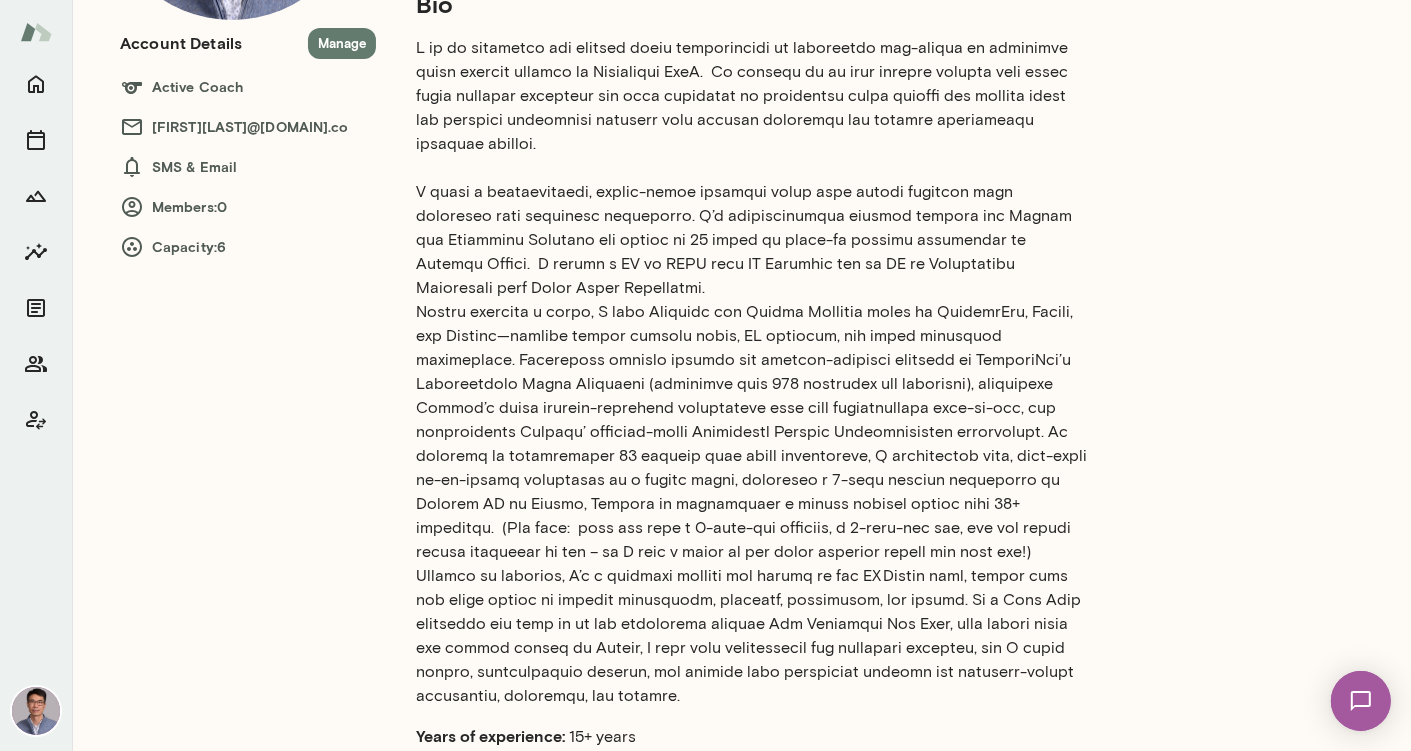 scroll, scrollTop: 304, scrollLeft: 0, axis: vertical 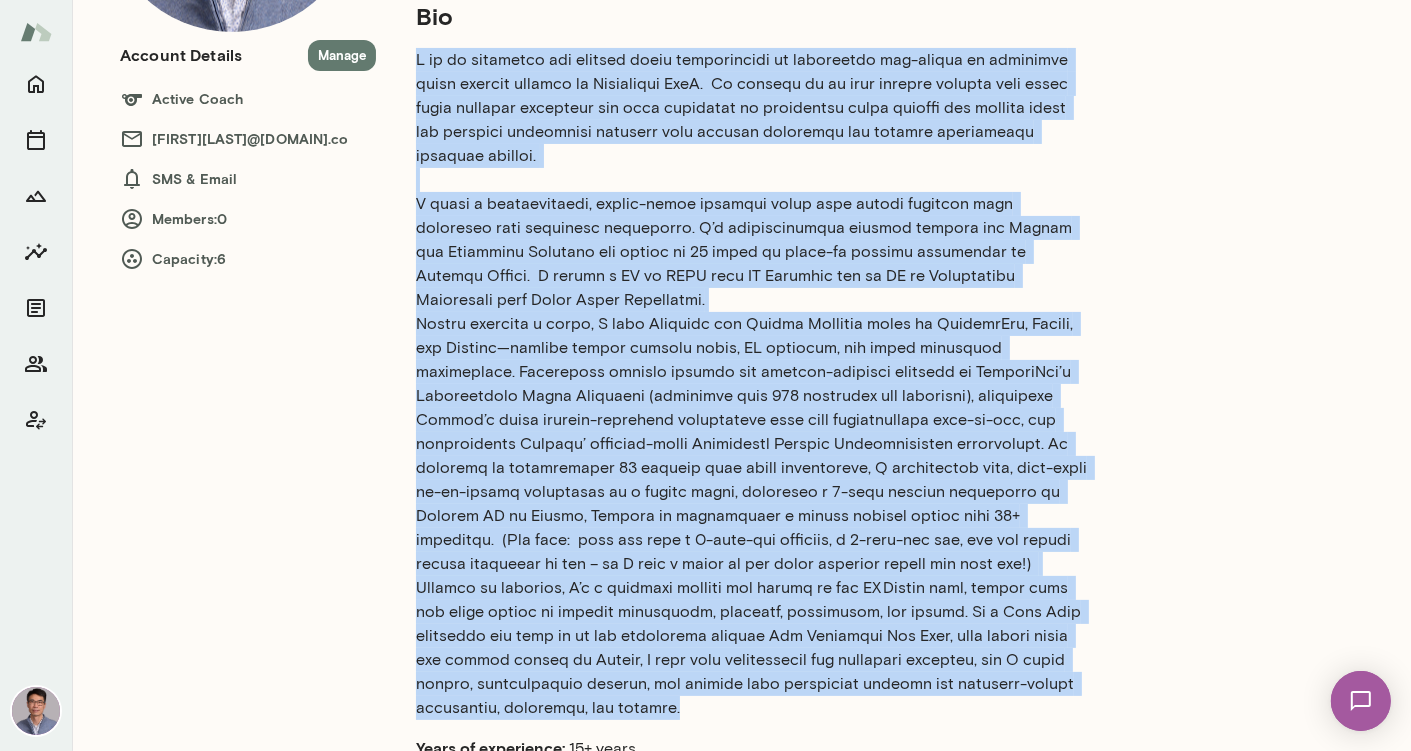 drag, startPoint x: 415, startPoint y: 59, endPoint x: 594, endPoint y: 652, distance: 619.4272 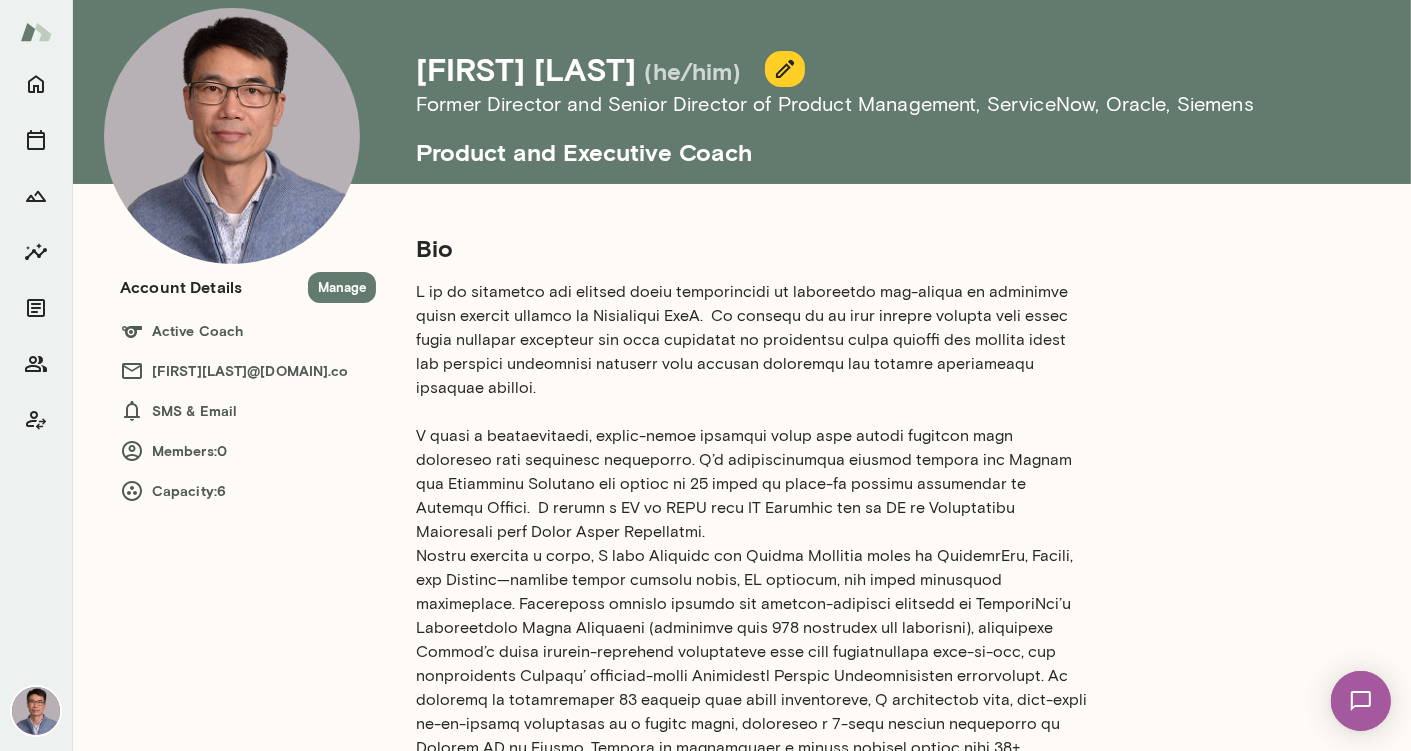 scroll, scrollTop: 69, scrollLeft: 0, axis: vertical 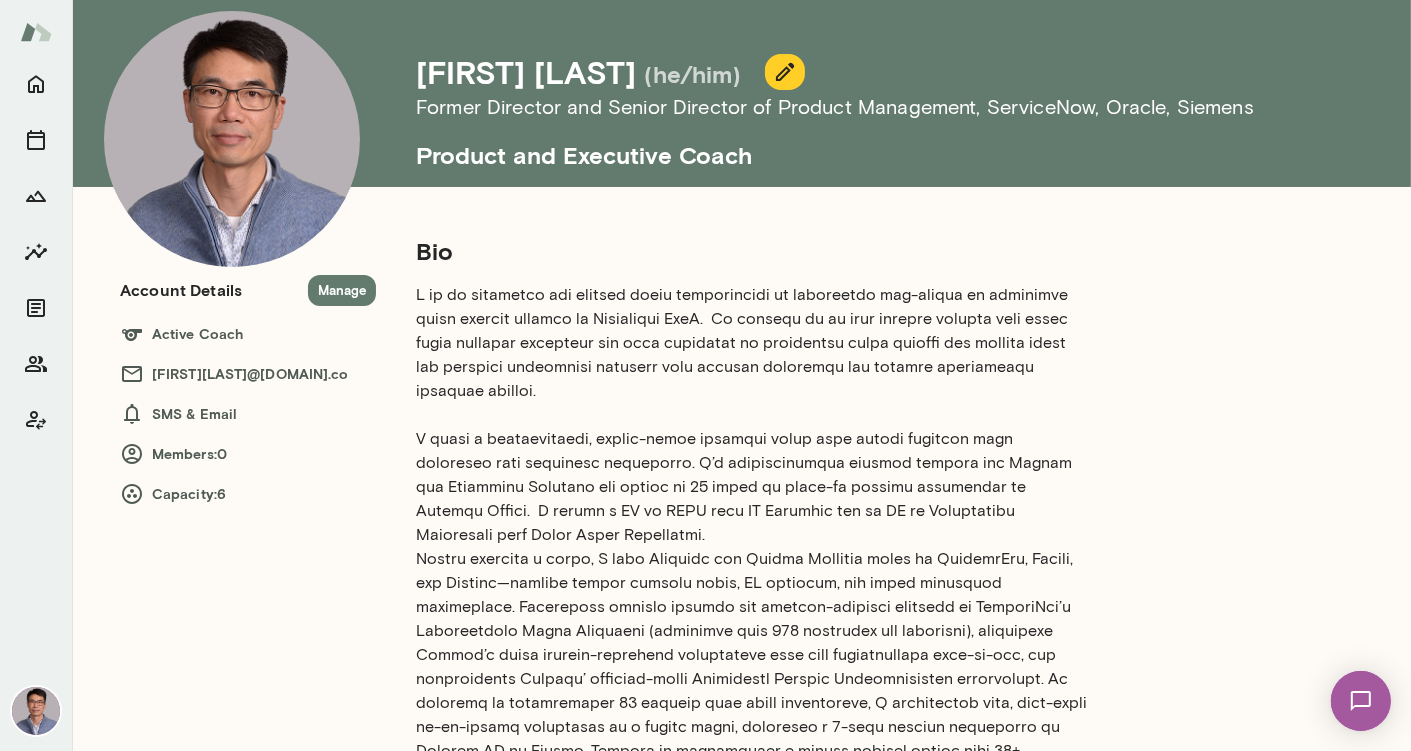 click 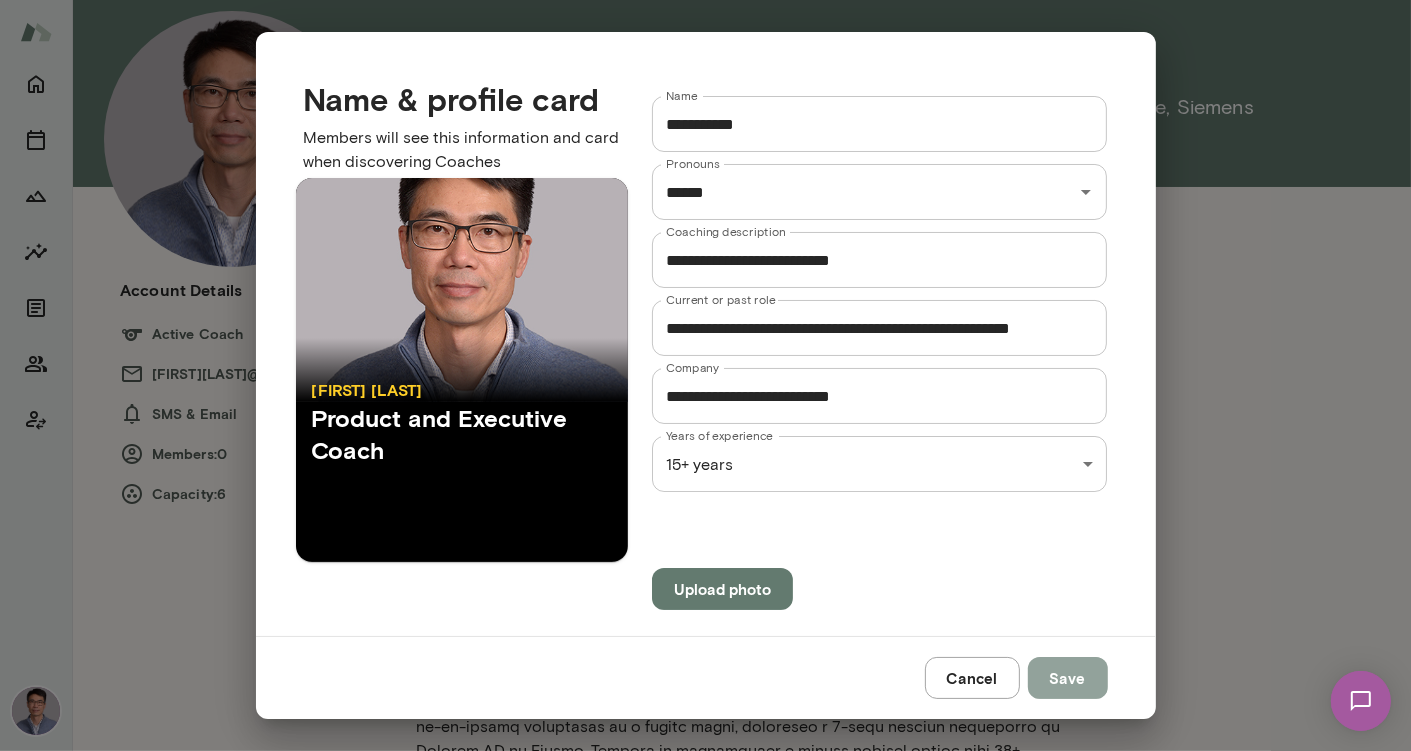 click on "Save" at bounding box center [1068, 678] 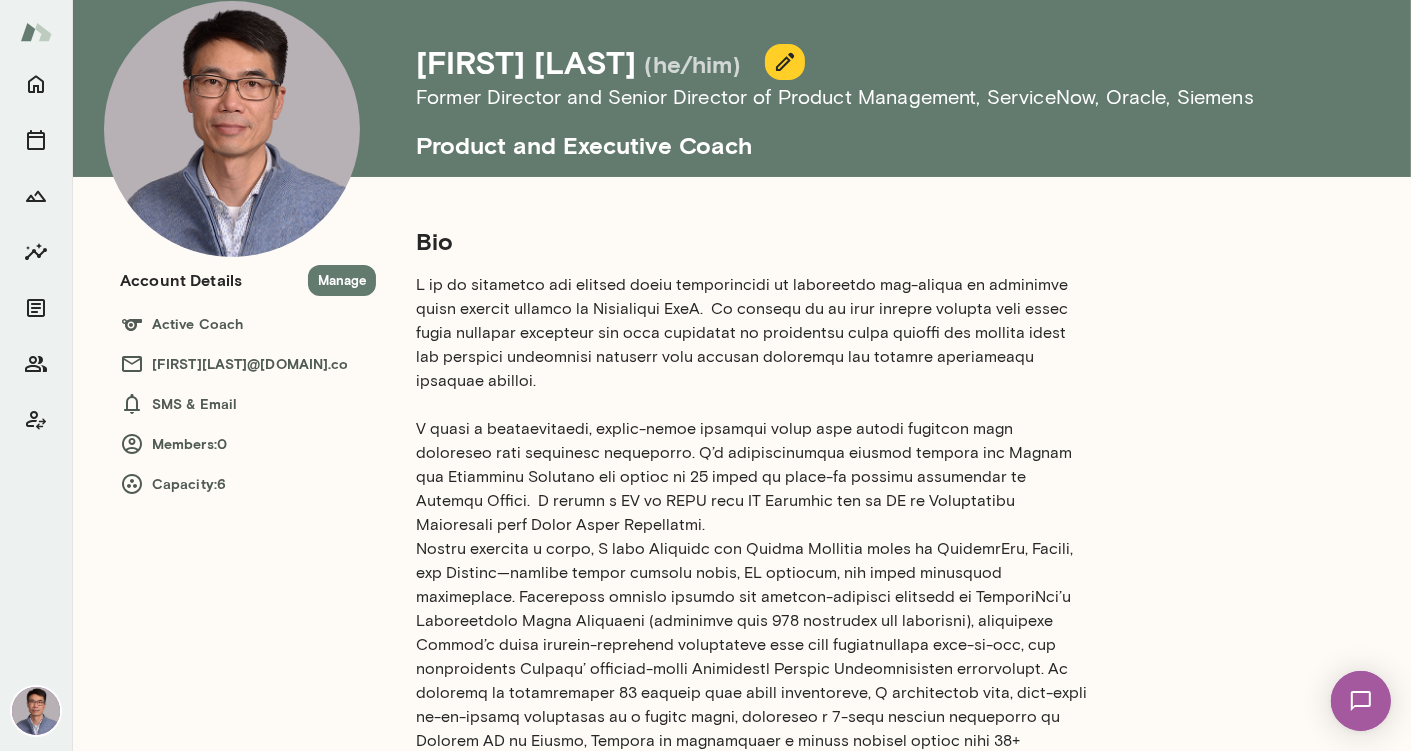 scroll, scrollTop: 72, scrollLeft: 0, axis: vertical 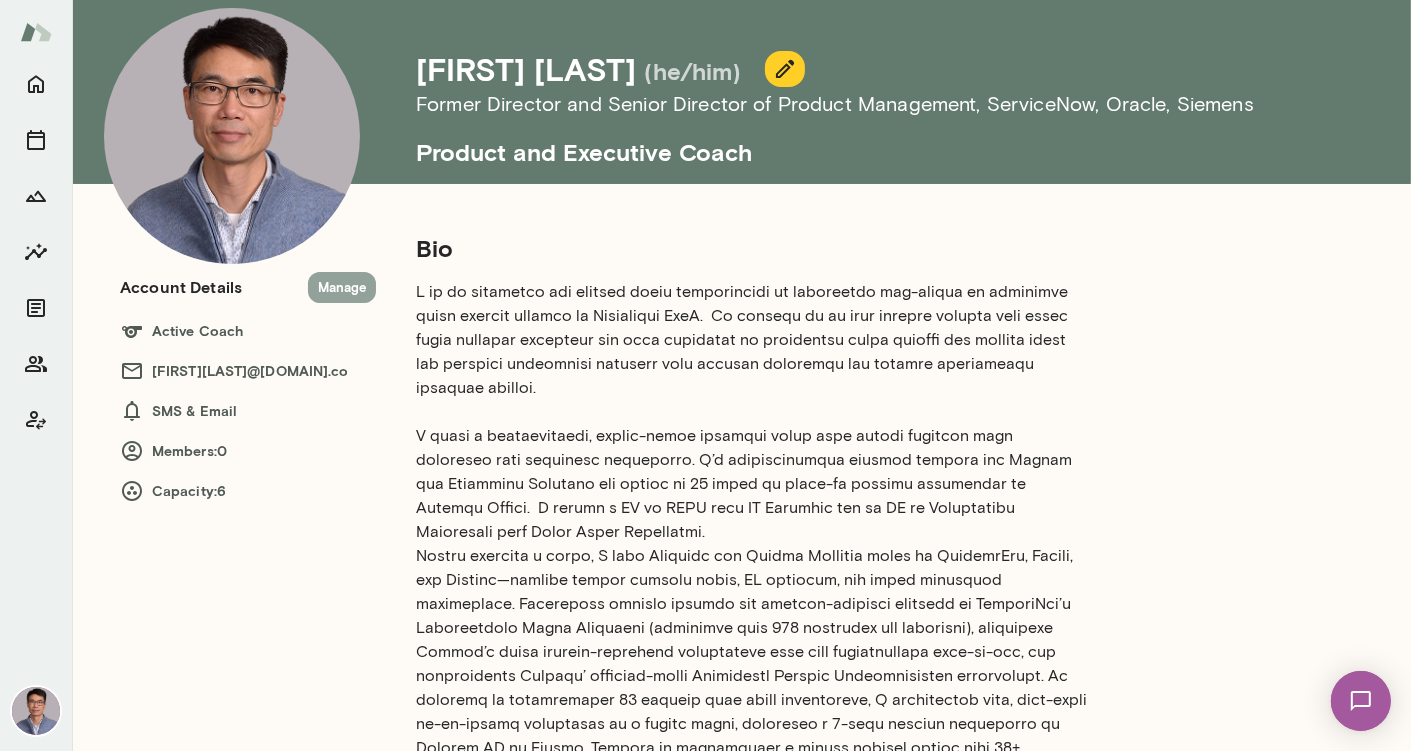 click on "Manage" at bounding box center (342, 287) 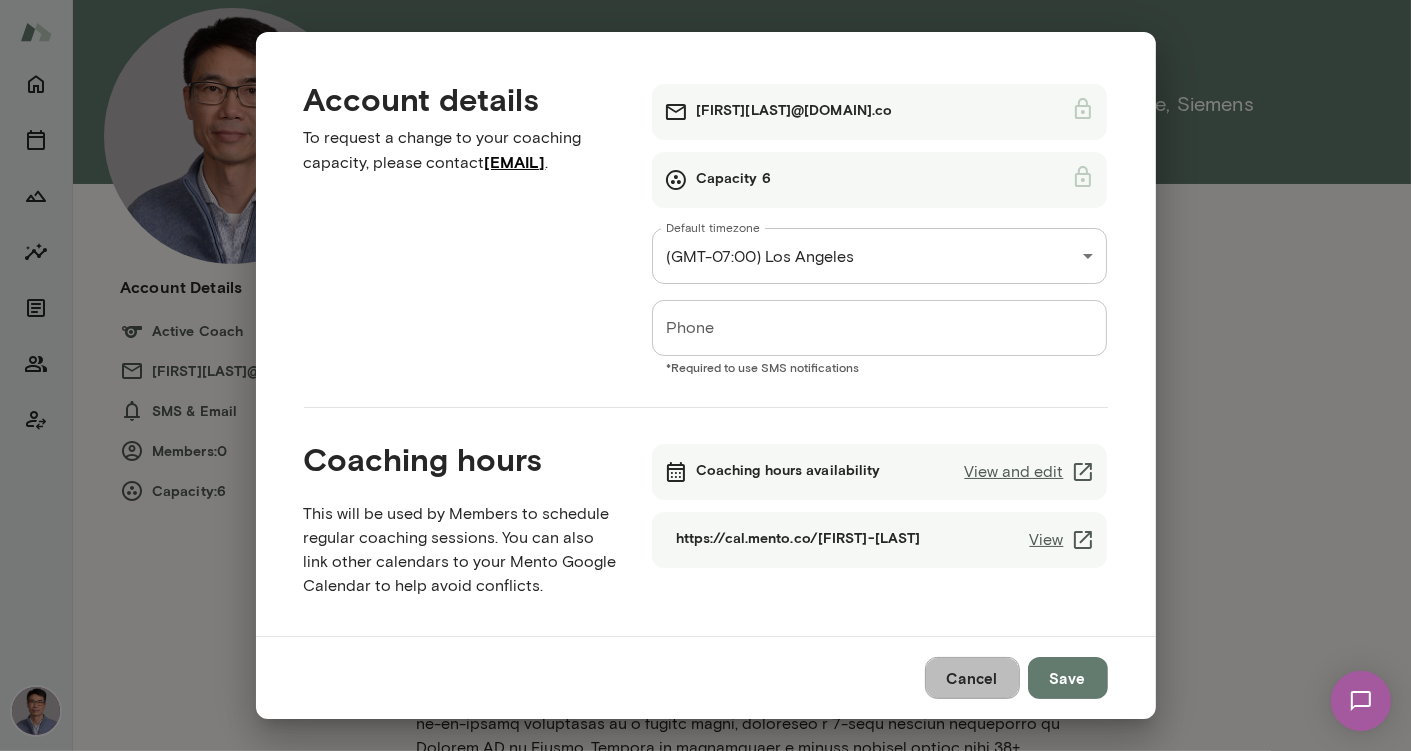 click on "Cancel" at bounding box center [972, 678] 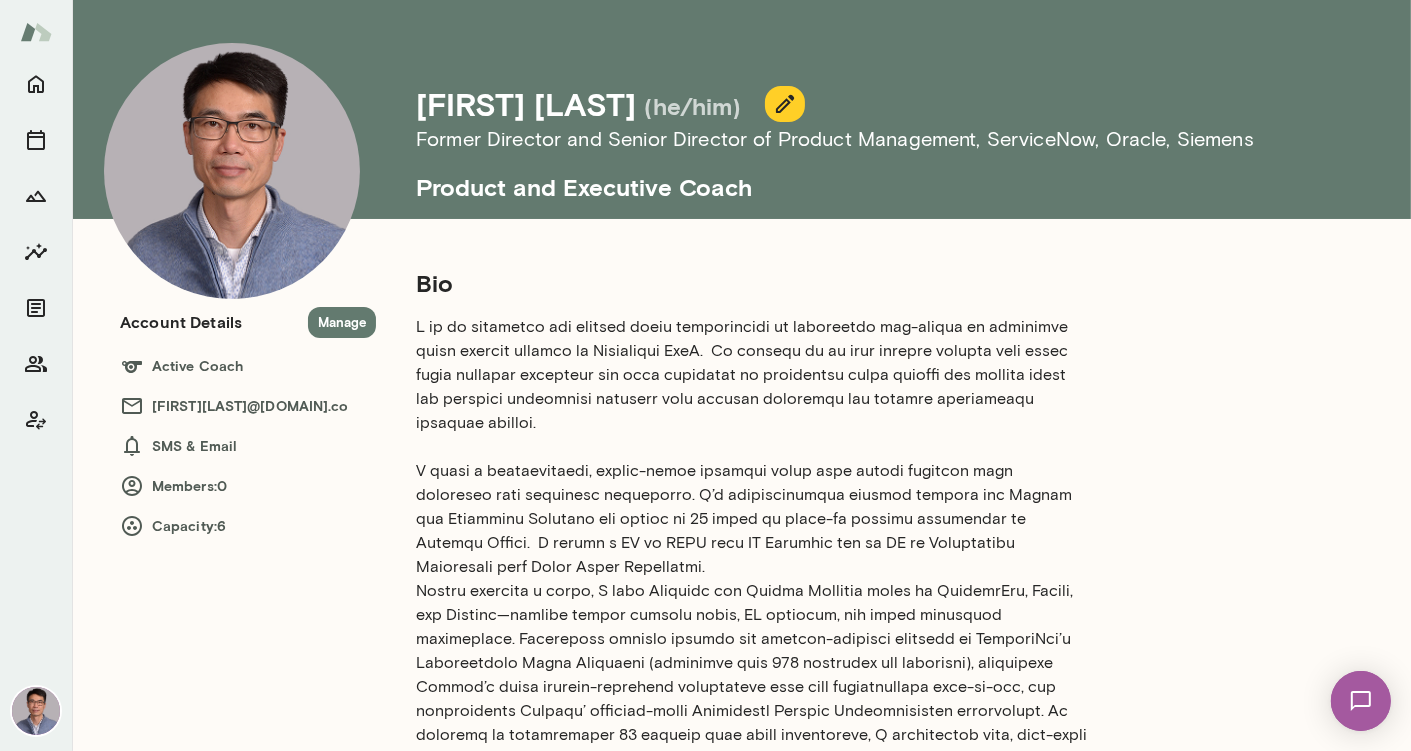 scroll, scrollTop: 0, scrollLeft: 0, axis: both 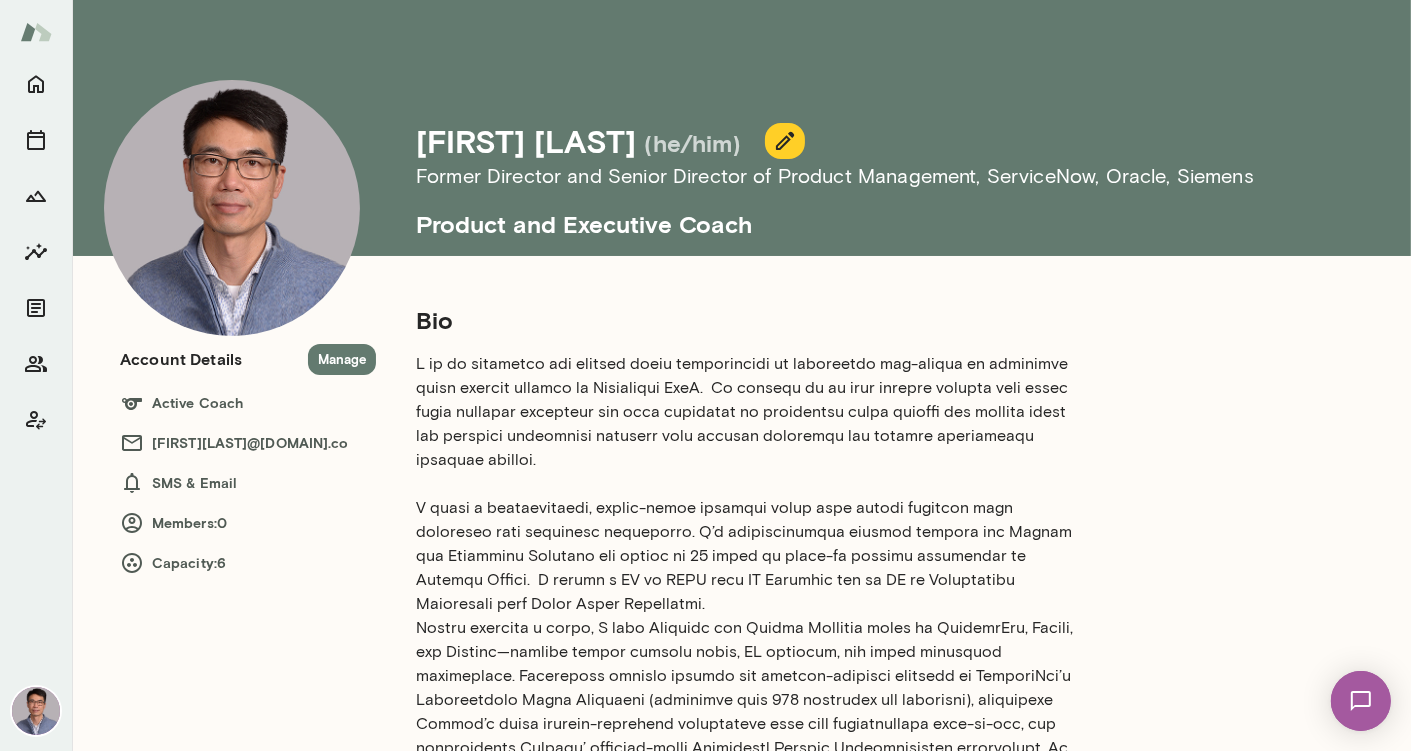 click at bounding box center (36, 711) 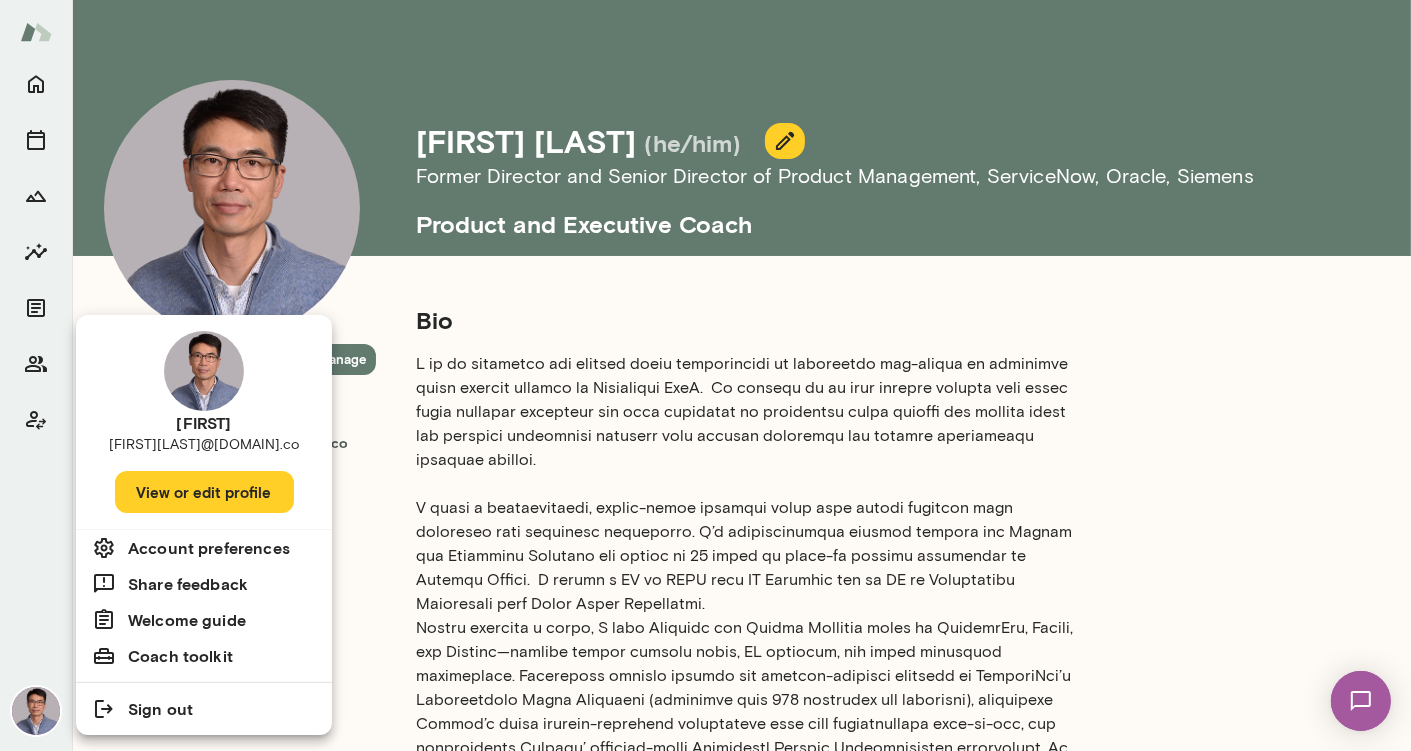 click on "View or edit profile" at bounding box center [204, 492] 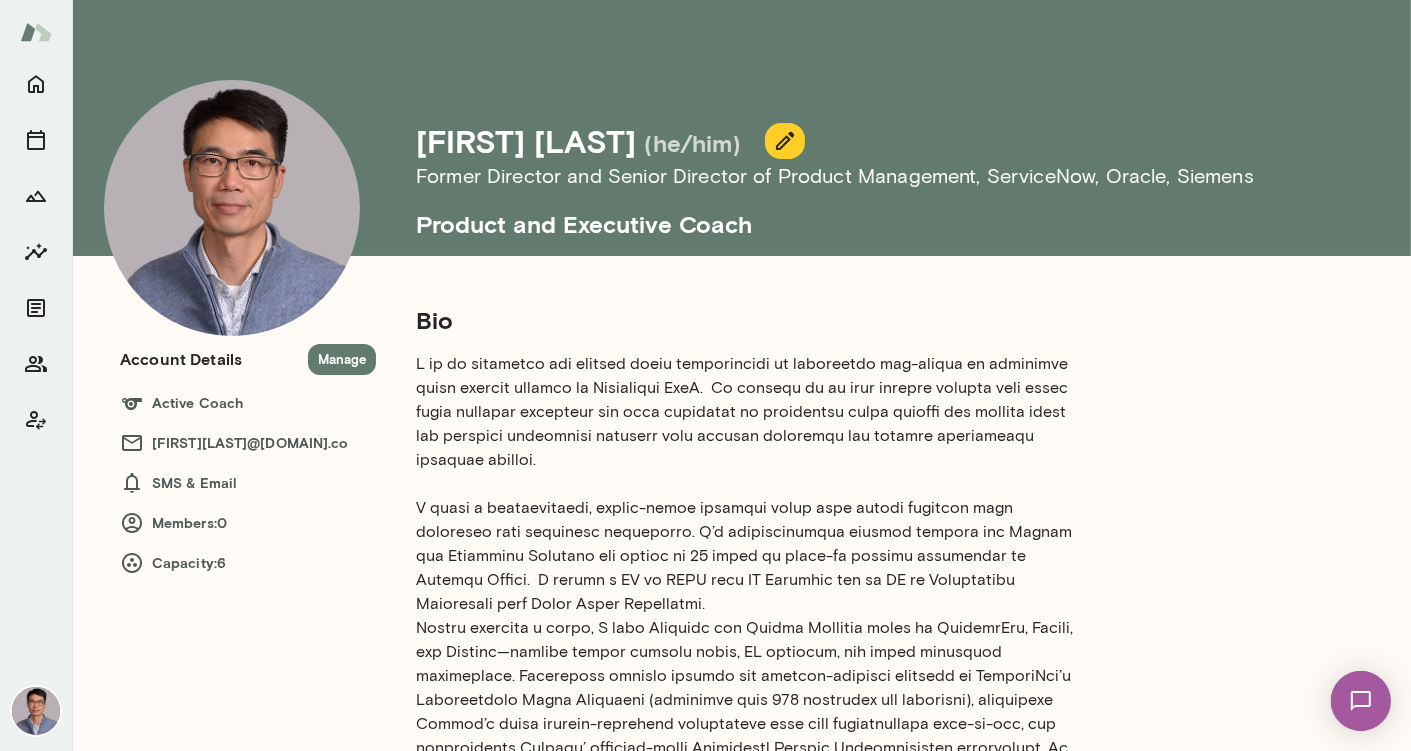 click at bounding box center (752, 688) 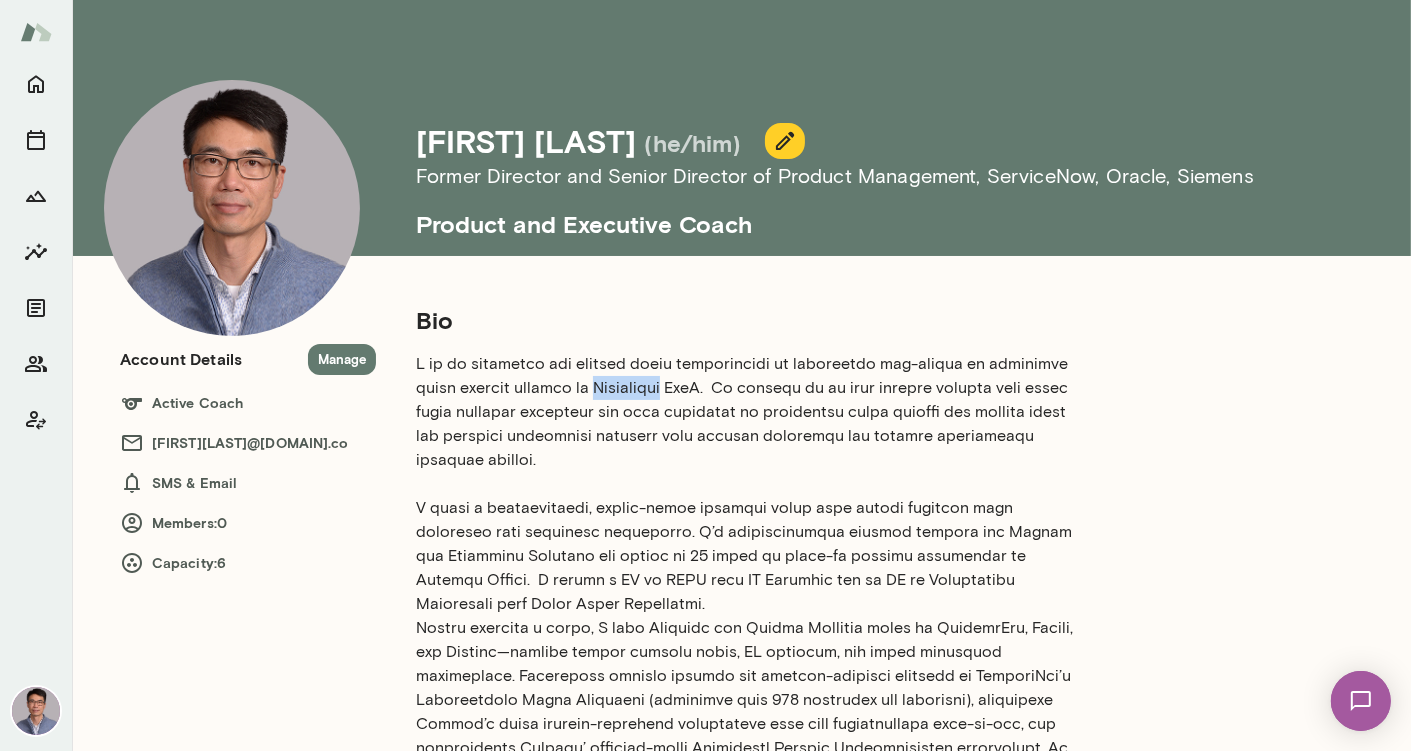 click at bounding box center [752, 688] 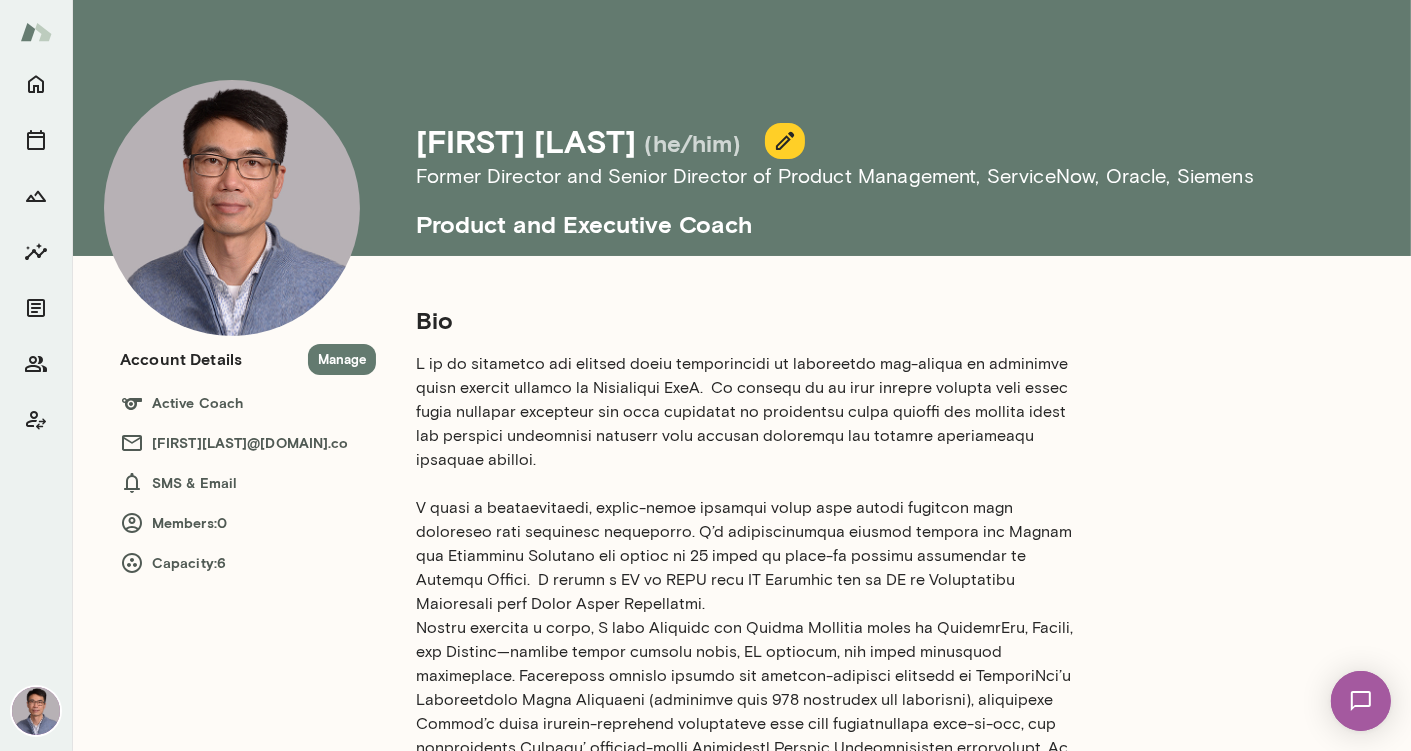 click on "Bio" at bounding box center (752, 320) 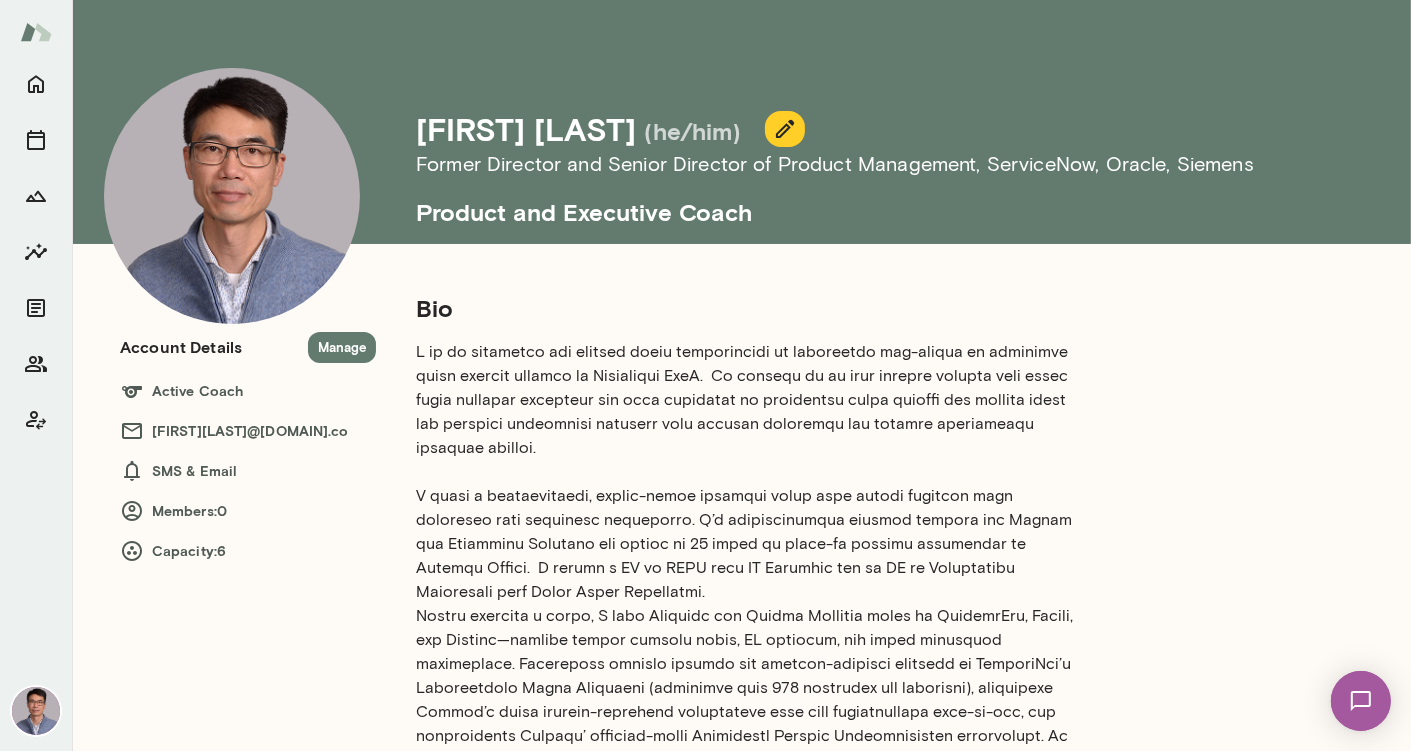 scroll, scrollTop: 0, scrollLeft: 0, axis: both 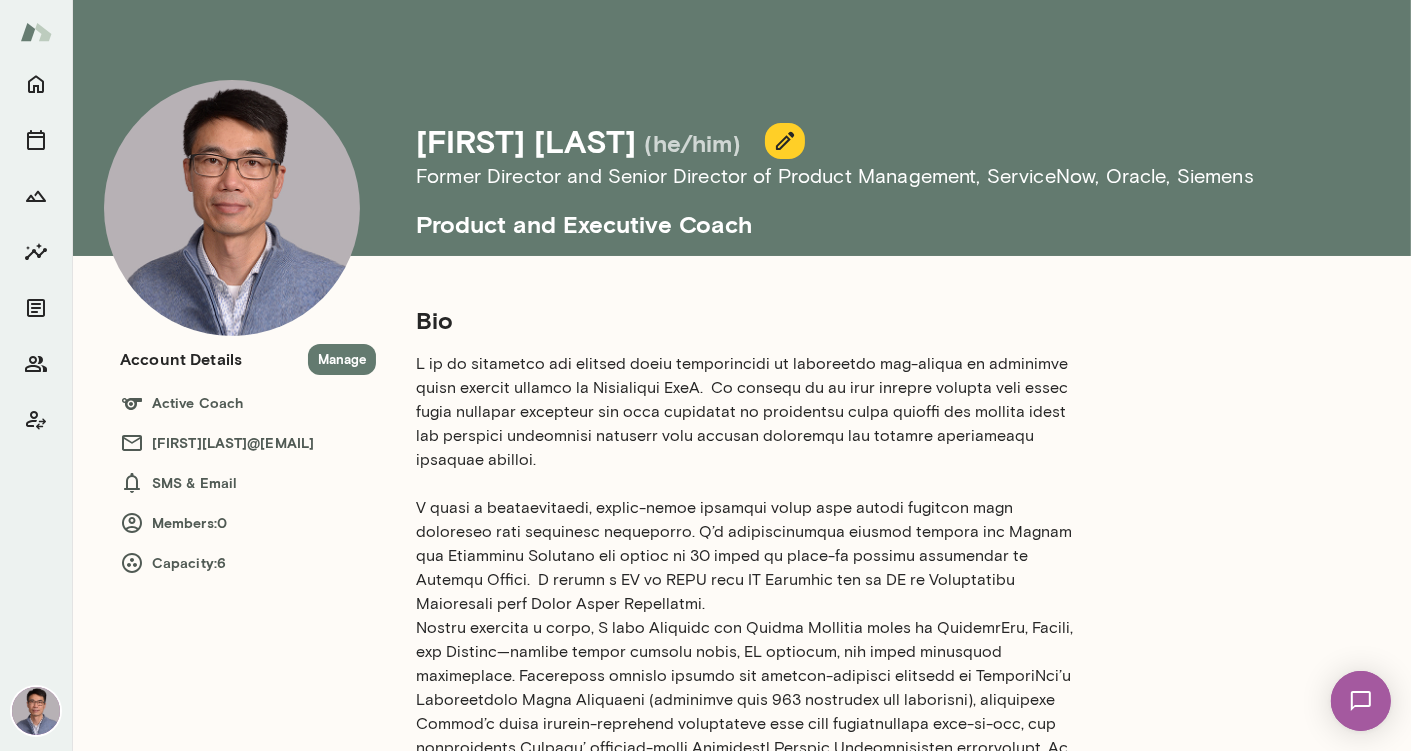 click at bounding box center [232, 208] 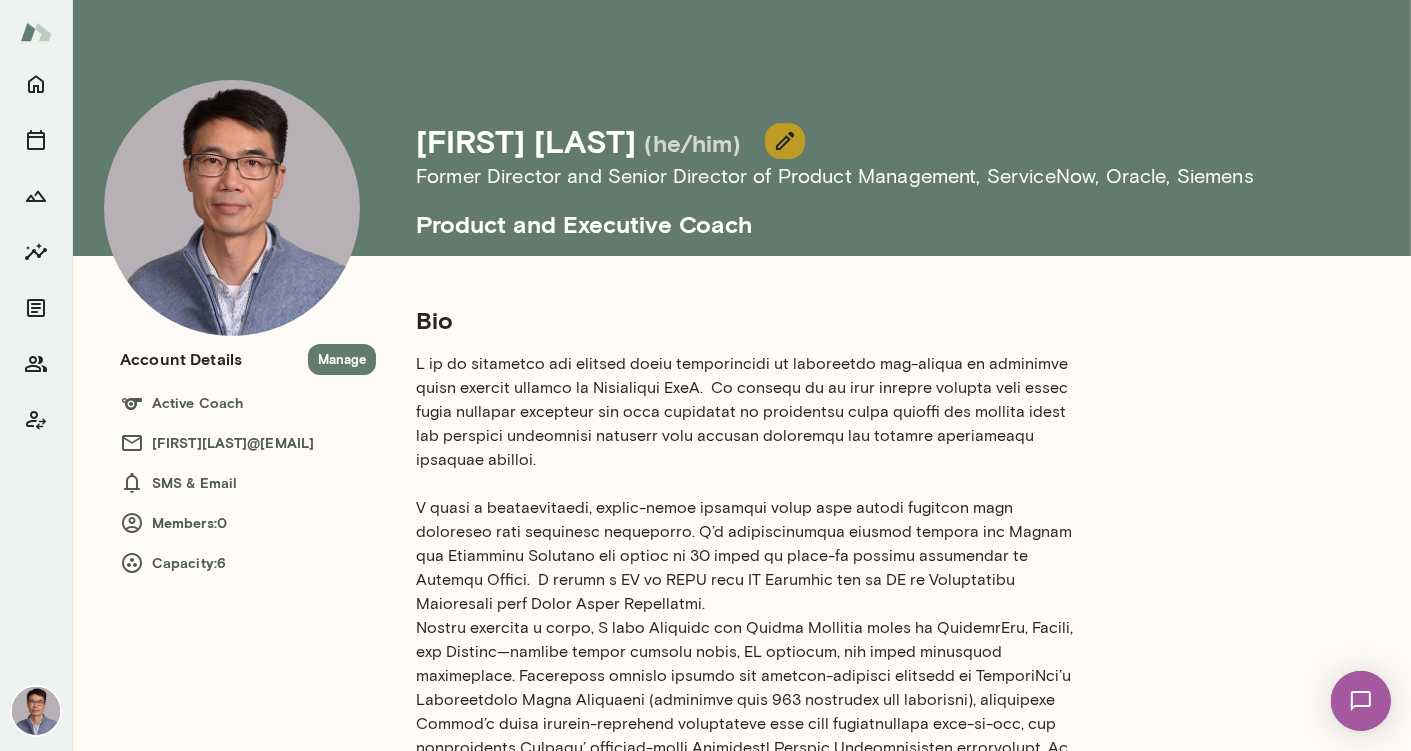 click 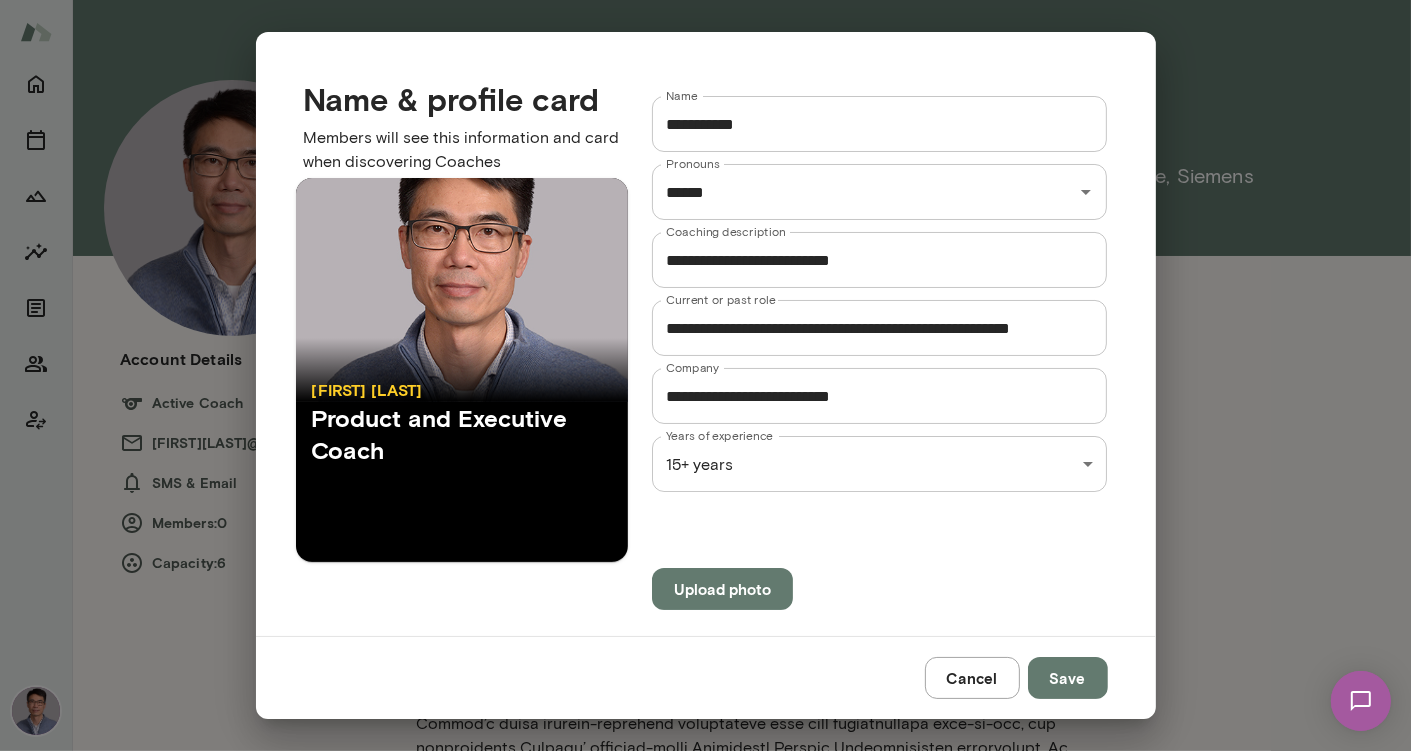 click on "**********" at bounding box center (705, 375) 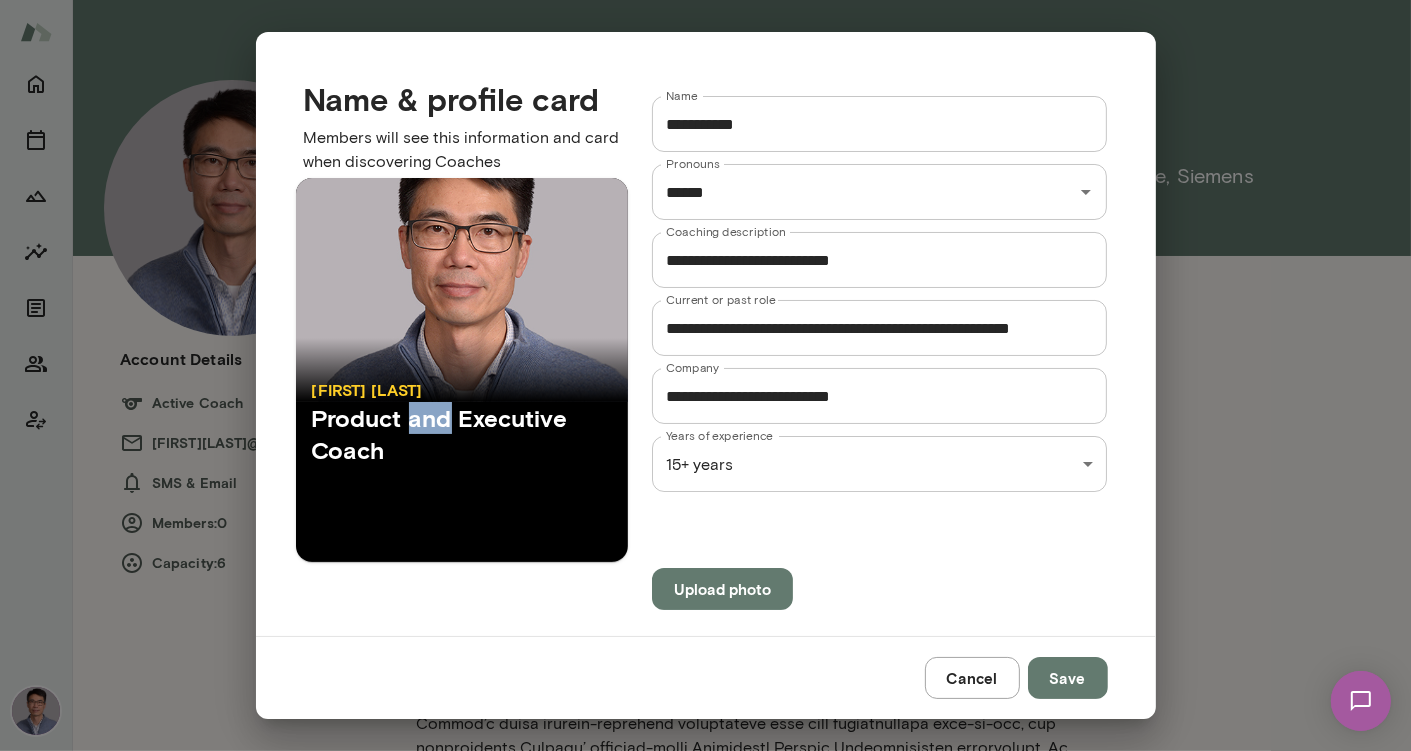 click on "Product and Executive Coach" at bounding box center (462, 454) 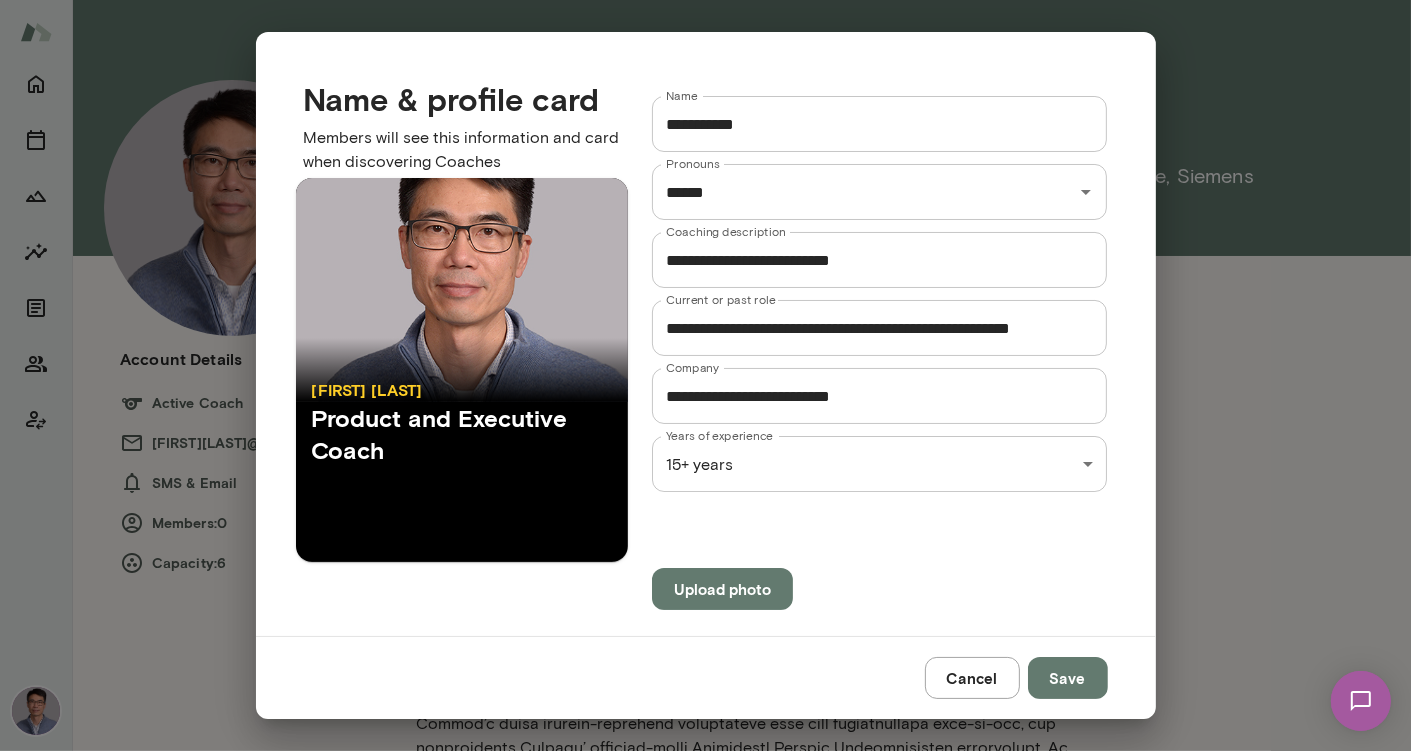 click on "**********" at bounding box center (864, 337) 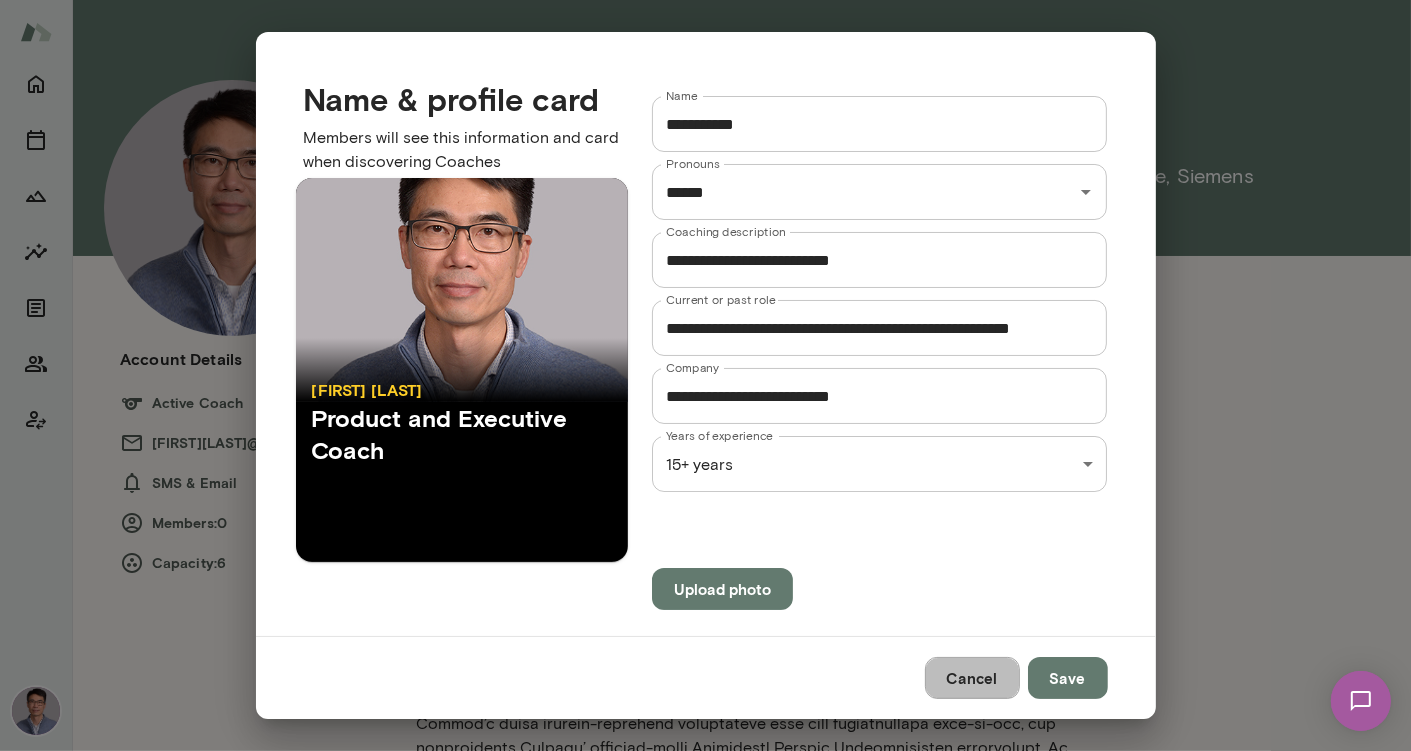 click on "Cancel" at bounding box center (972, 678) 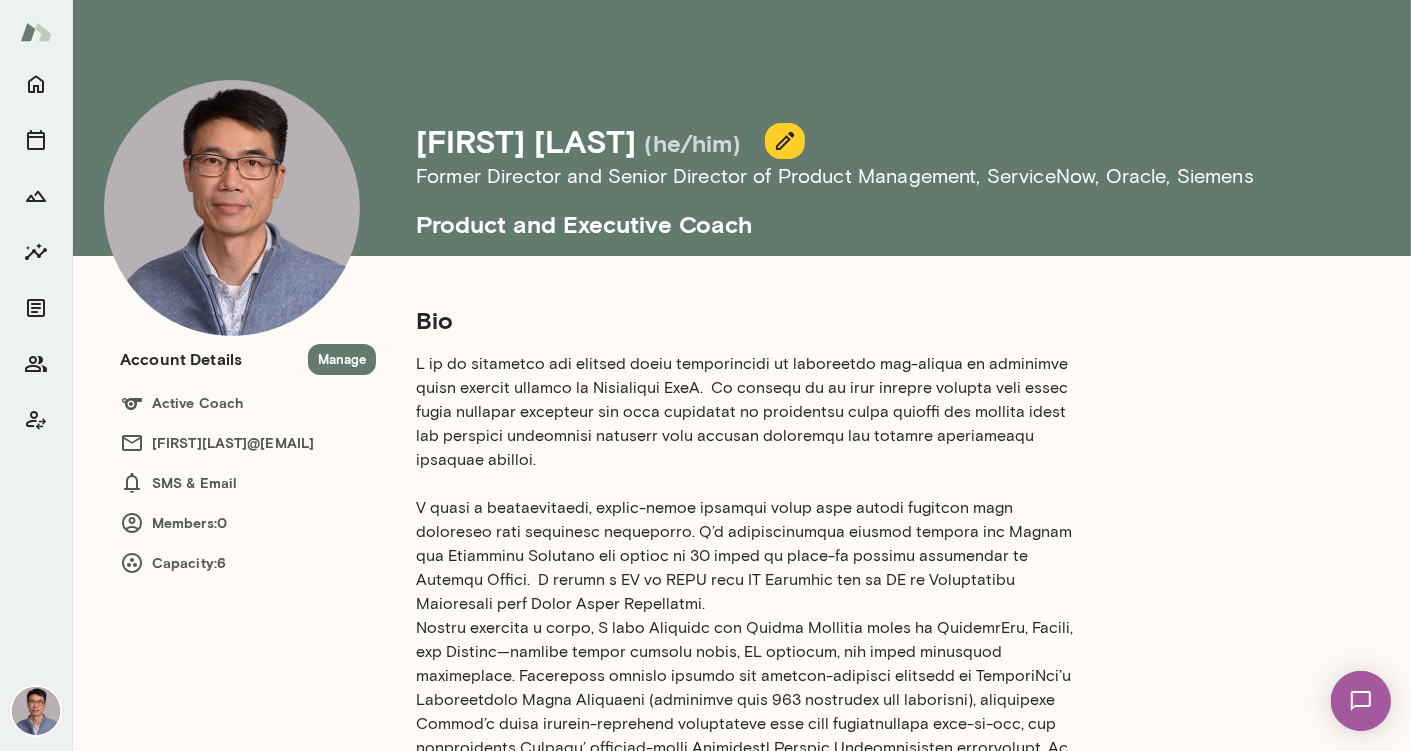 click at bounding box center [752, 688] 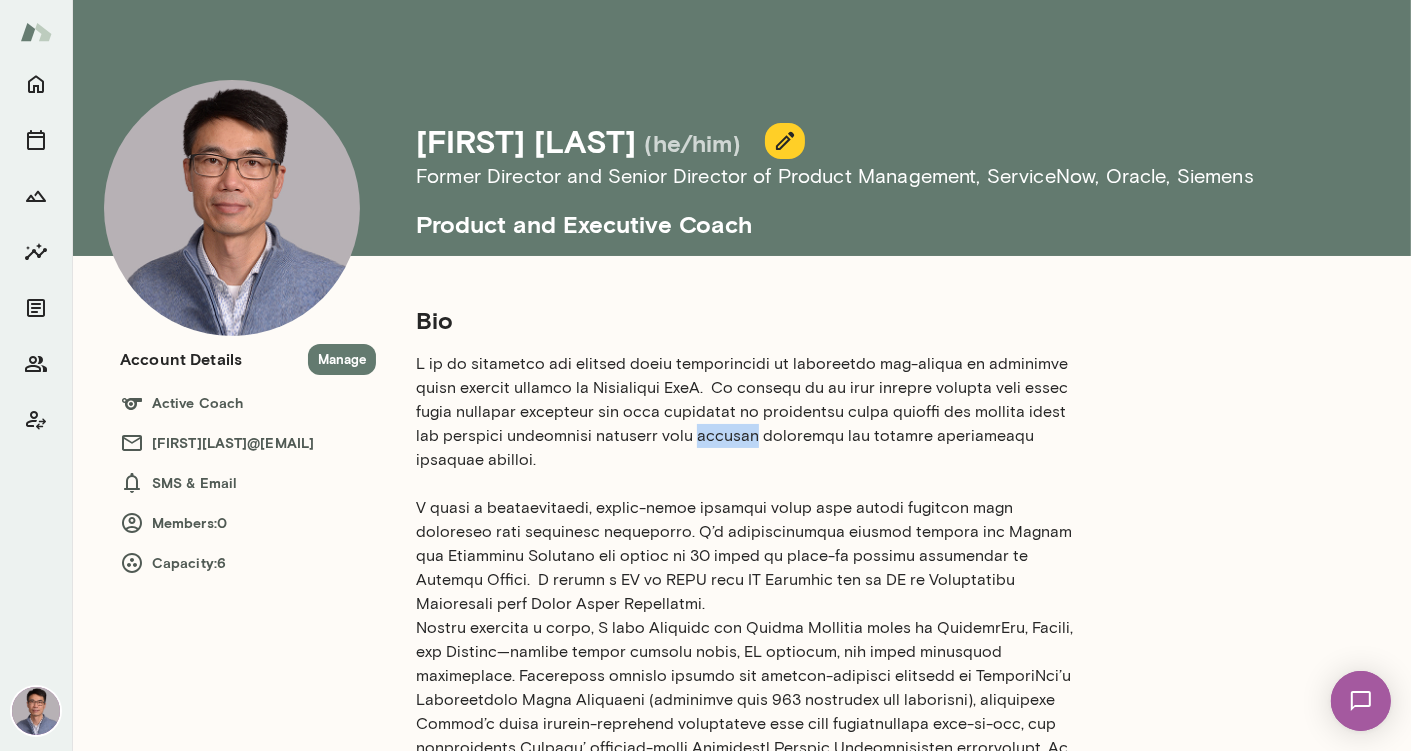 click at bounding box center [752, 688] 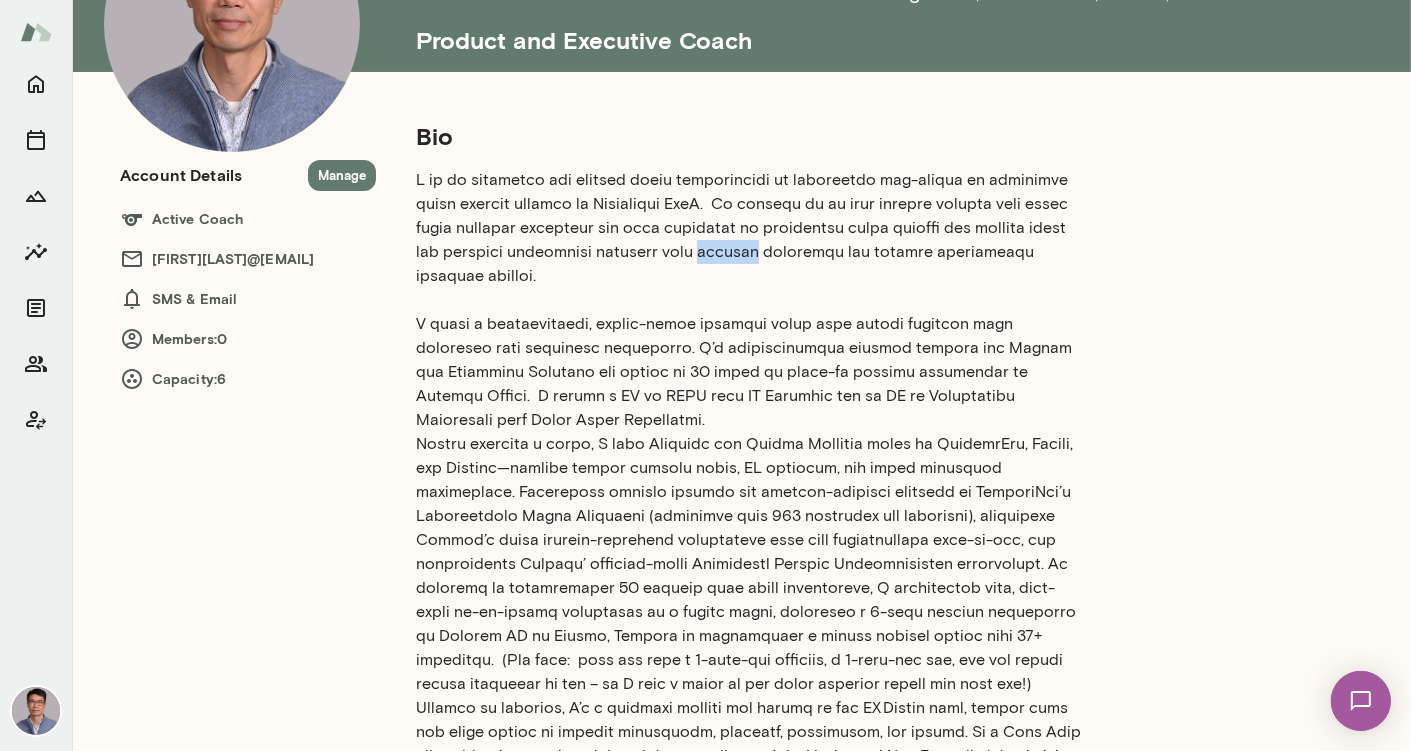 scroll, scrollTop: 198, scrollLeft: 0, axis: vertical 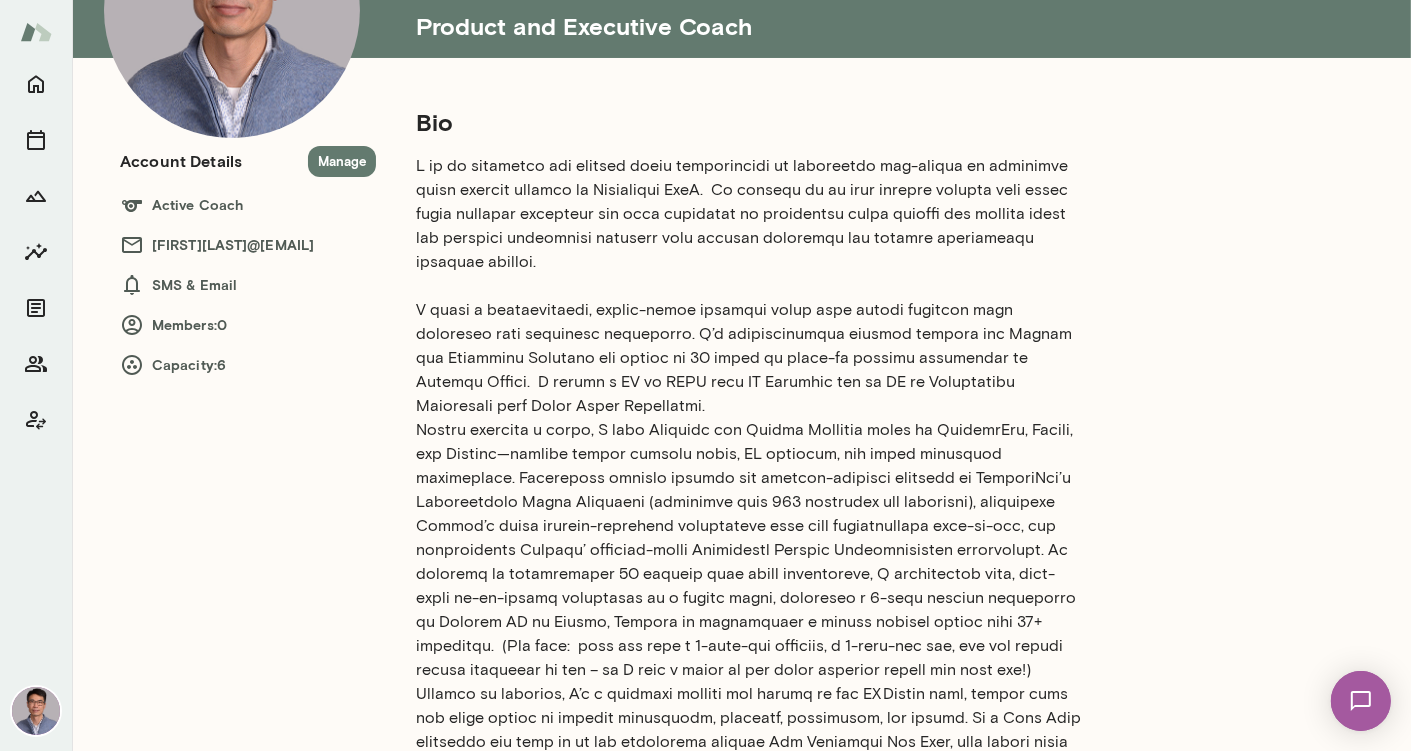 click at bounding box center (752, 490) 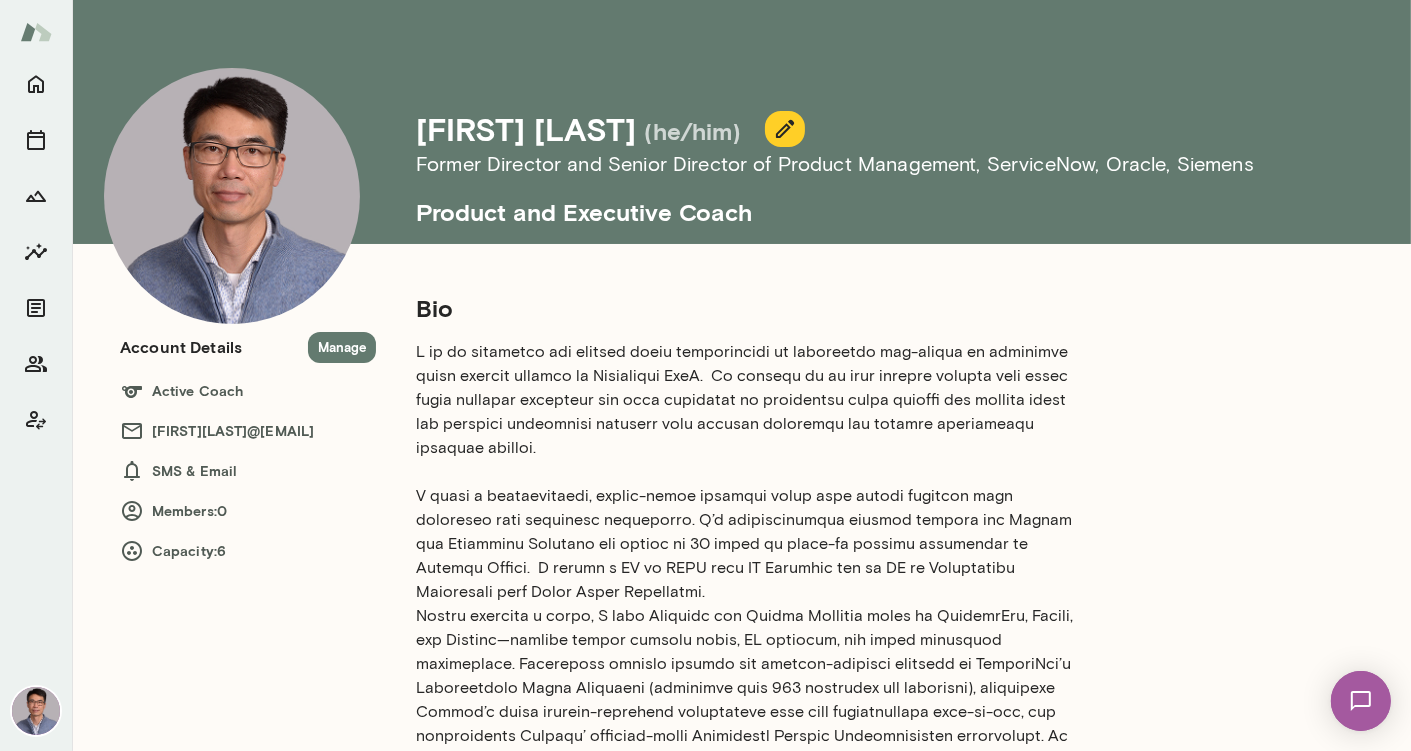 scroll, scrollTop: 0, scrollLeft: 0, axis: both 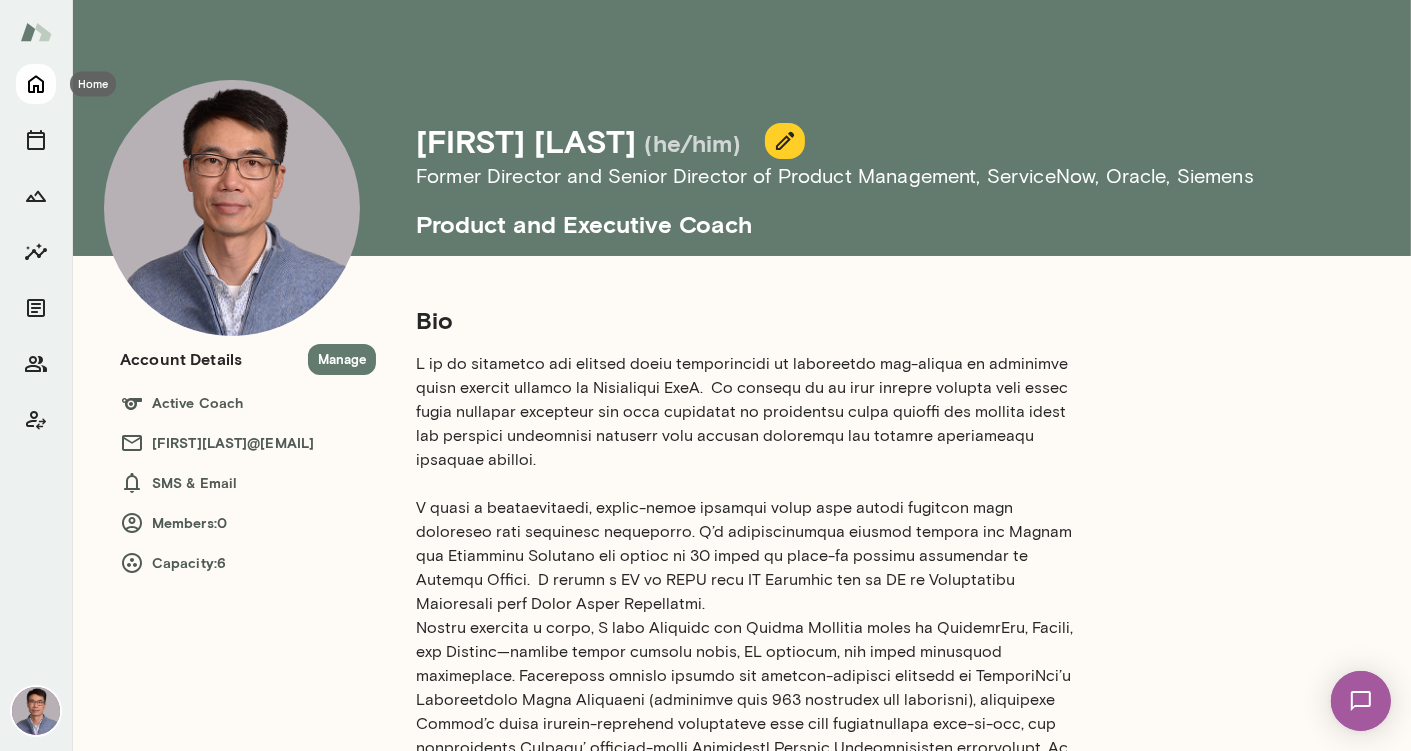 click 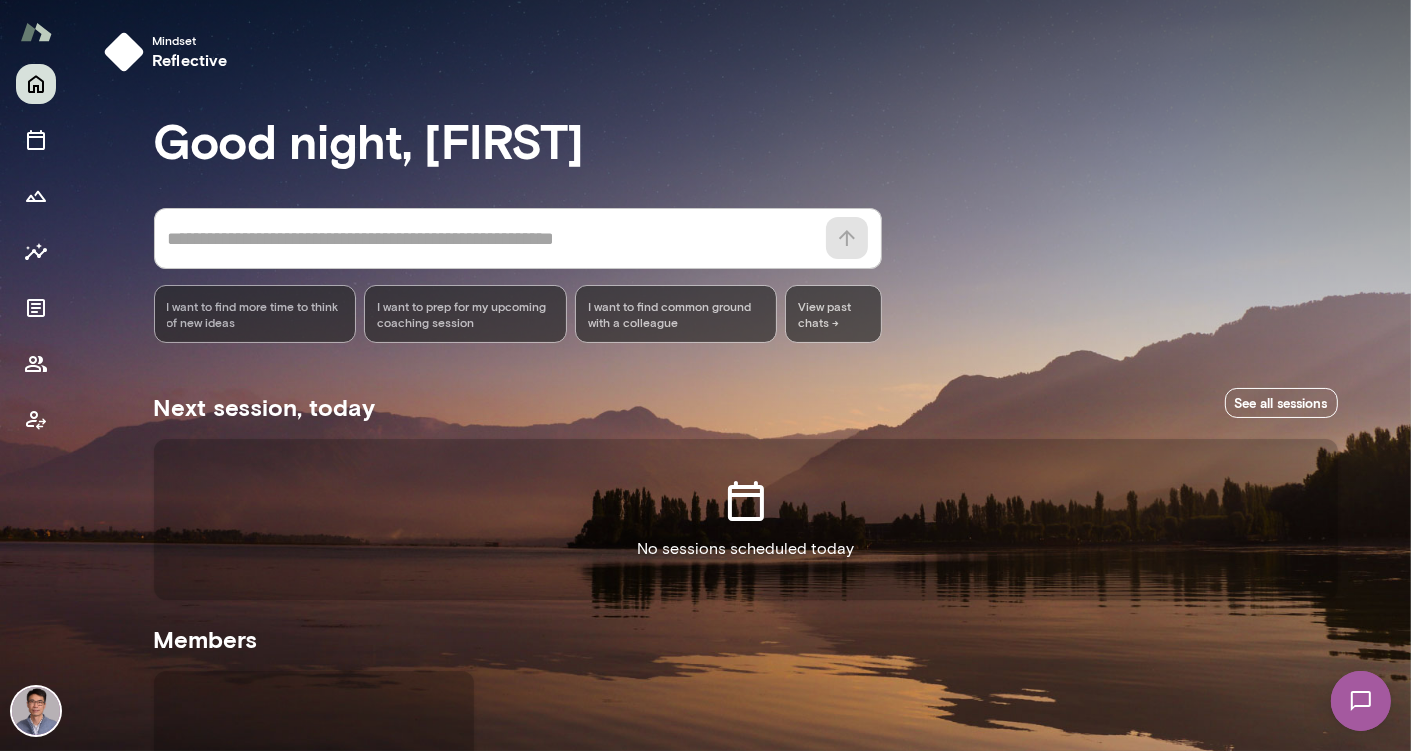click at bounding box center (36, 711) 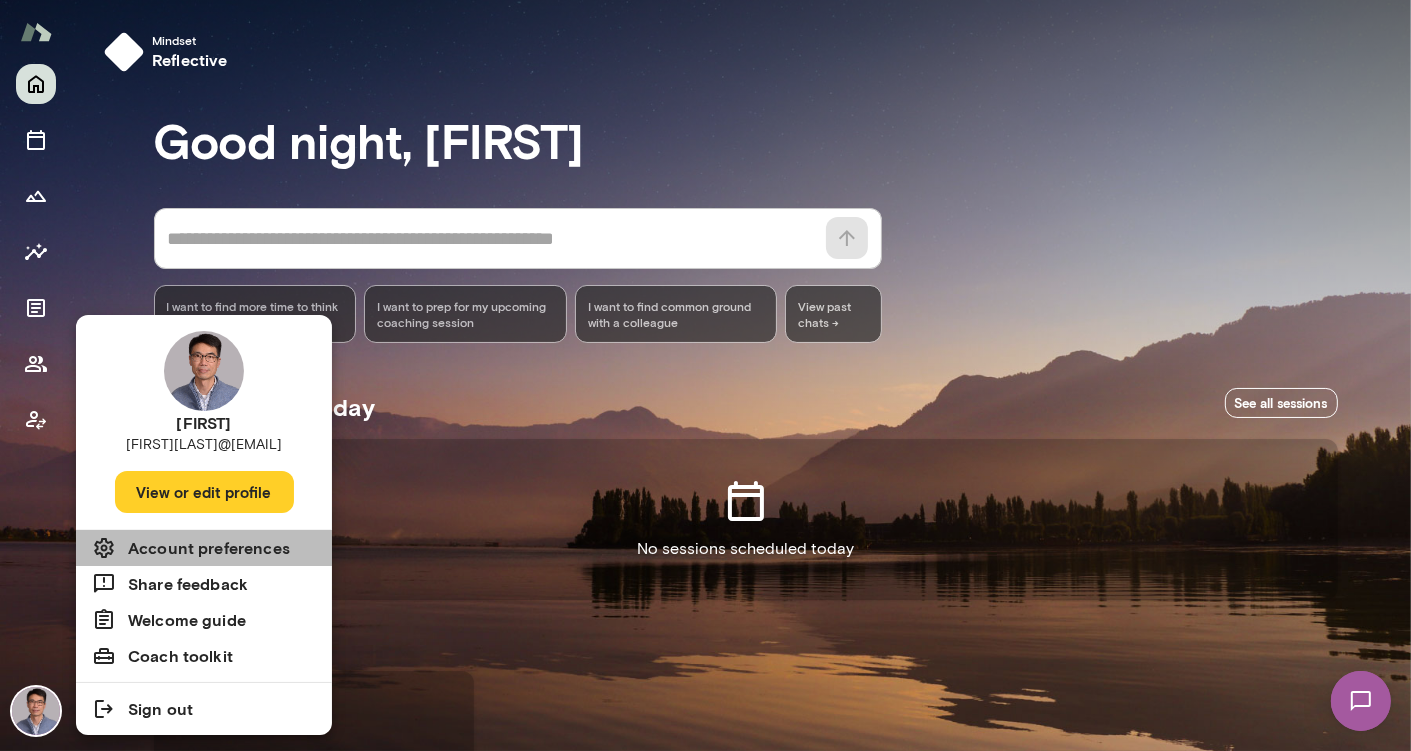 click on "Account preferences" at bounding box center [209, 548] 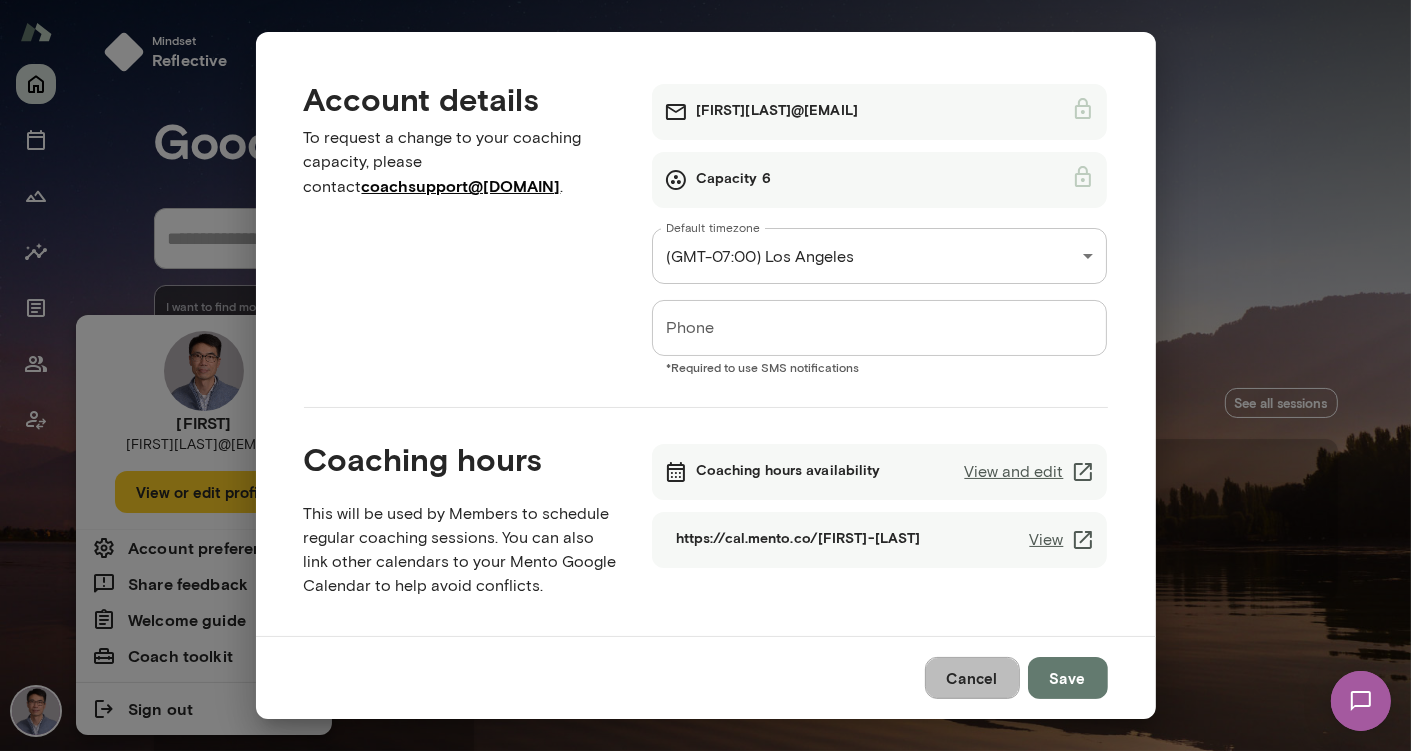 click on "Cancel" at bounding box center (972, 678) 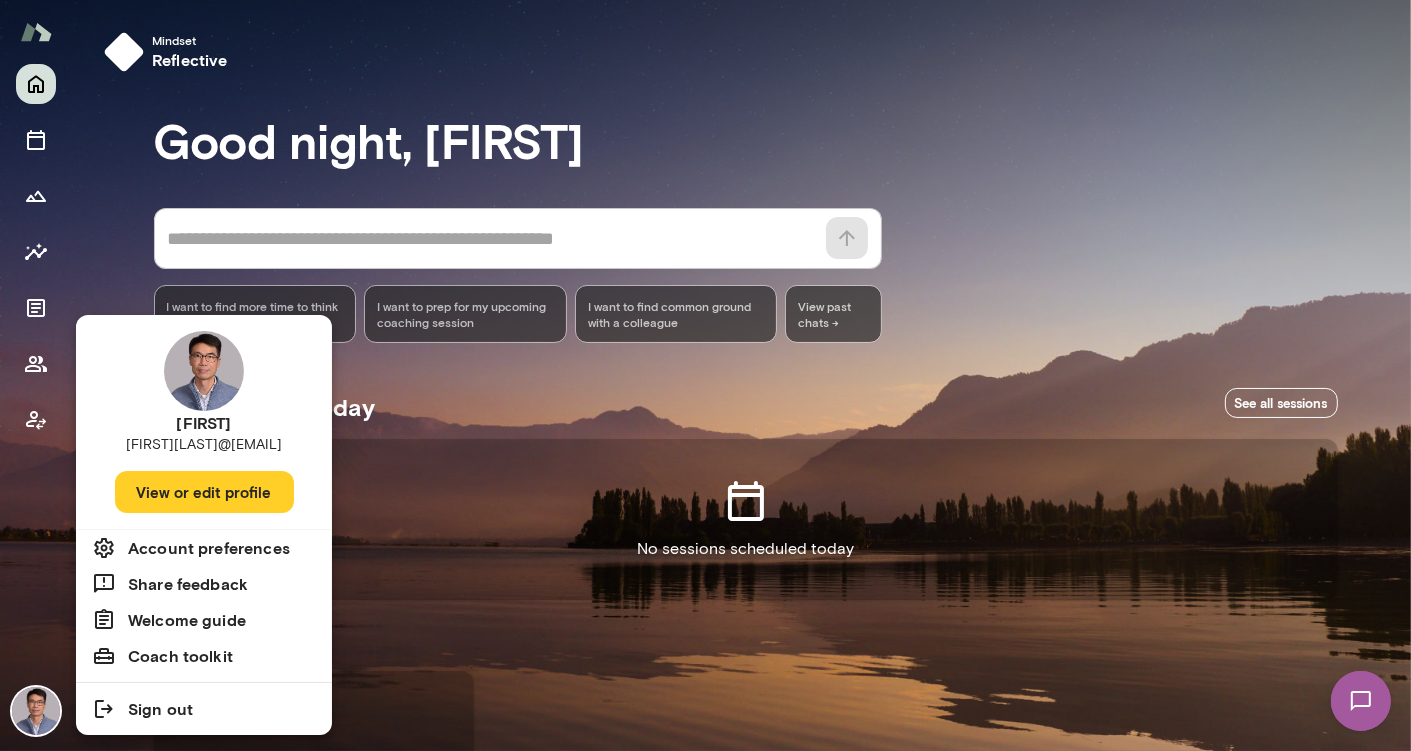 click at bounding box center [204, 371] 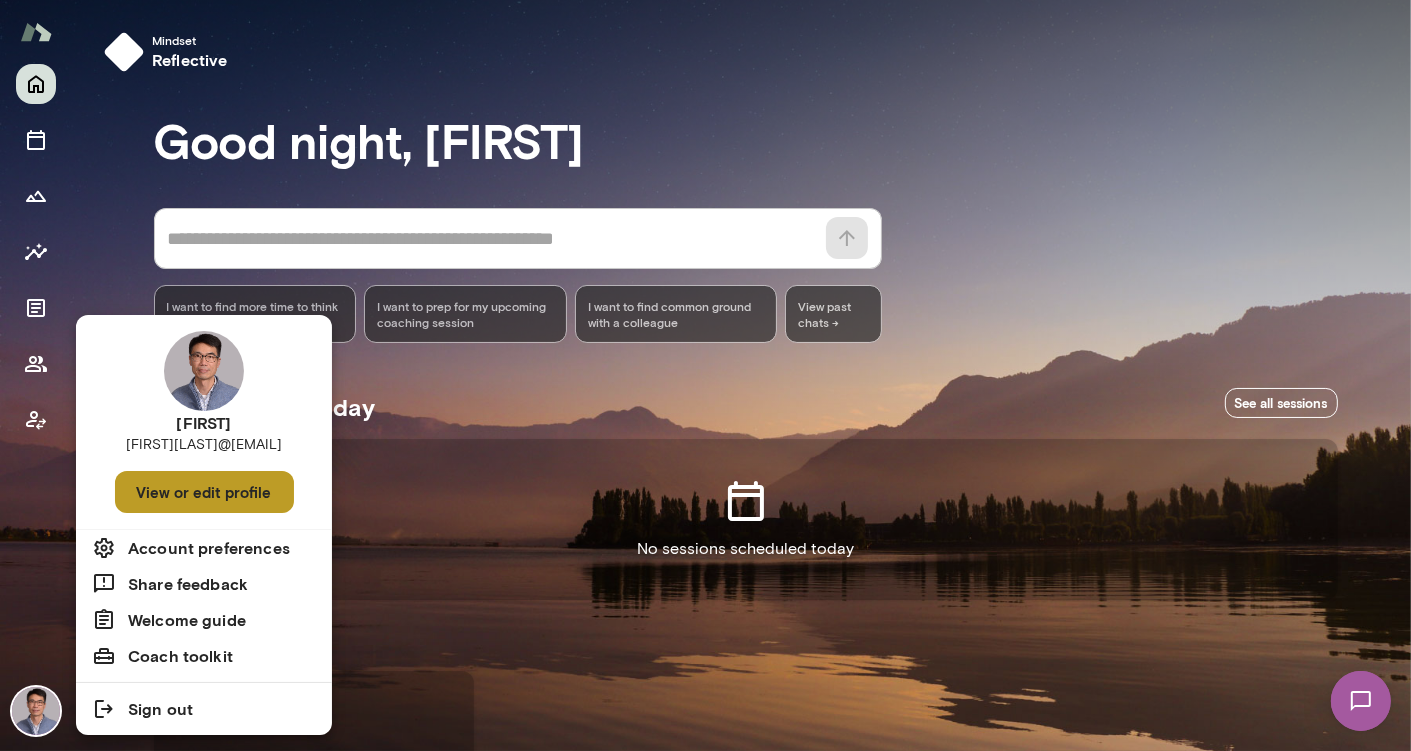 click on "View or edit profile" at bounding box center (204, 492) 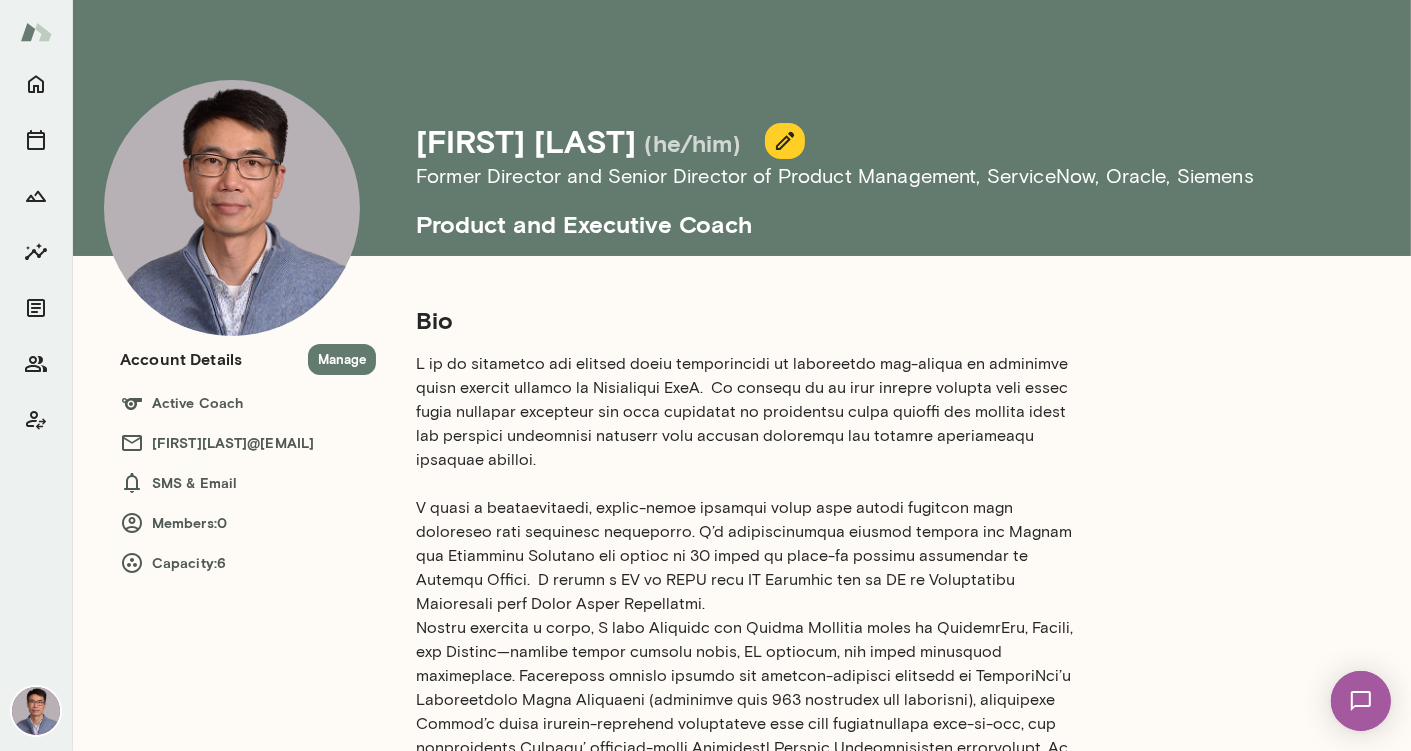 click at bounding box center [752, 688] 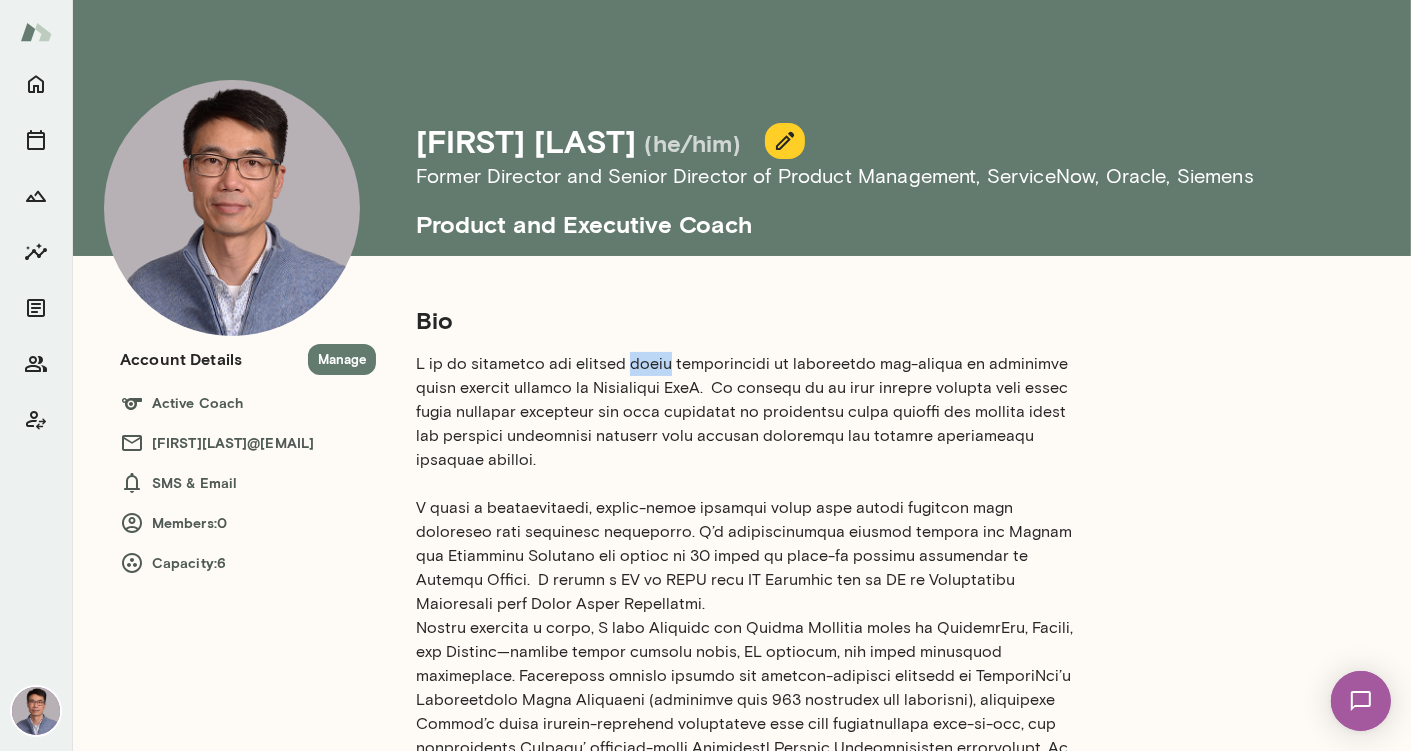 click at bounding box center [752, 688] 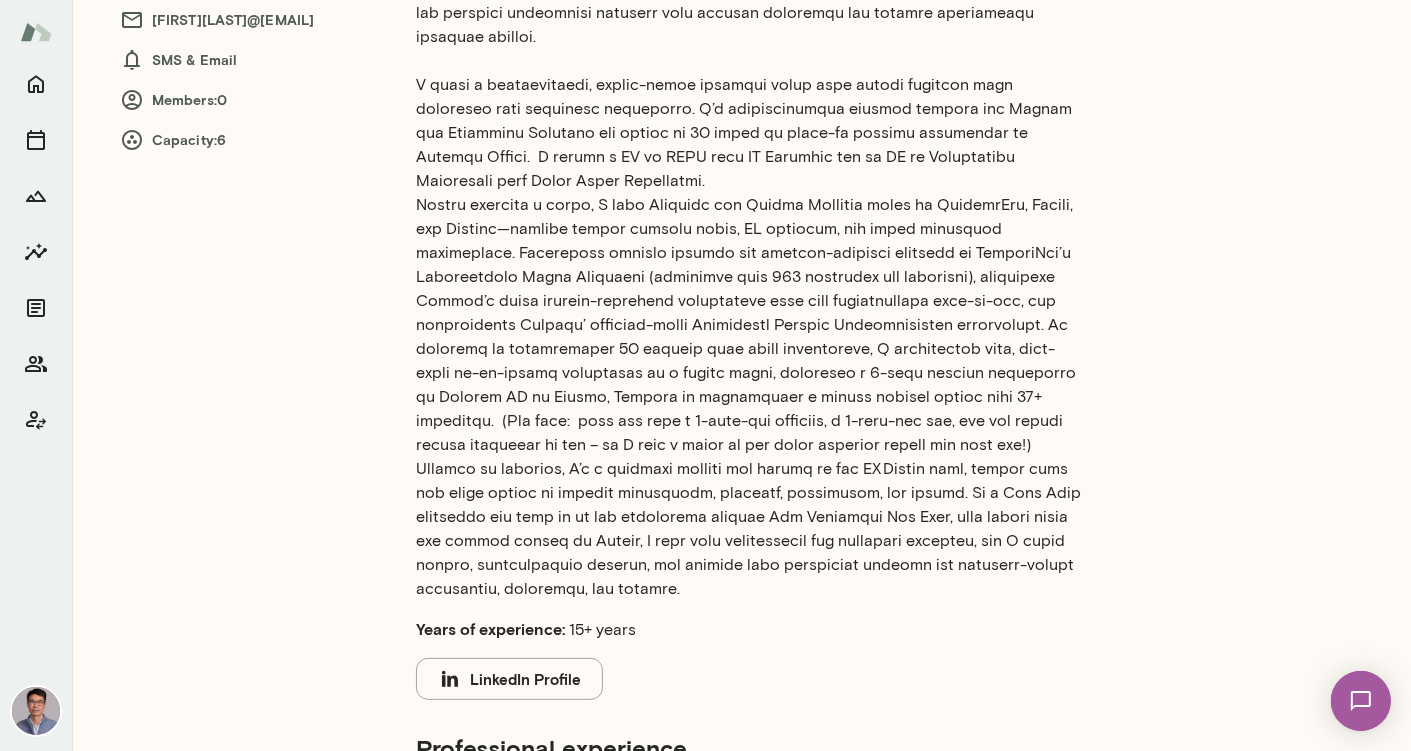 scroll, scrollTop: 483, scrollLeft: 0, axis: vertical 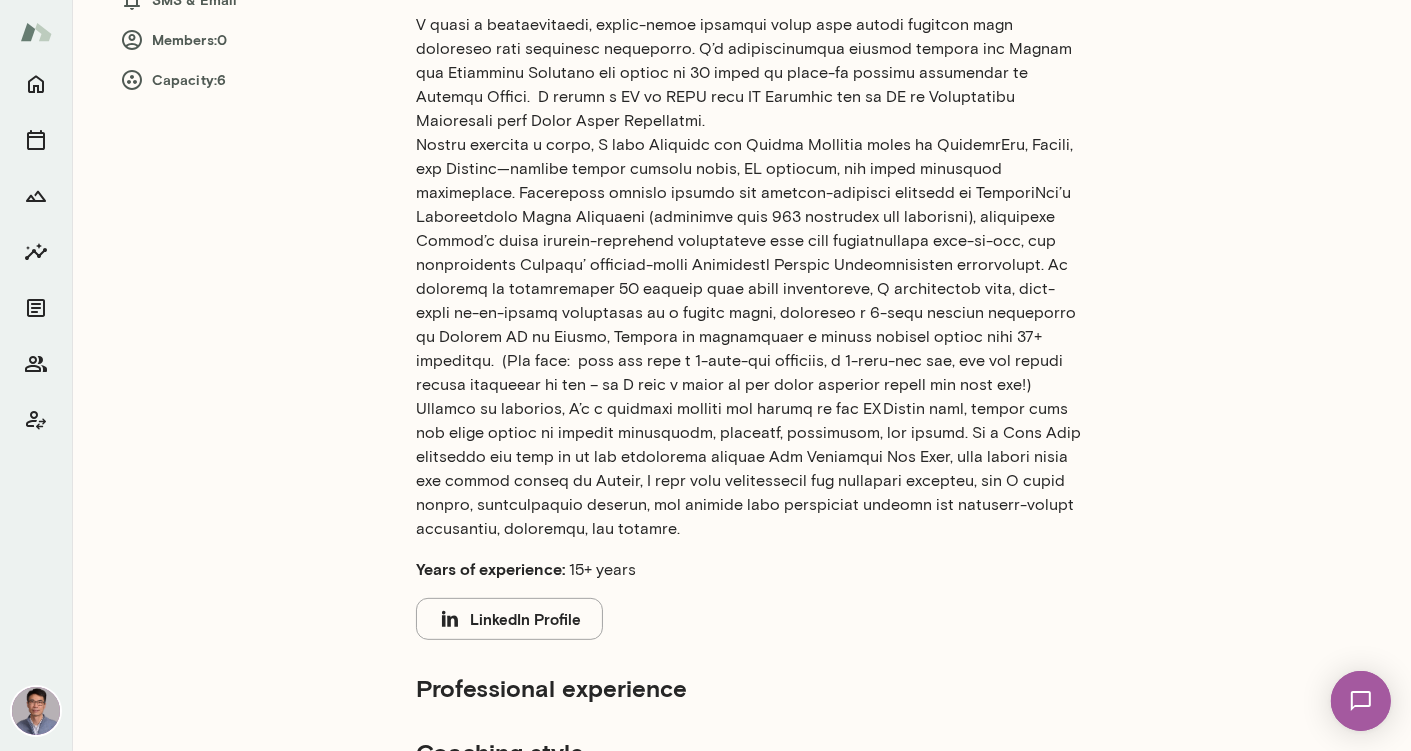 click at bounding box center [752, 205] 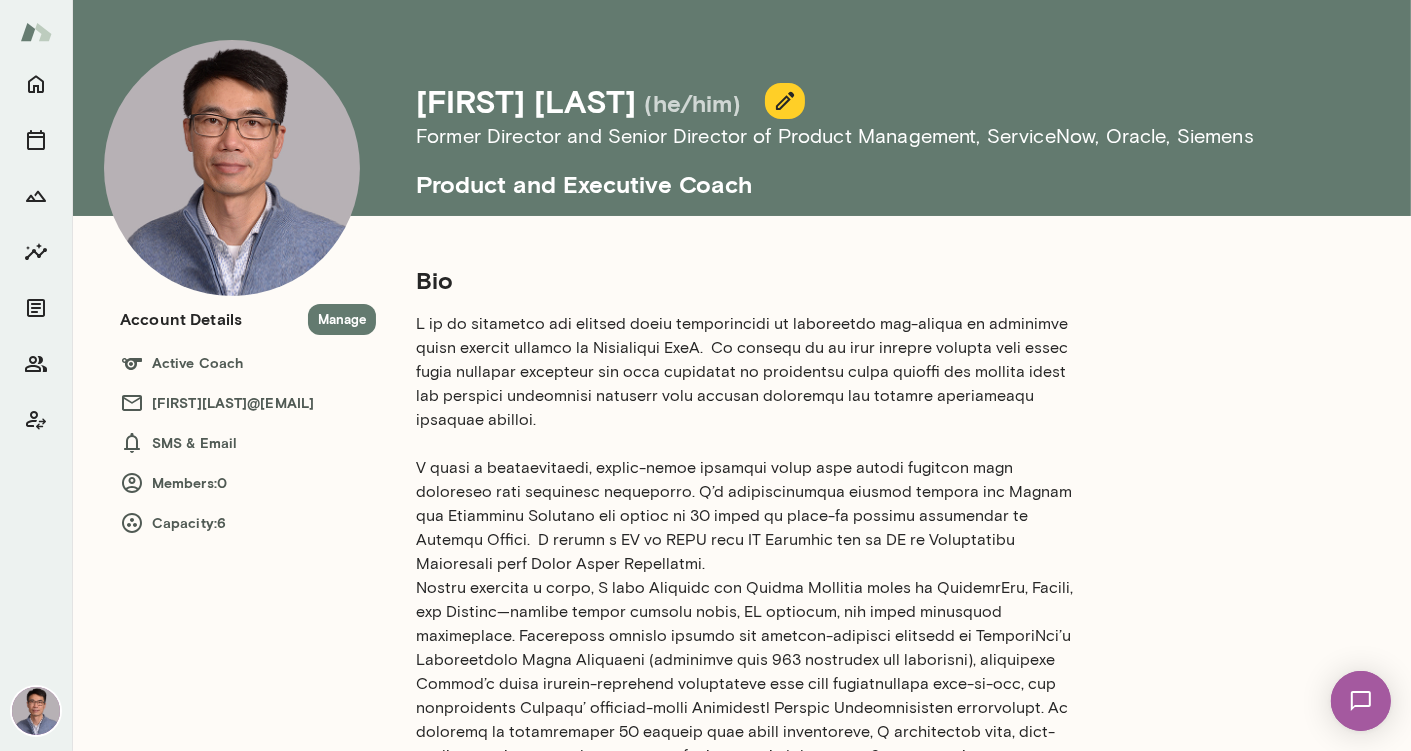 scroll, scrollTop: 0, scrollLeft: 0, axis: both 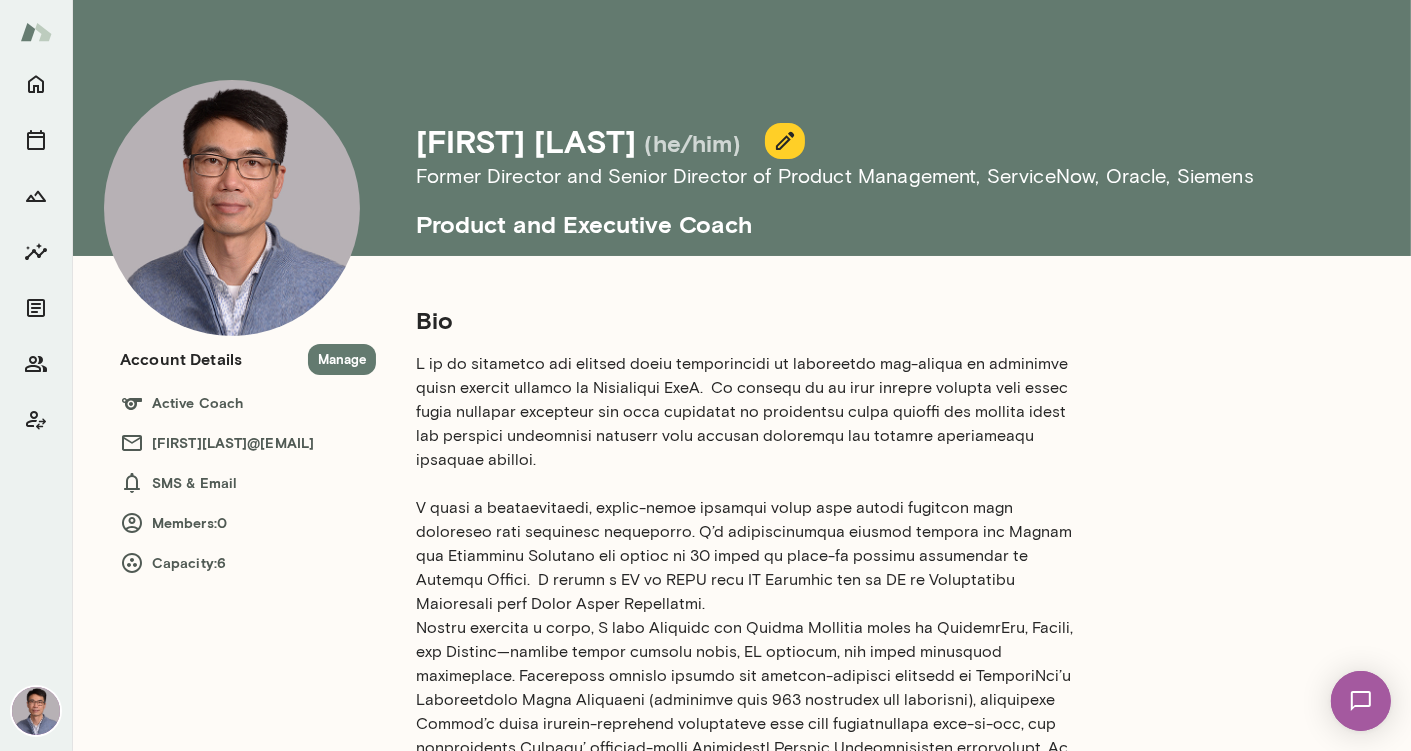 click at bounding box center (752, 688) 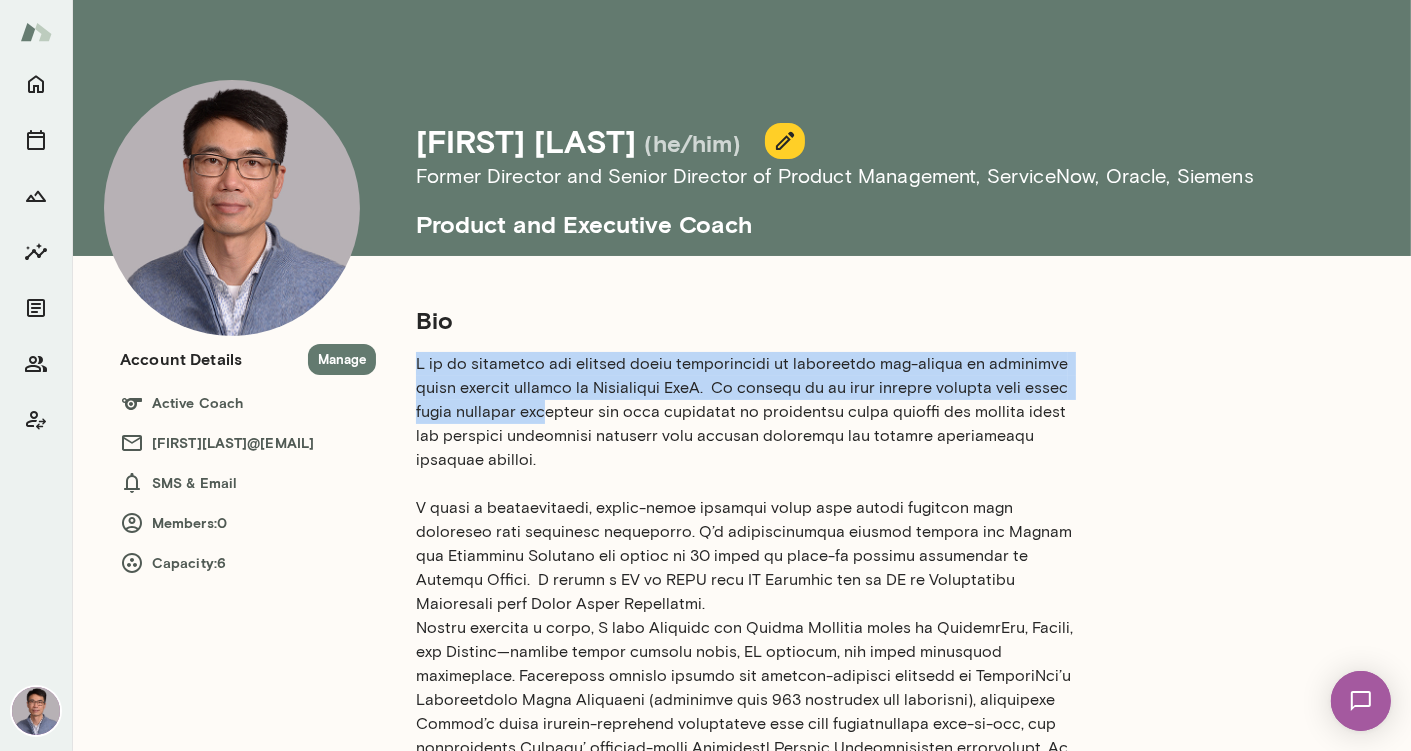 drag, startPoint x: 417, startPoint y: 364, endPoint x: 506, endPoint y: 417, distance: 103.58572 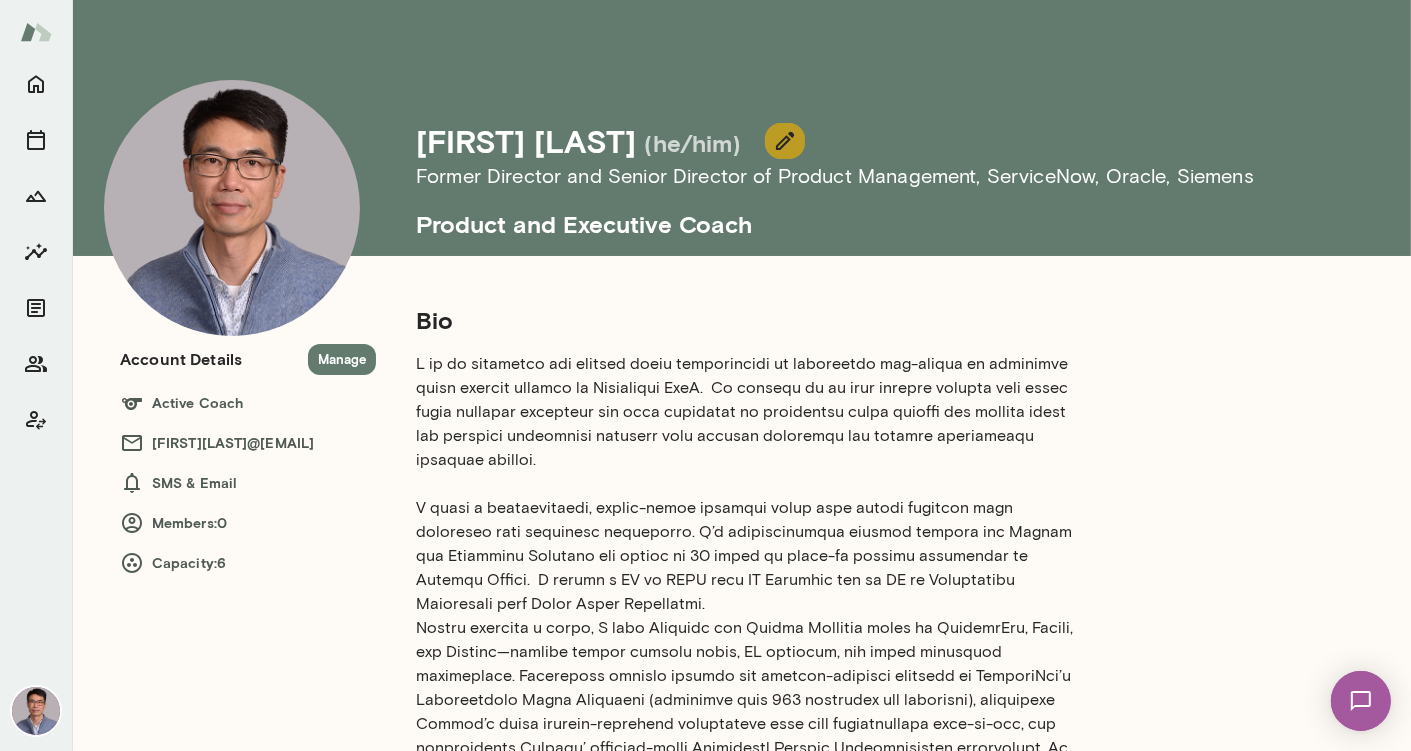 click 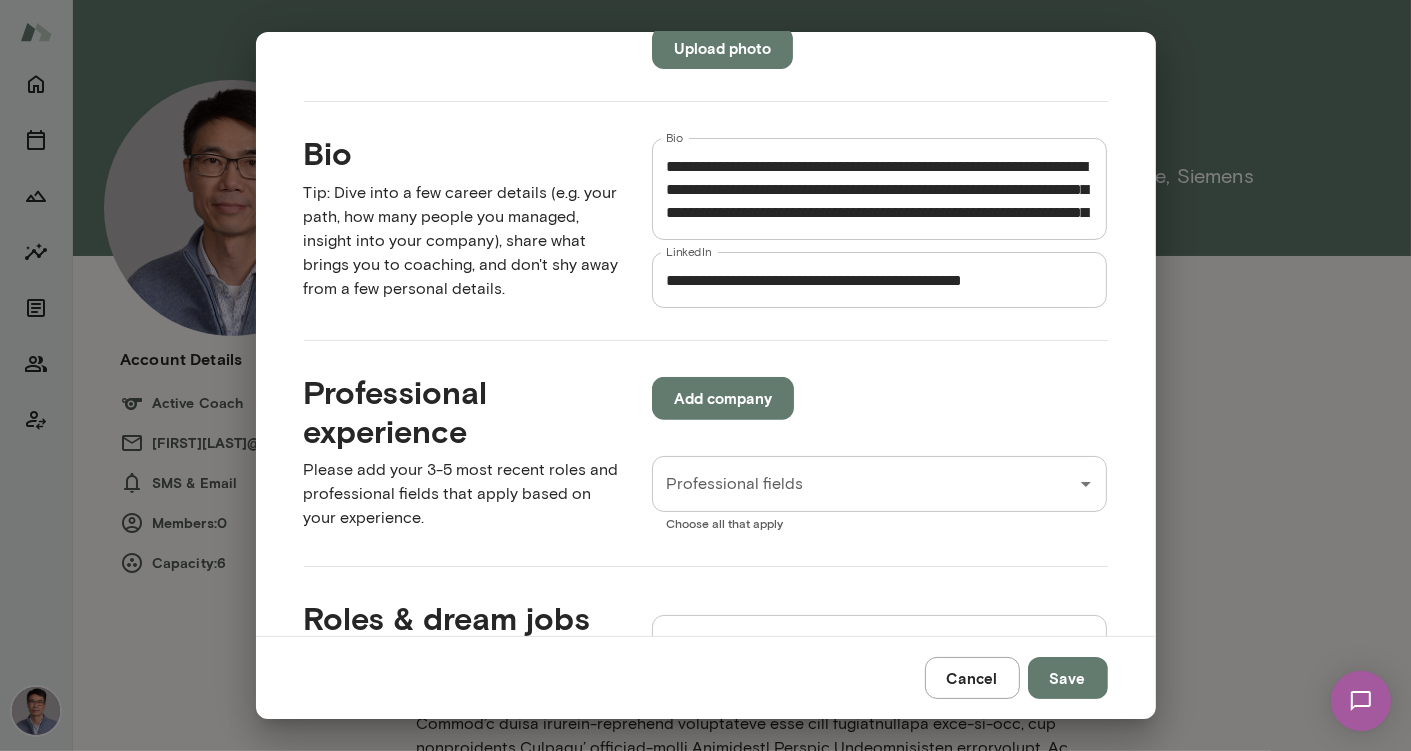 scroll, scrollTop: 545, scrollLeft: 0, axis: vertical 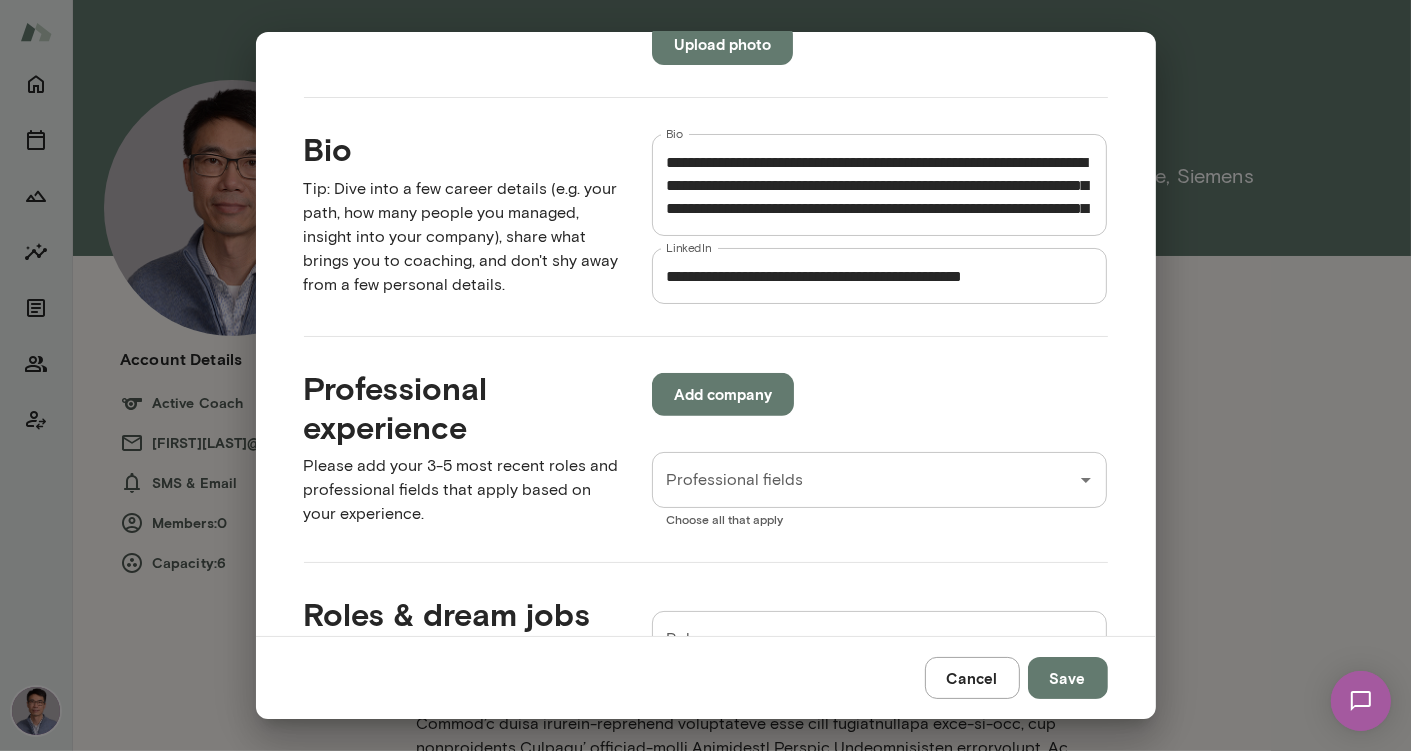 drag, startPoint x: 663, startPoint y: 162, endPoint x: 823, endPoint y: 218, distance: 169.51697 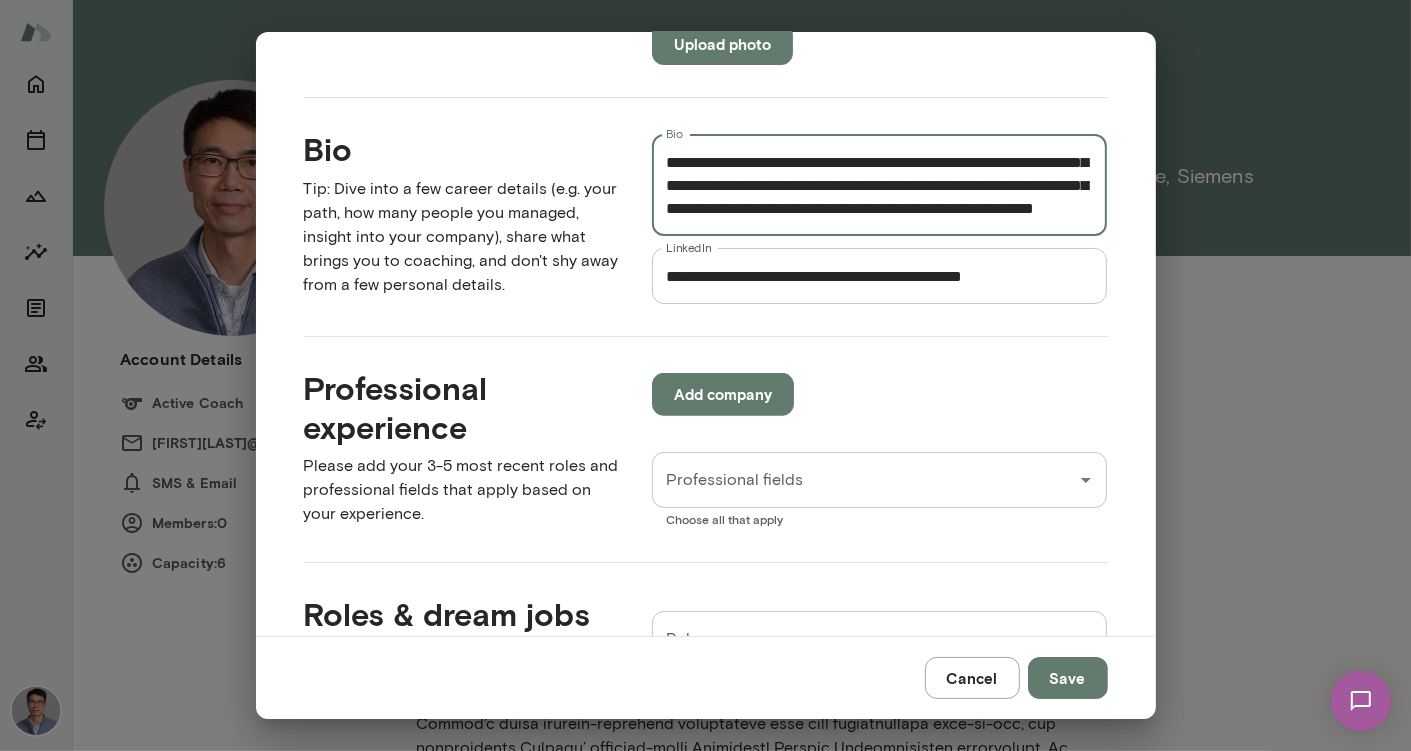 scroll, scrollTop: 874, scrollLeft: 0, axis: vertical 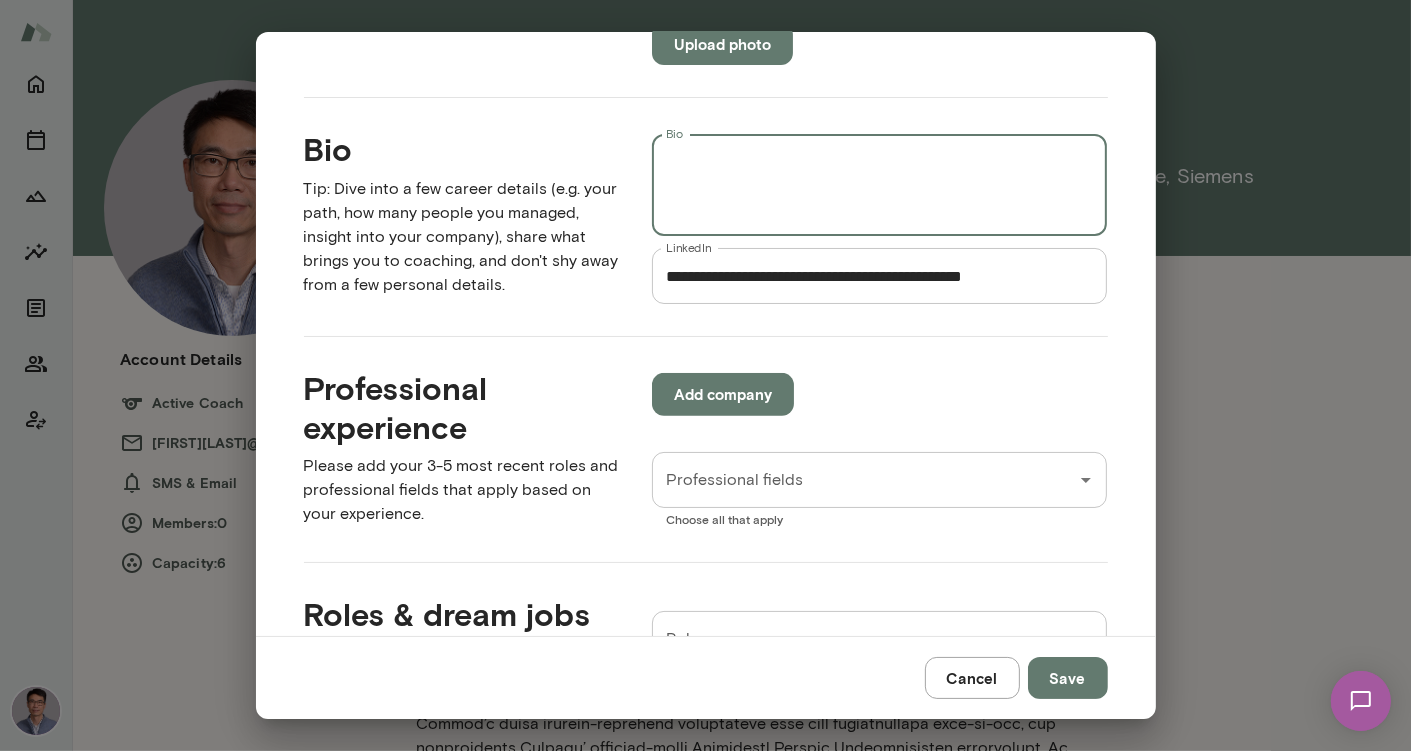 paste on "**********" 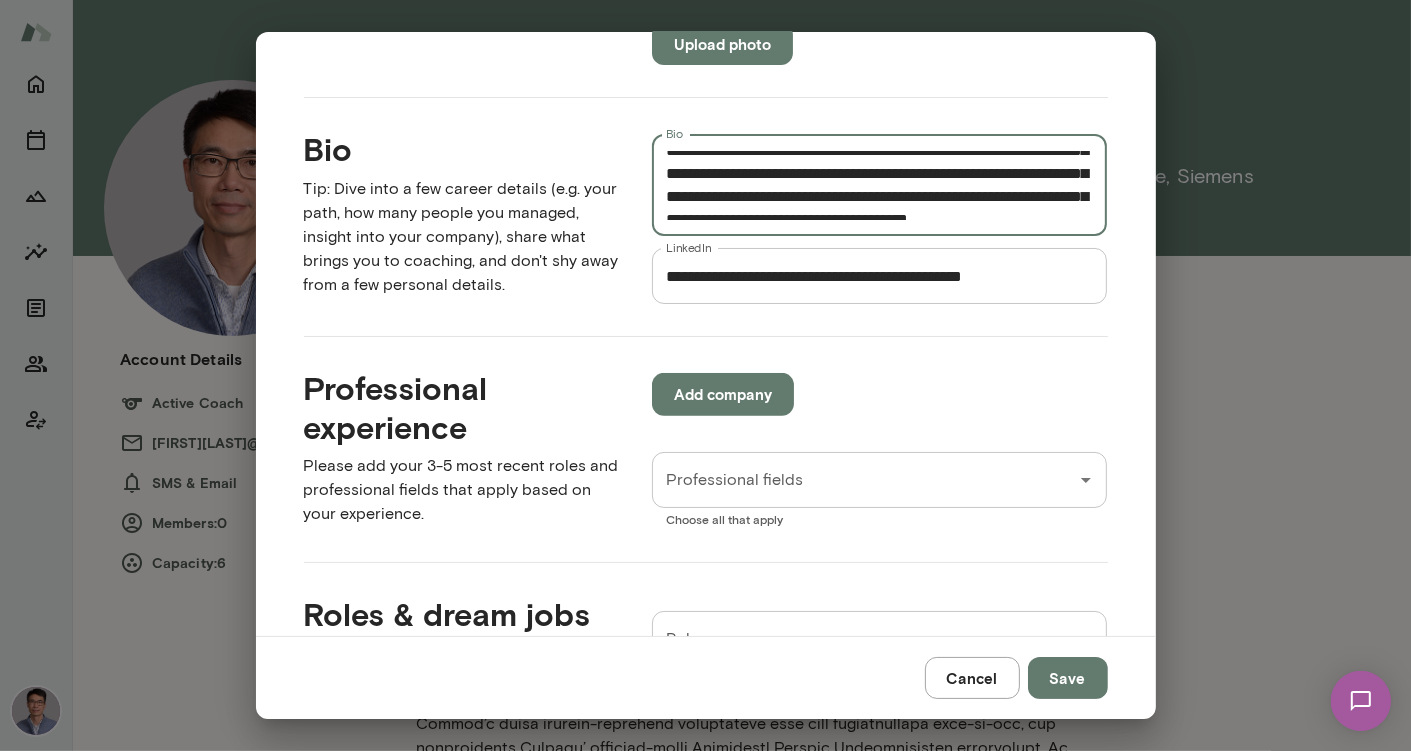 scroll, scrollTop: 0, scrollLeft: 0, axis: both 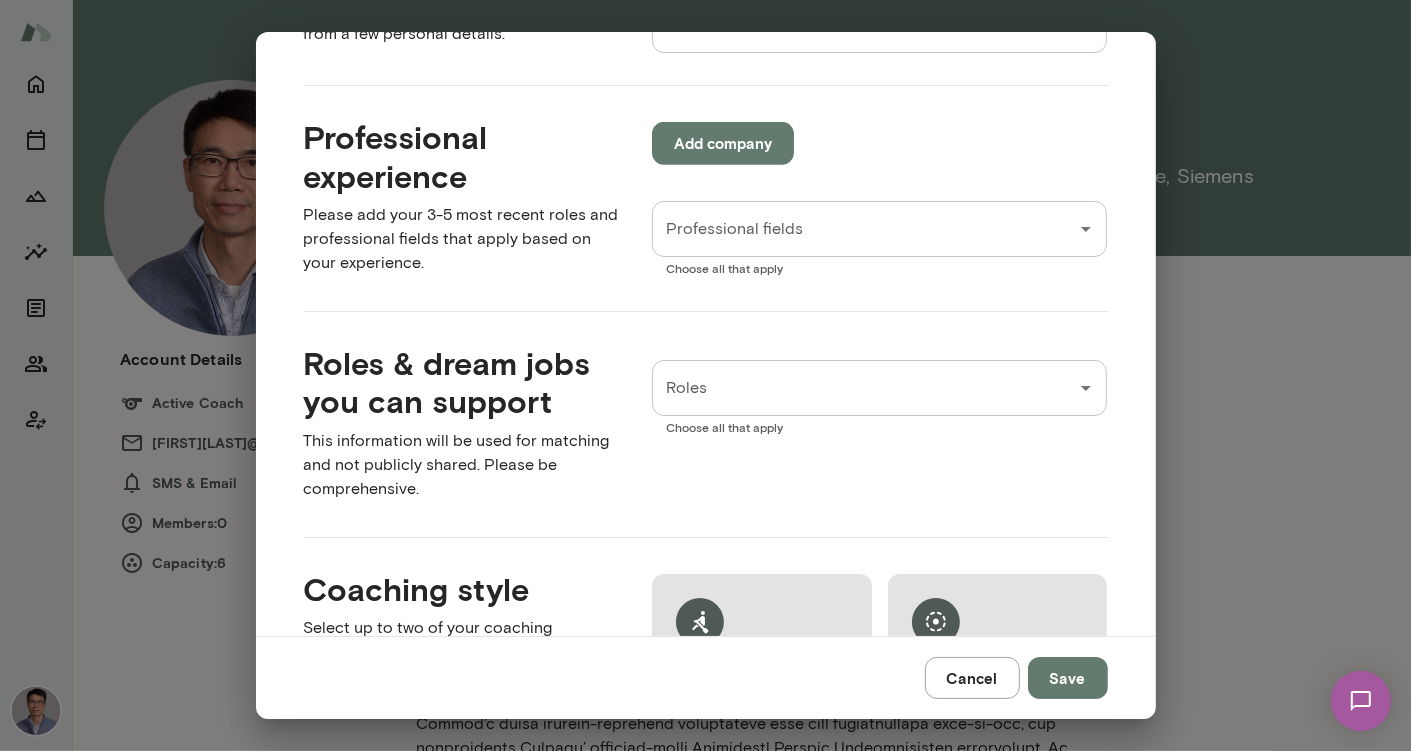 type on "**********" 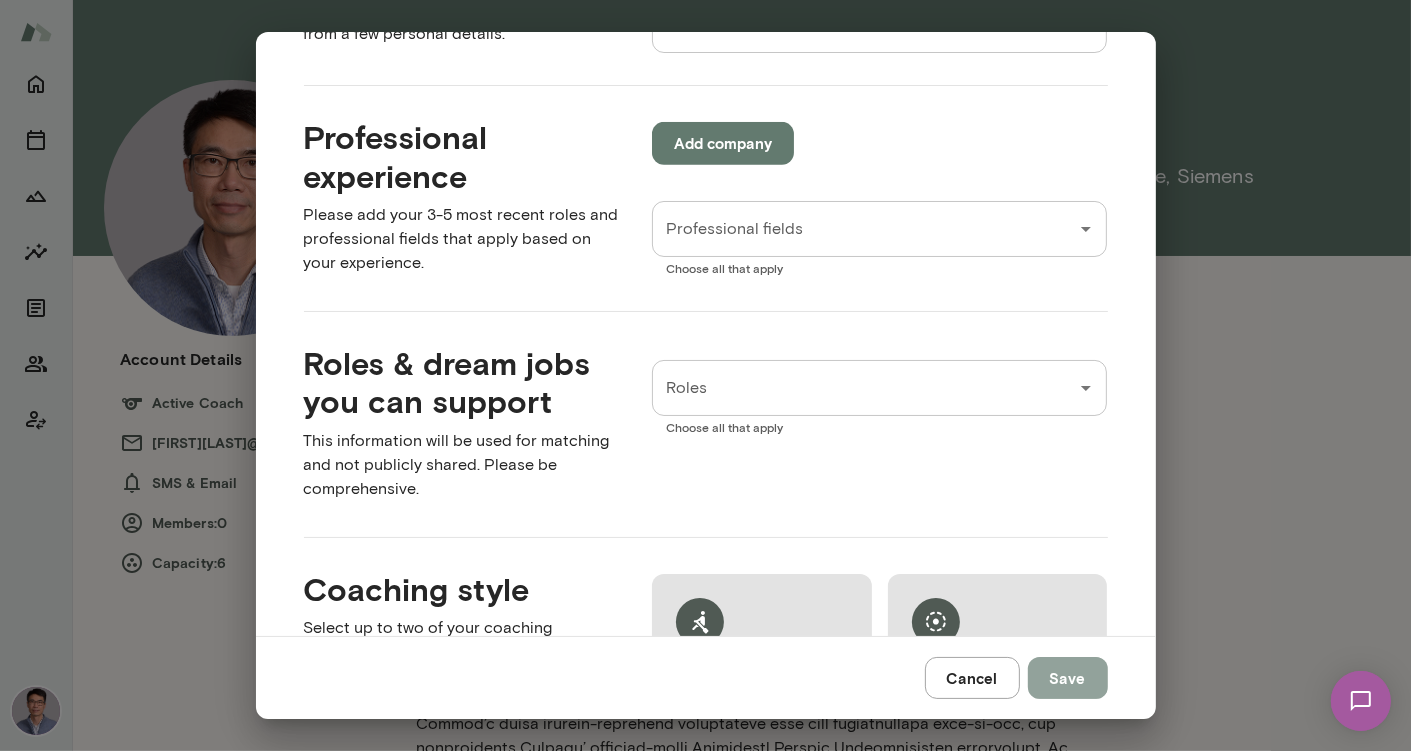 click on "Save" at bounding box center (1068, 678) 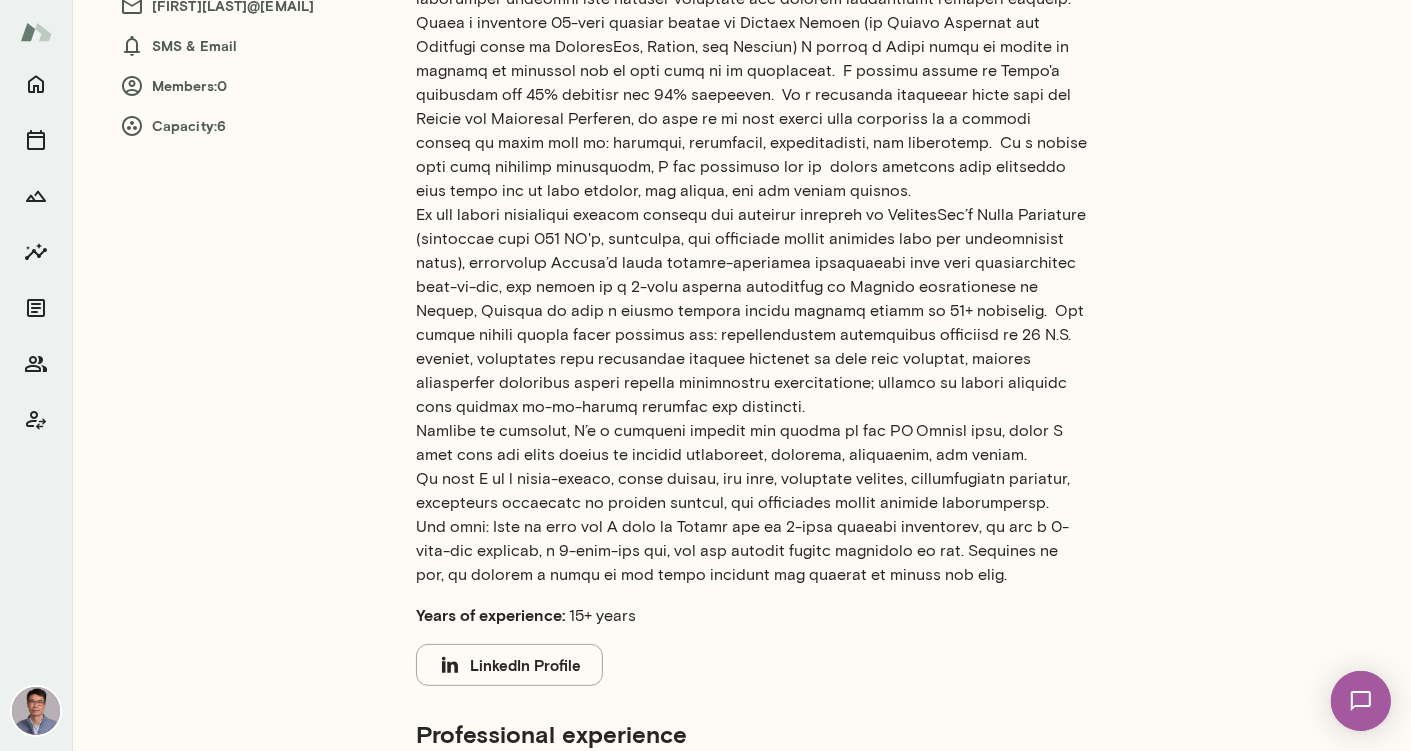 scroll, scrollTop: 438, scrollLeft: 0, axis: vertical 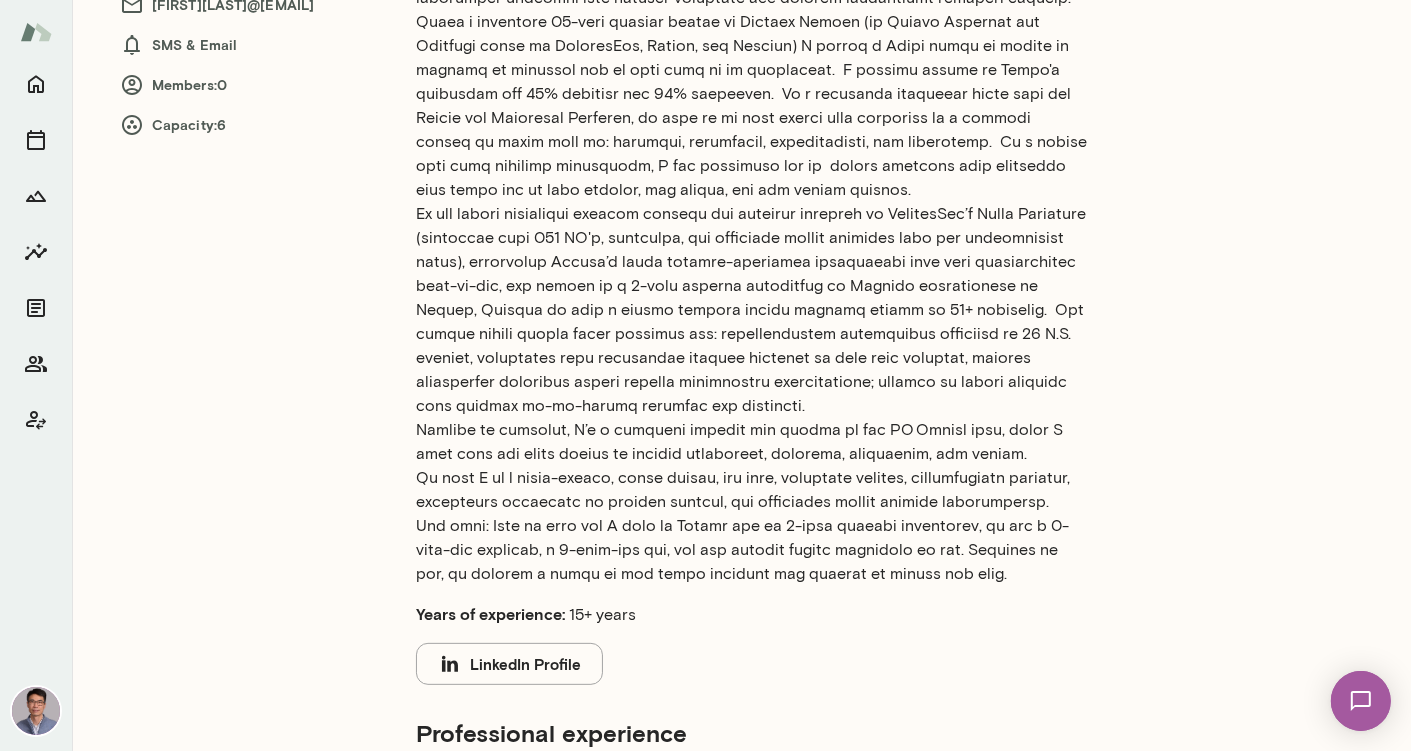 click at bounding box center [752, 250] 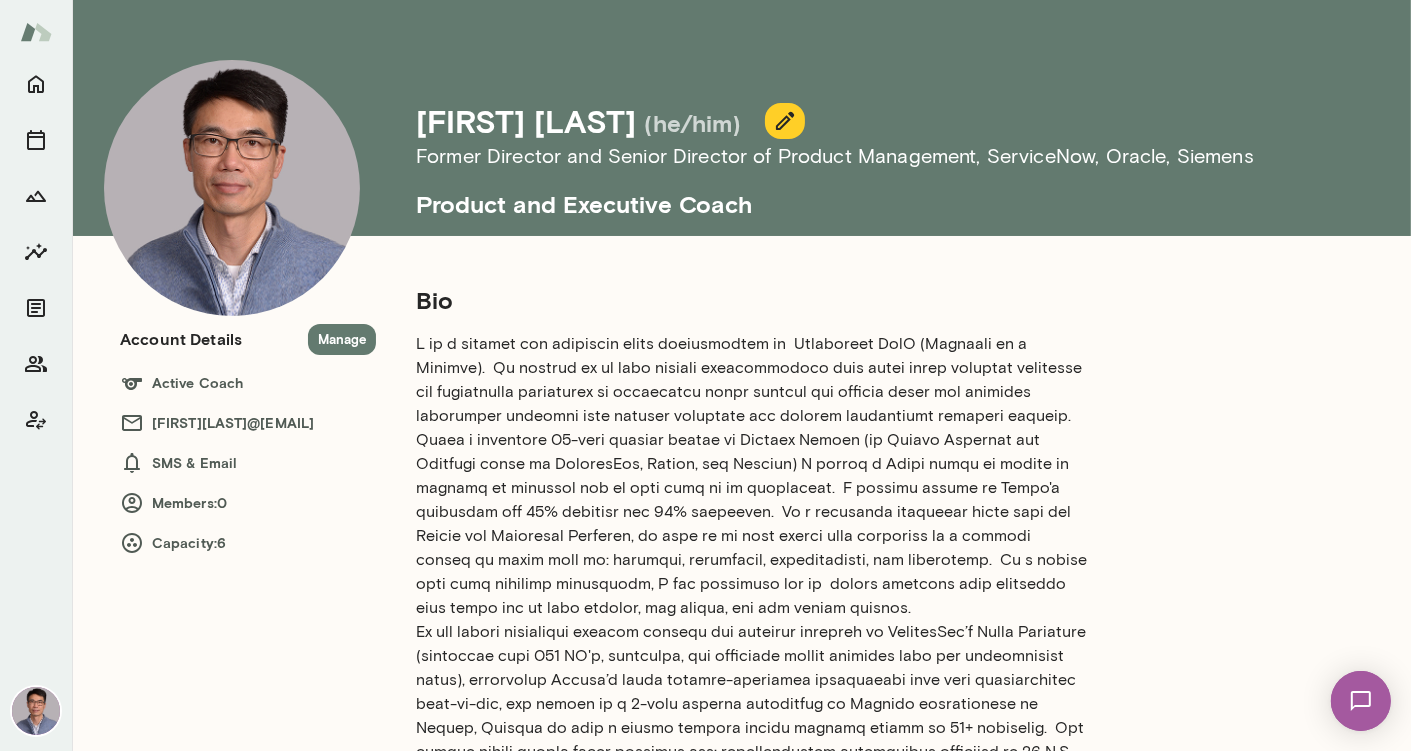 scroll, scrollTop: 0, scrollLeft: 0, axis: both 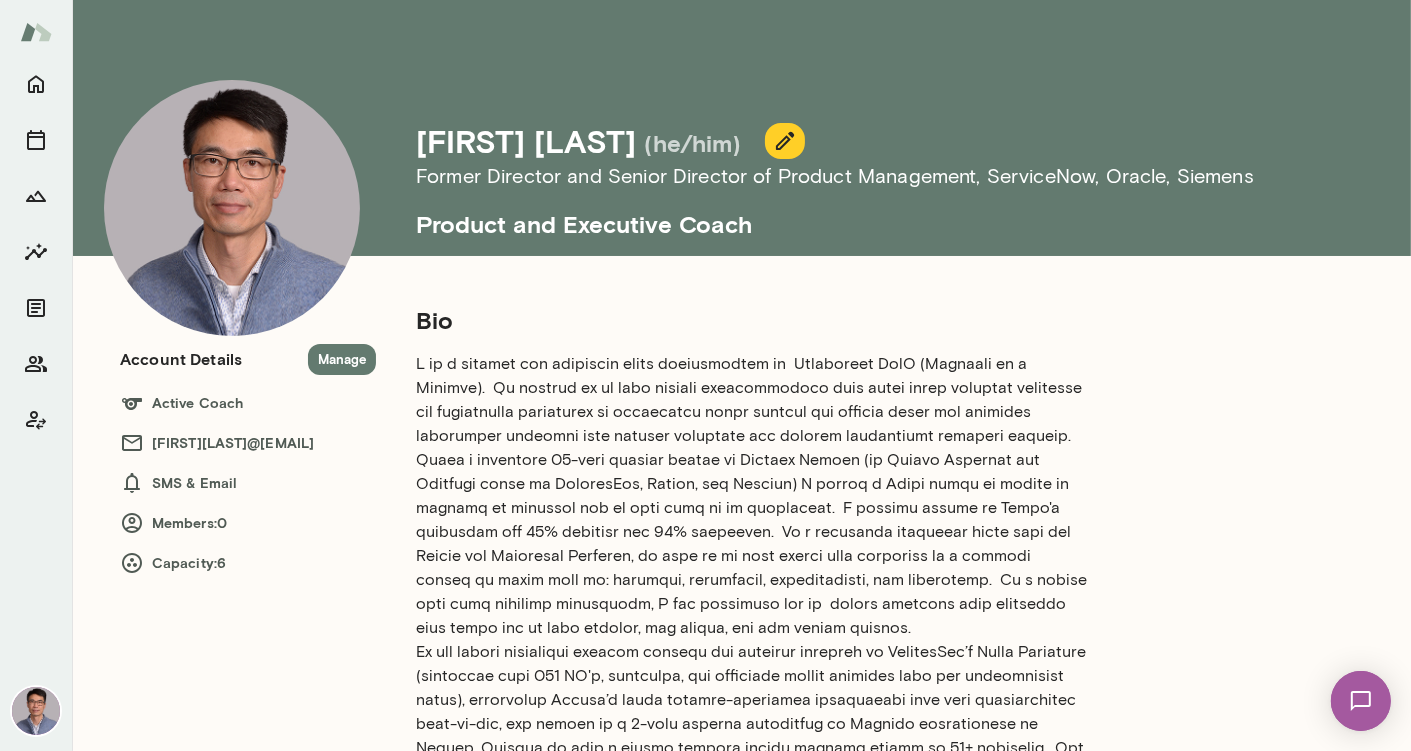 click 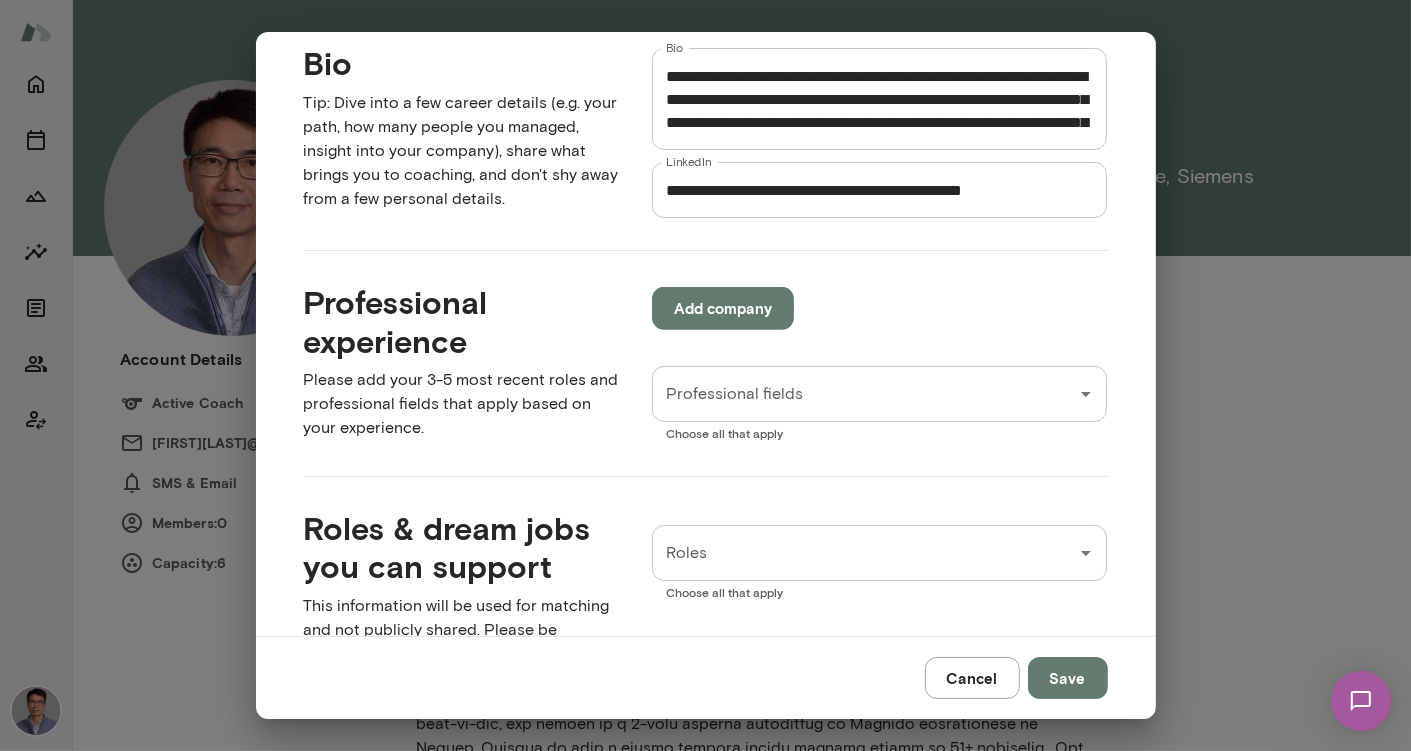 scroll, scrollTop: 634, scrollLeft: 0, axis: vertical 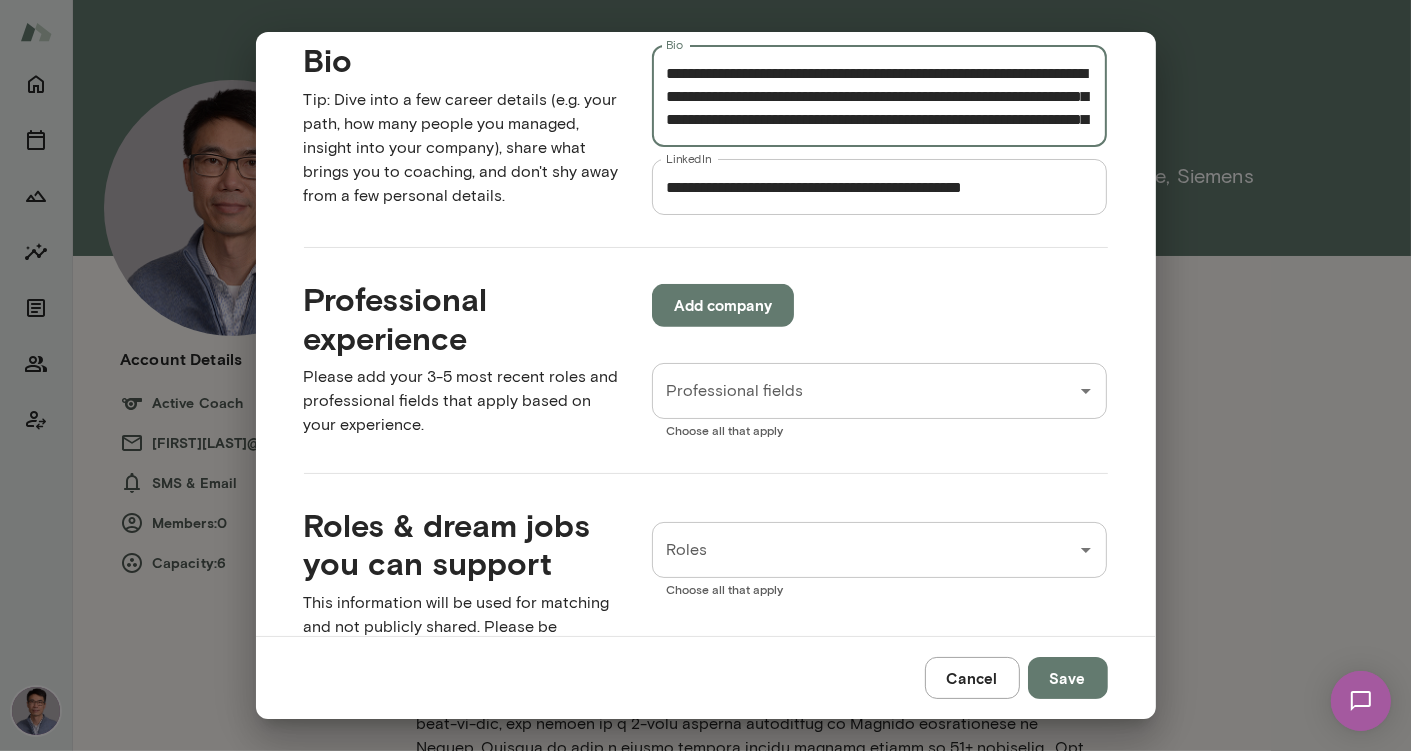 click on "Bio" at bounding box center (880, 96) 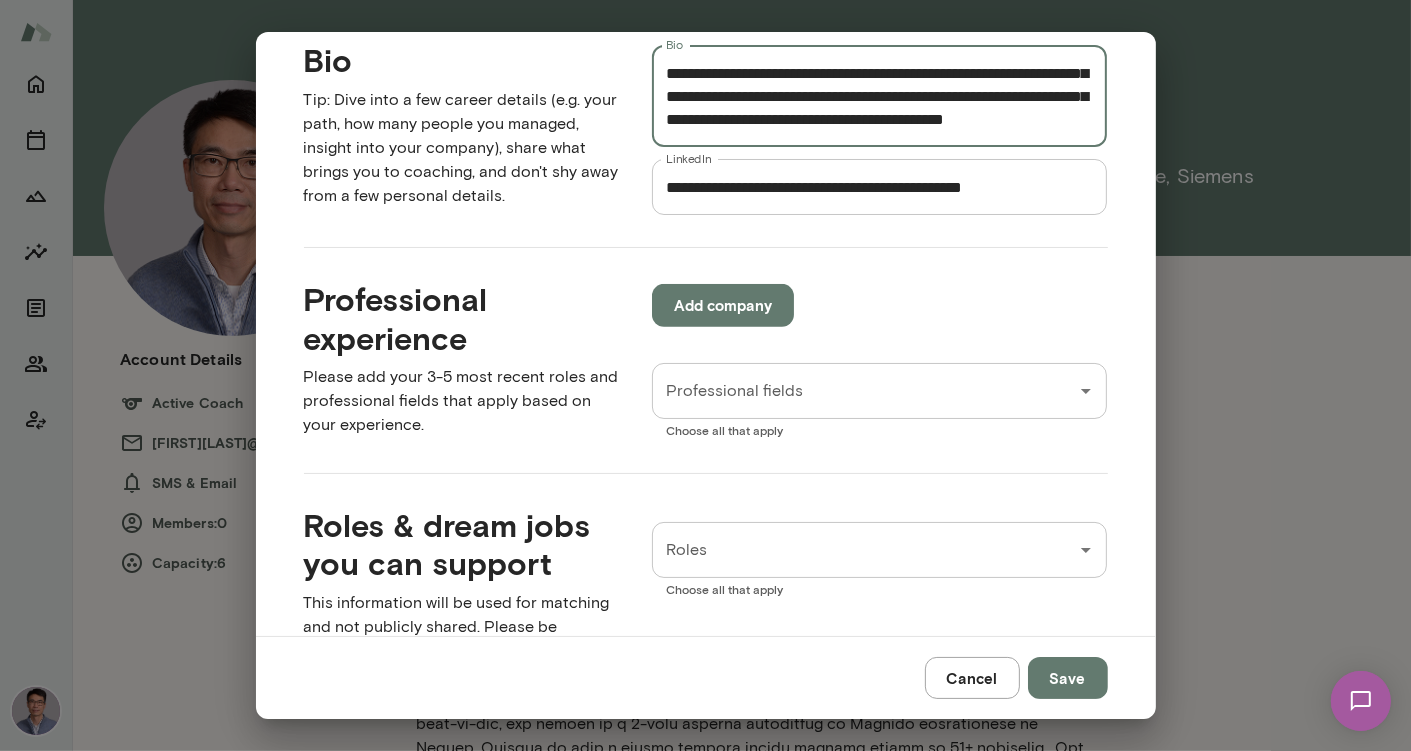 scroll, scrollTop: 803, scrollLeft: 0, axis: vertical 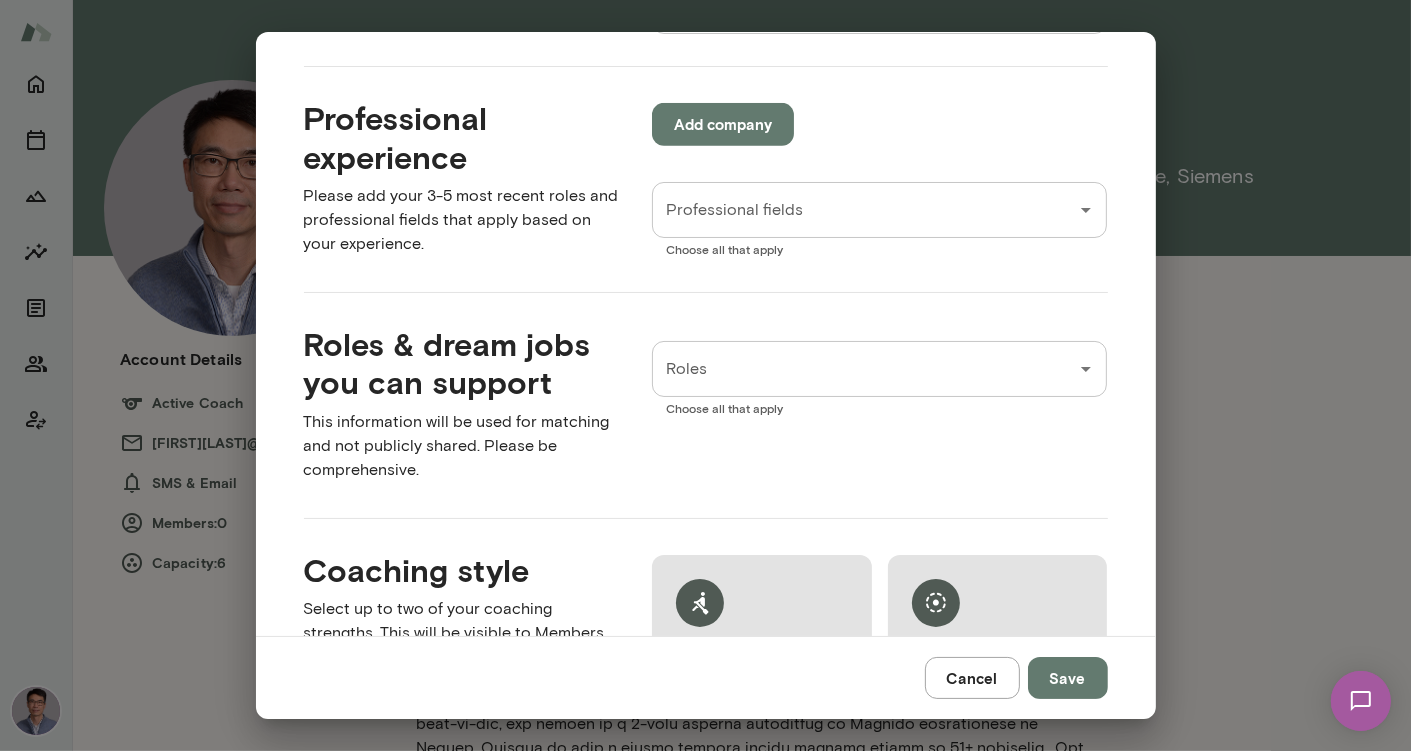 type on "**********" 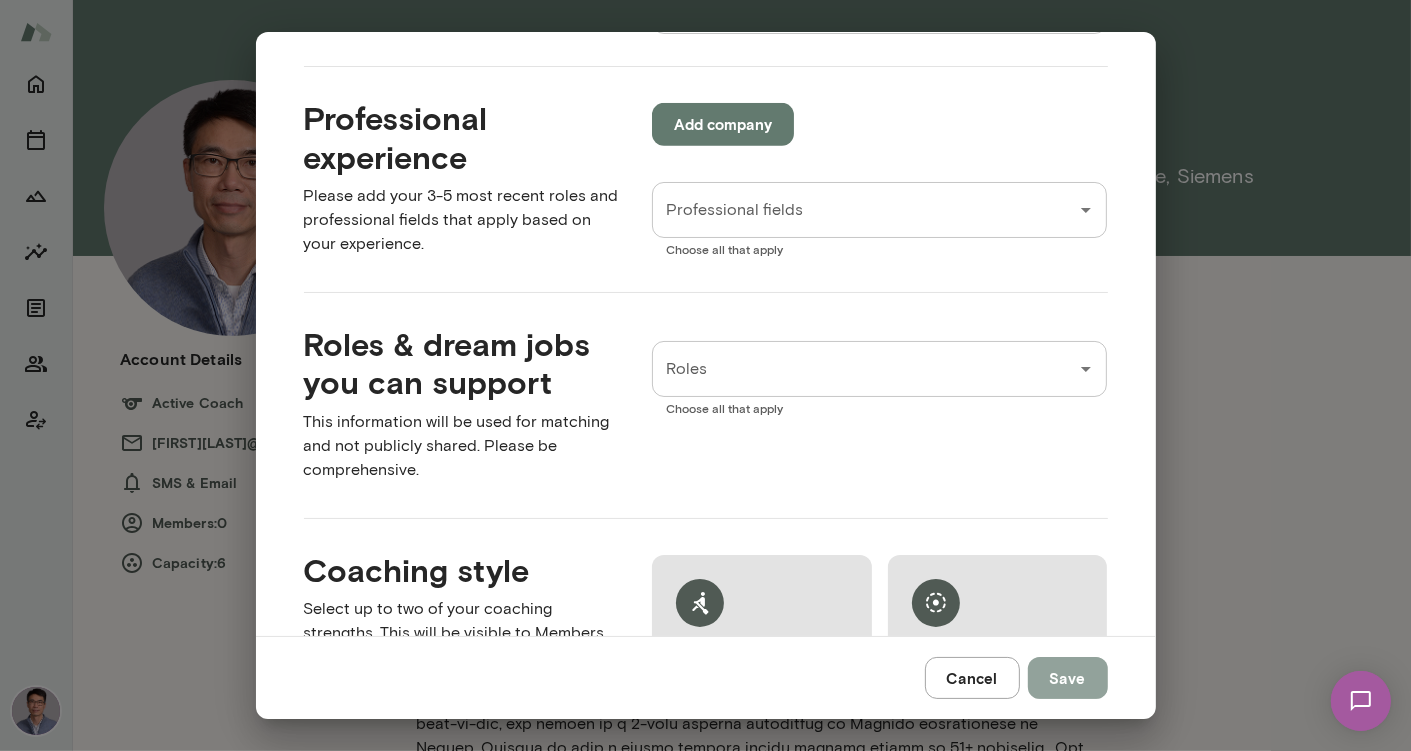 click on "Save" at bounding box center [1068, 678] 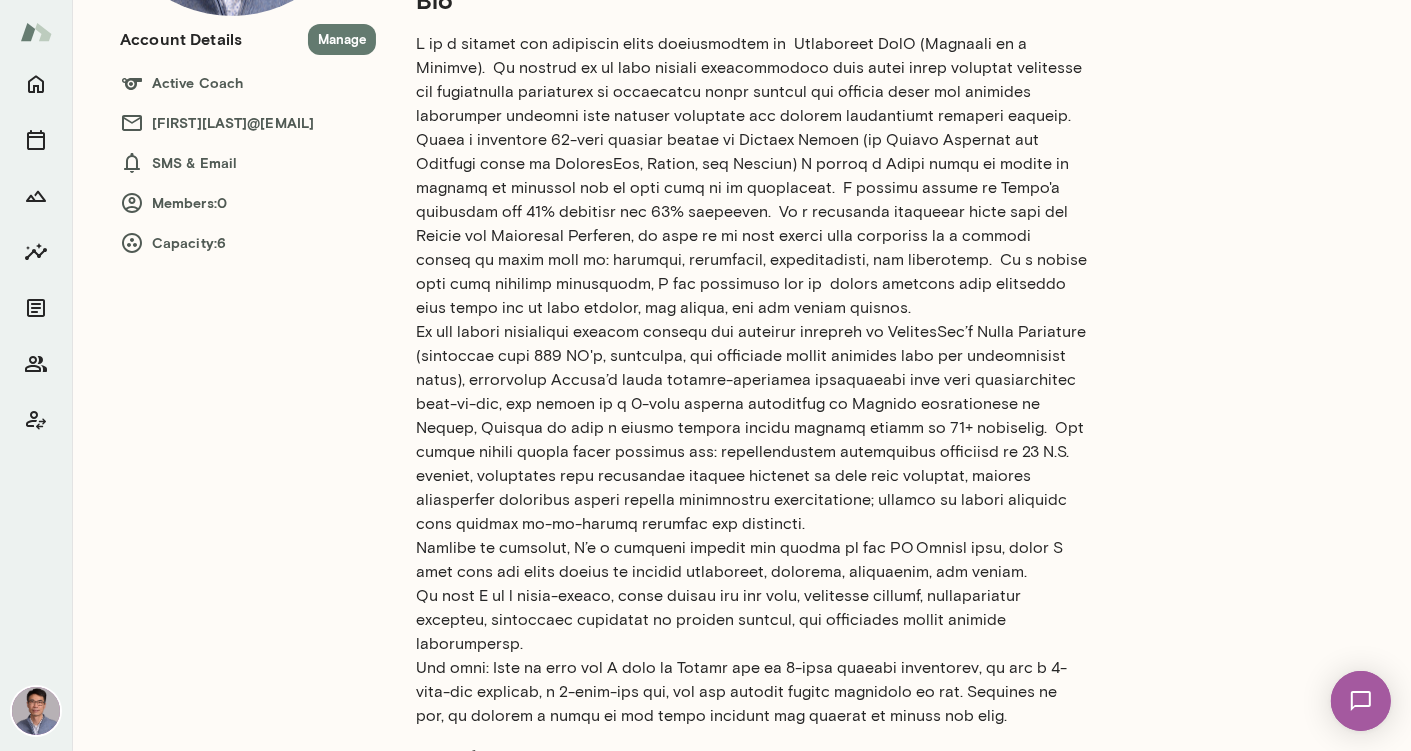 scroll, scrollTop: 8, scrollLeft: 0, axis: vertical 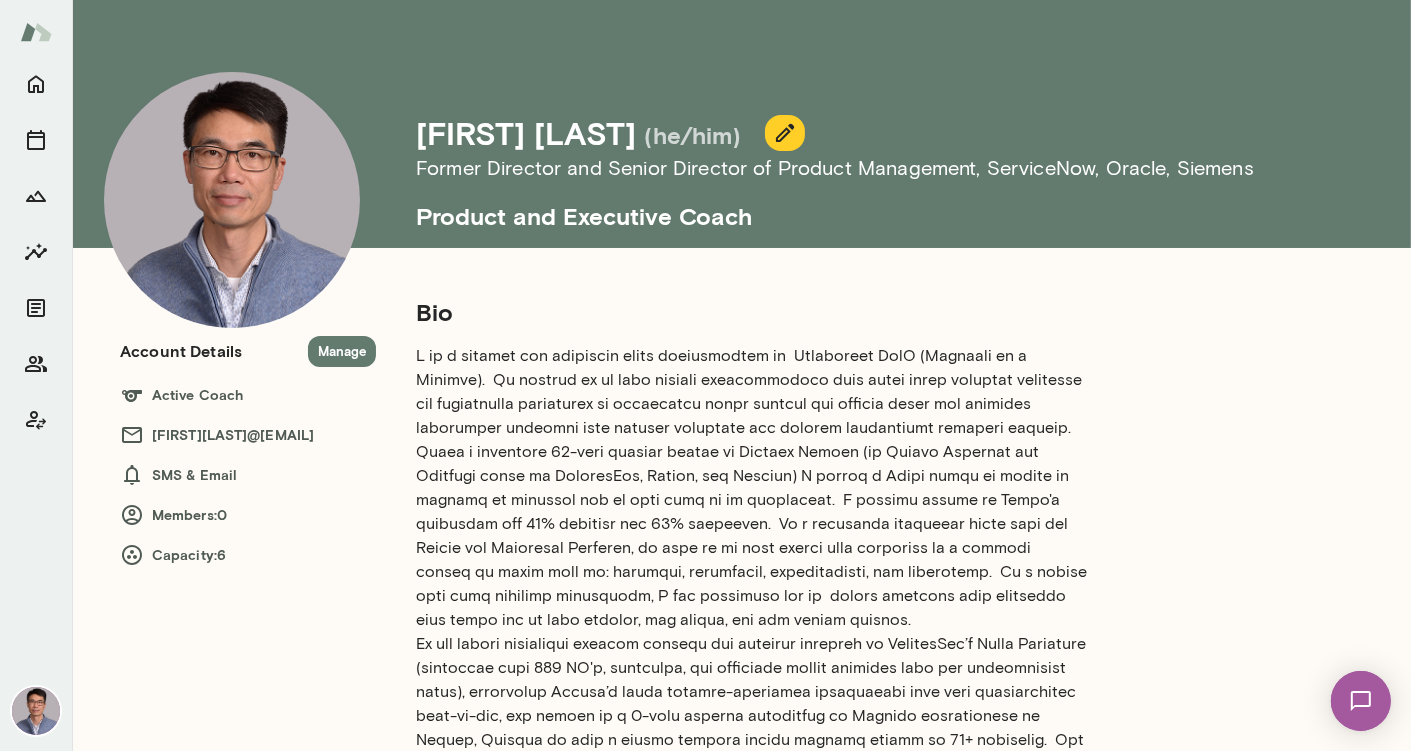 click 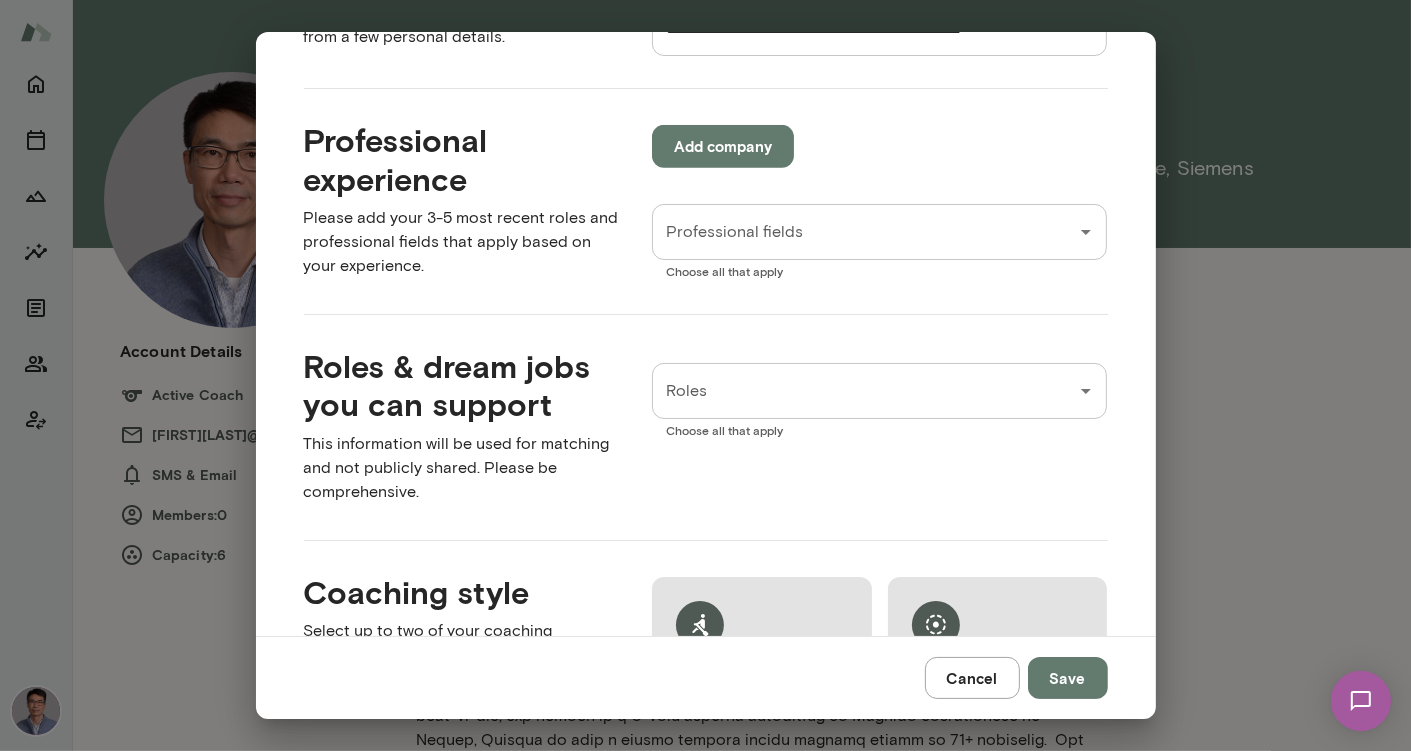 scroll, scrollTop: 824, scrollLeft: 0, axis: vertical 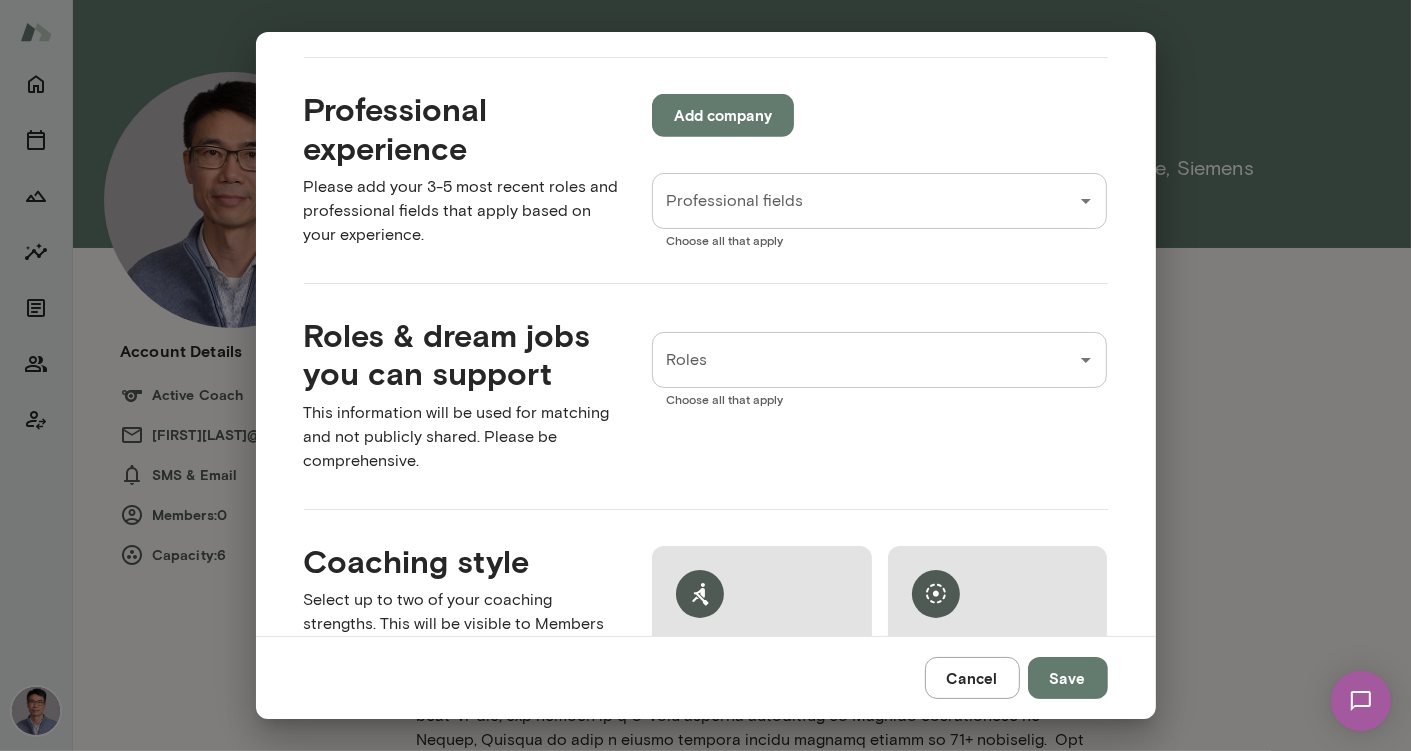 click on "Add company" at bounding box center (723, 115) 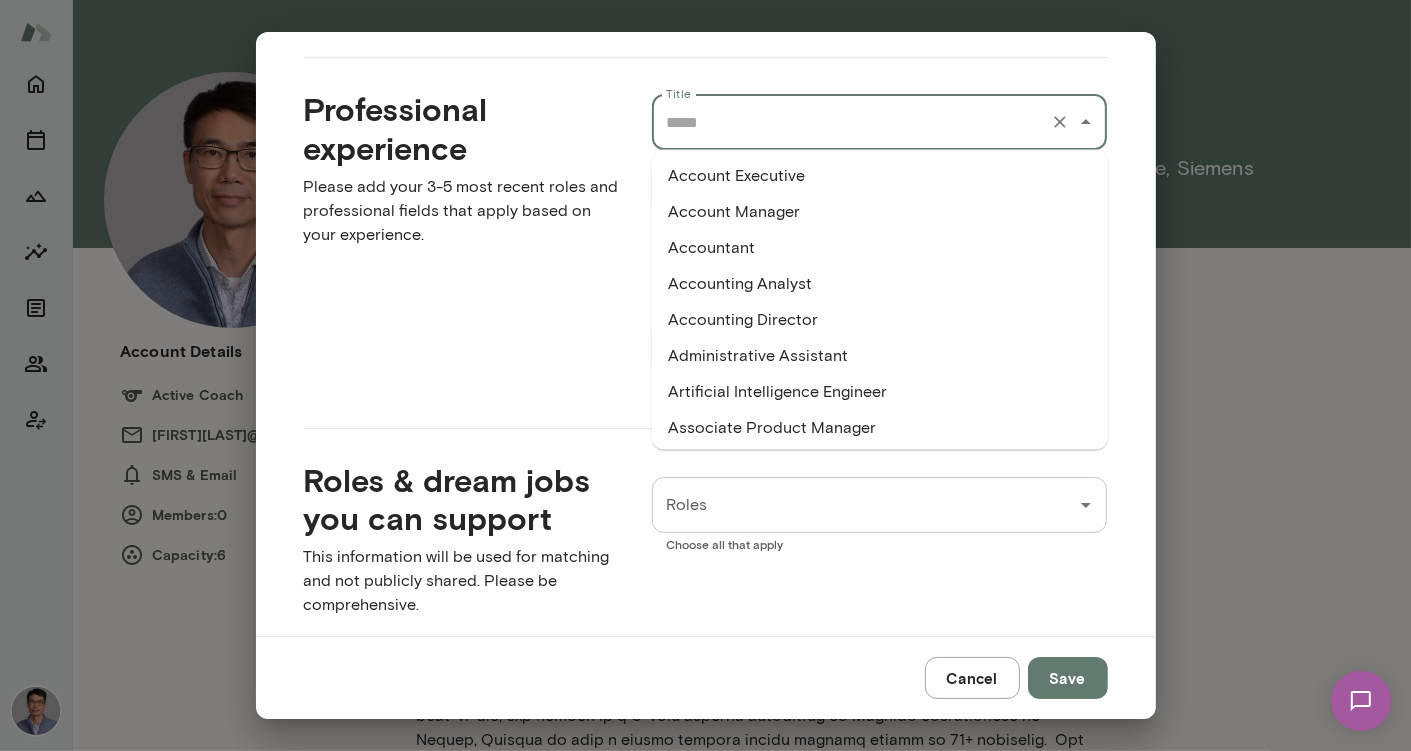 click on "Title" at bounding box center [852, 122] 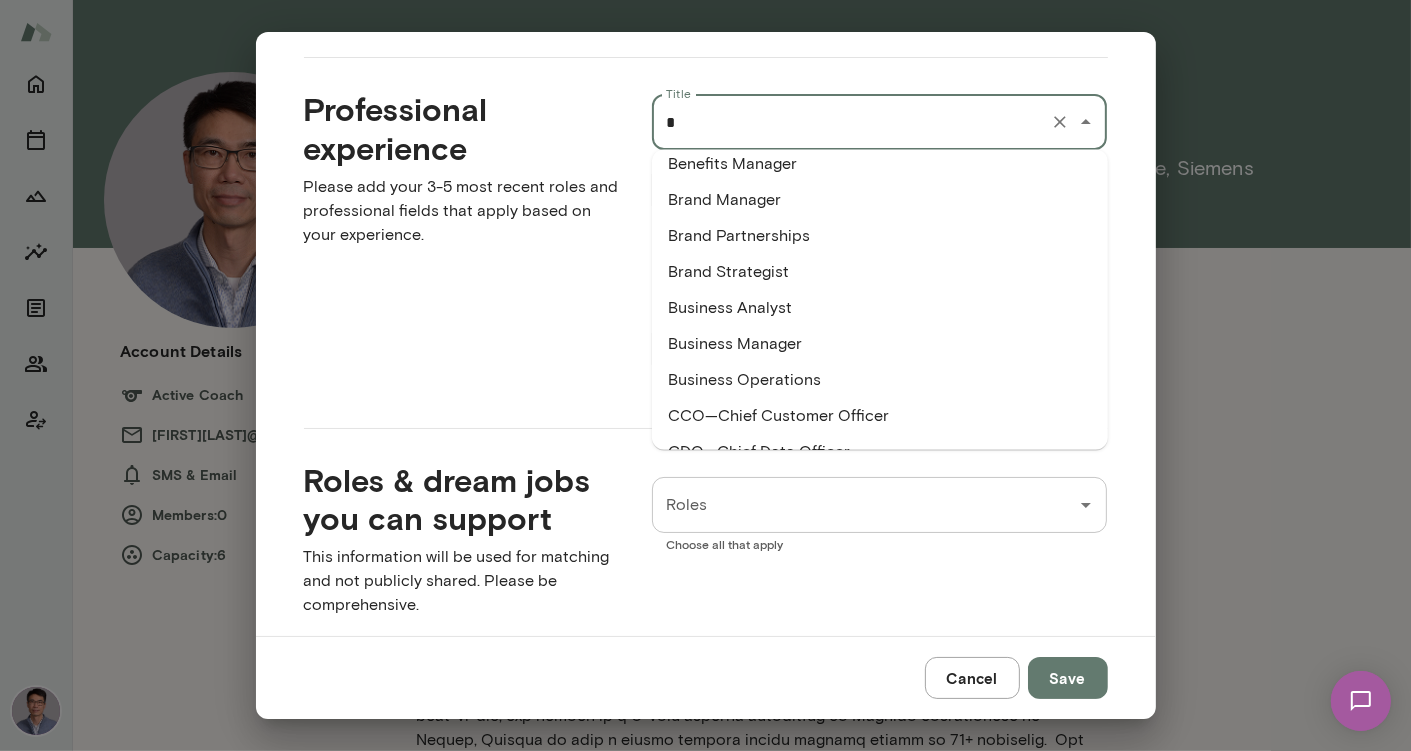 scroll, scrollTop: 0, scrollLeft: 0, axis: both 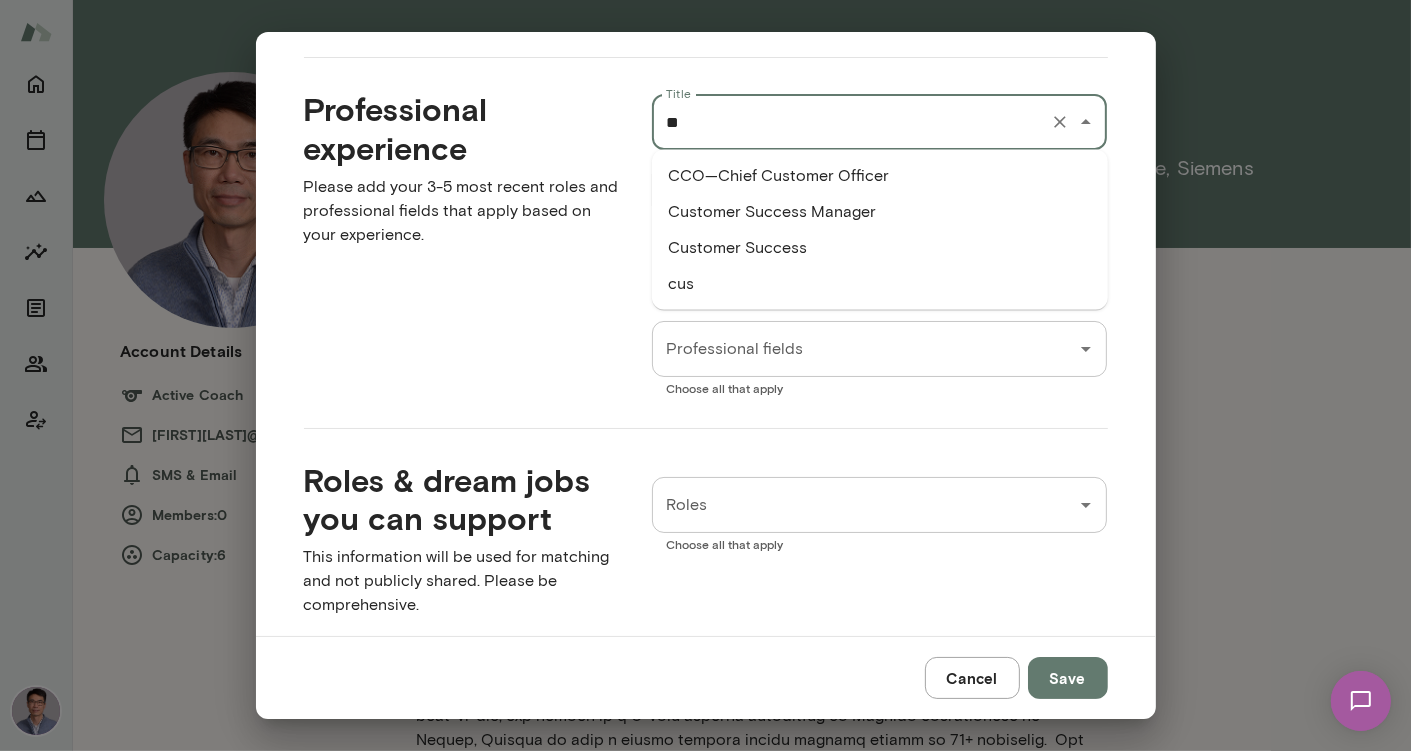 type on "*" 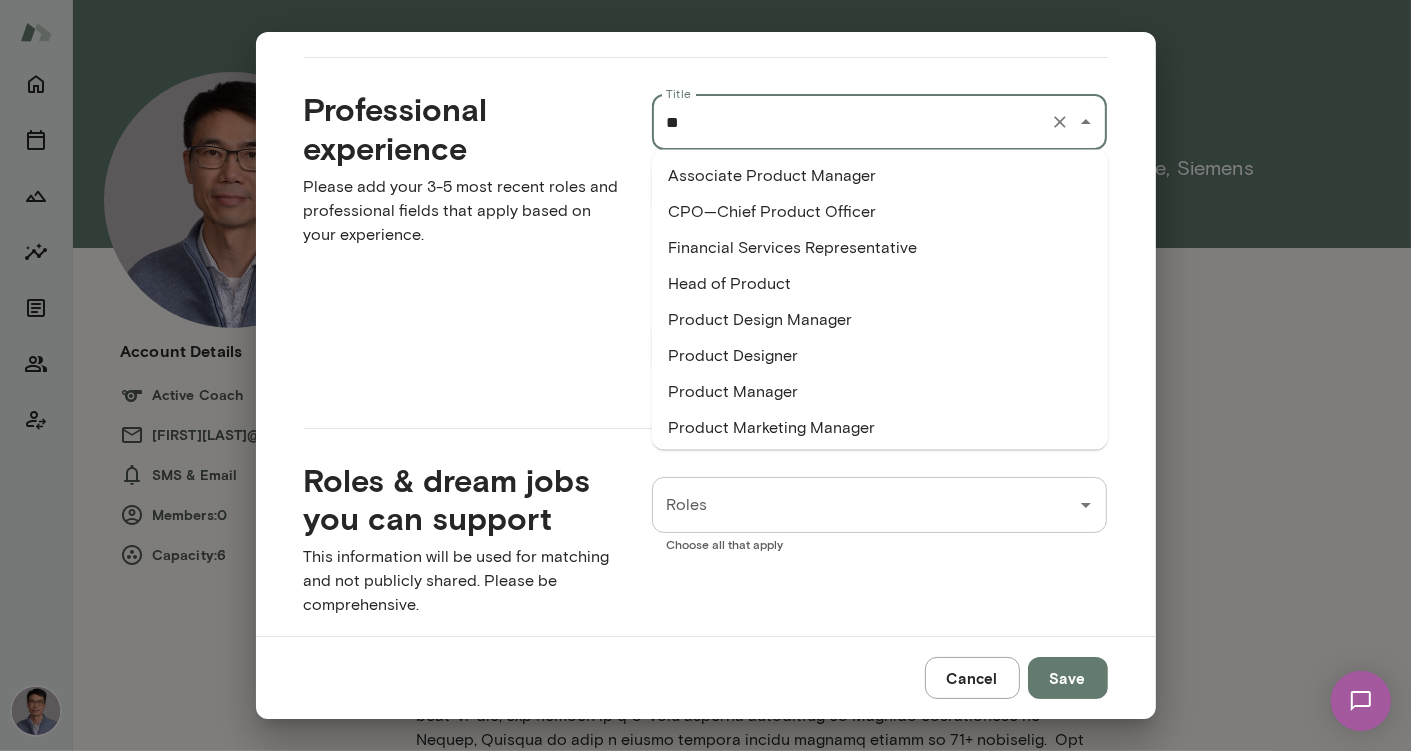 type on "*" 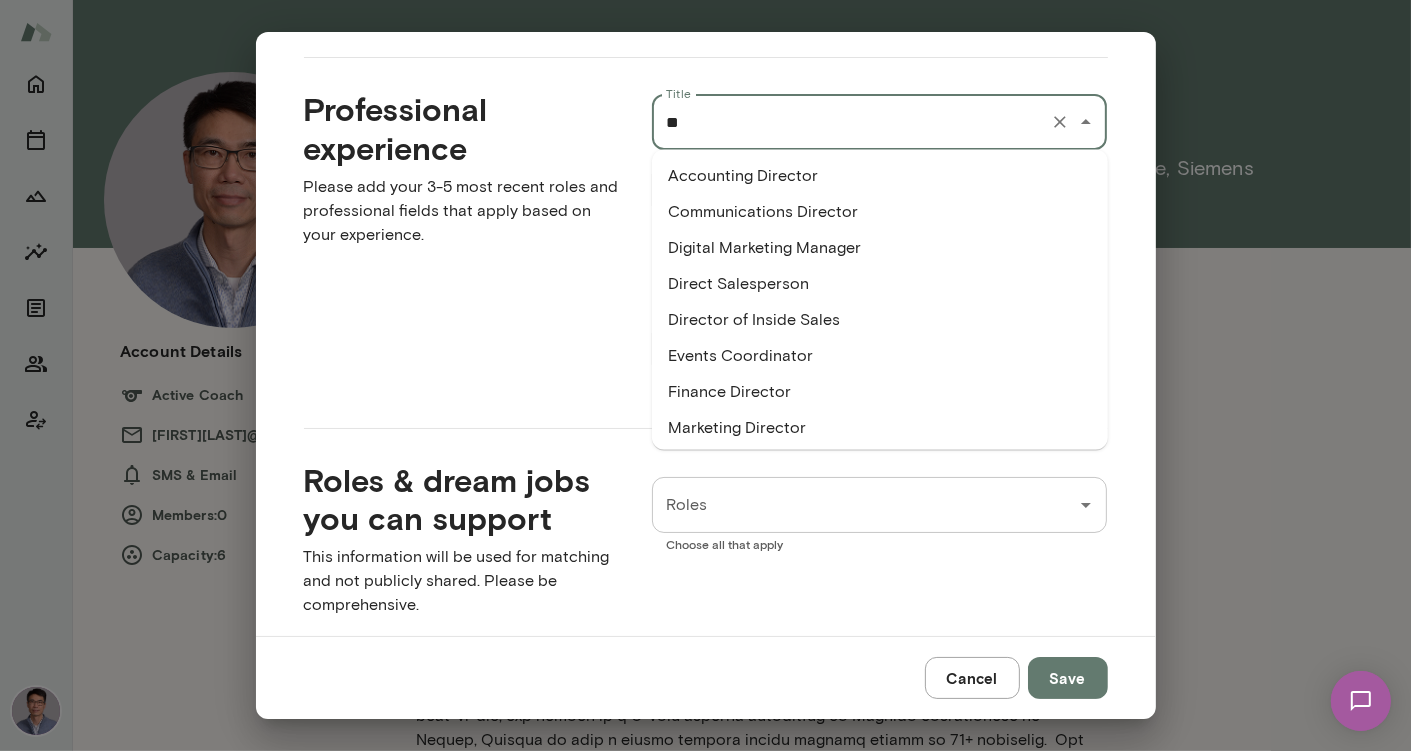 type on "*" 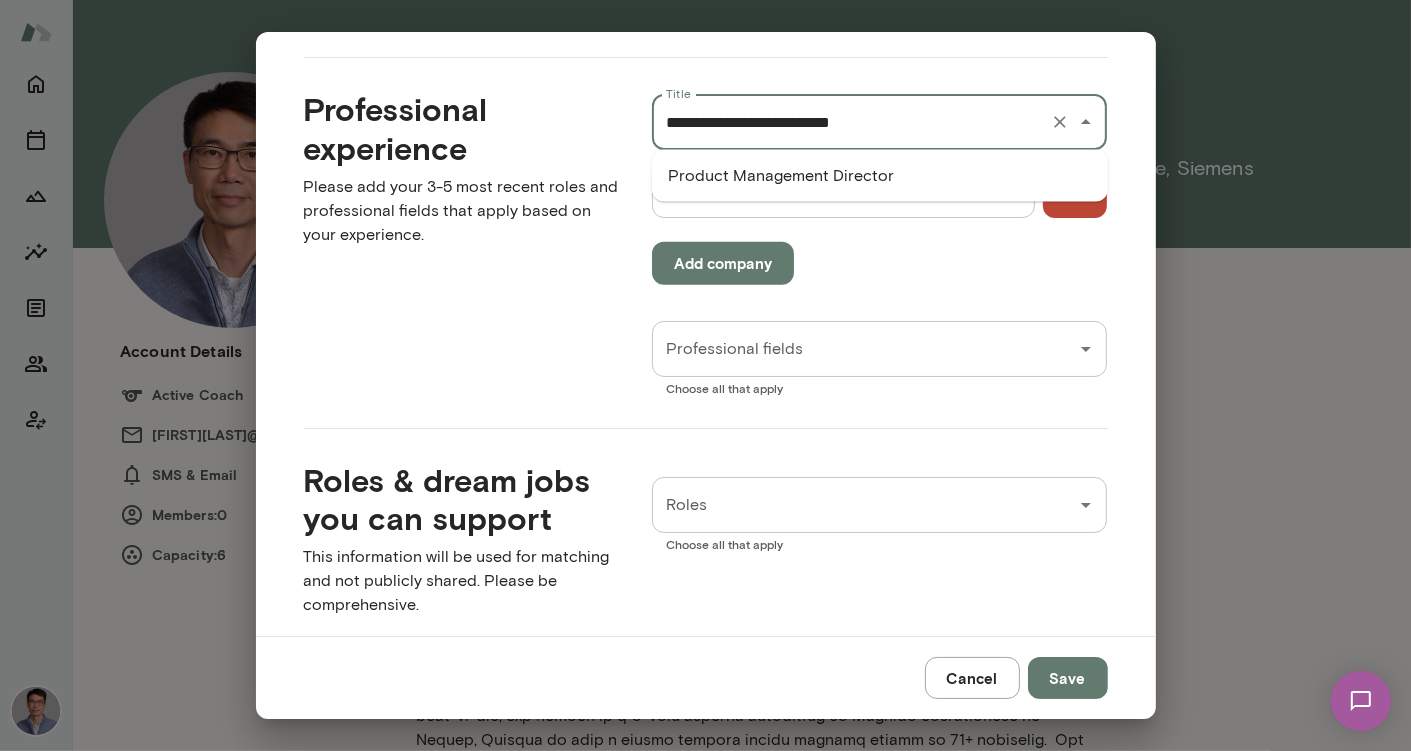 type on "**********" 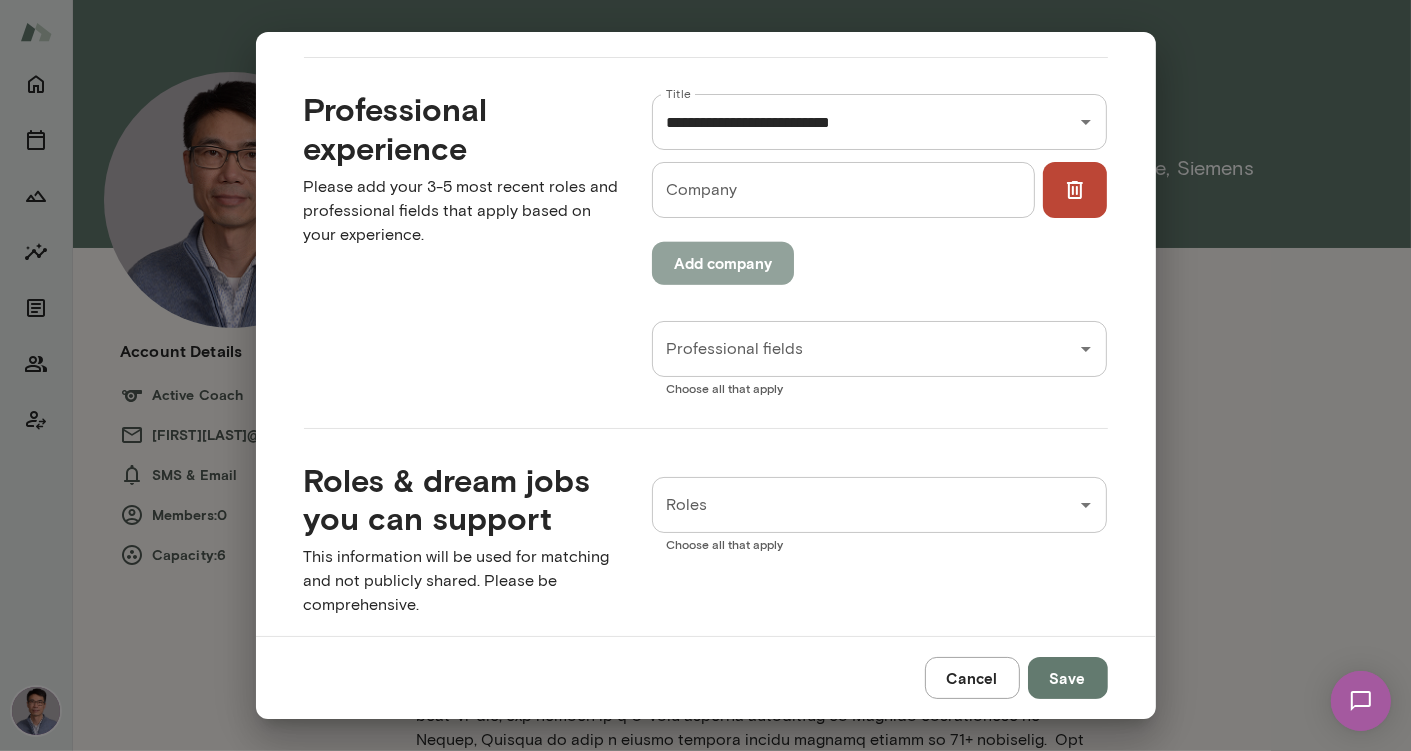click on "Add company" at bounding box center [723, 263] 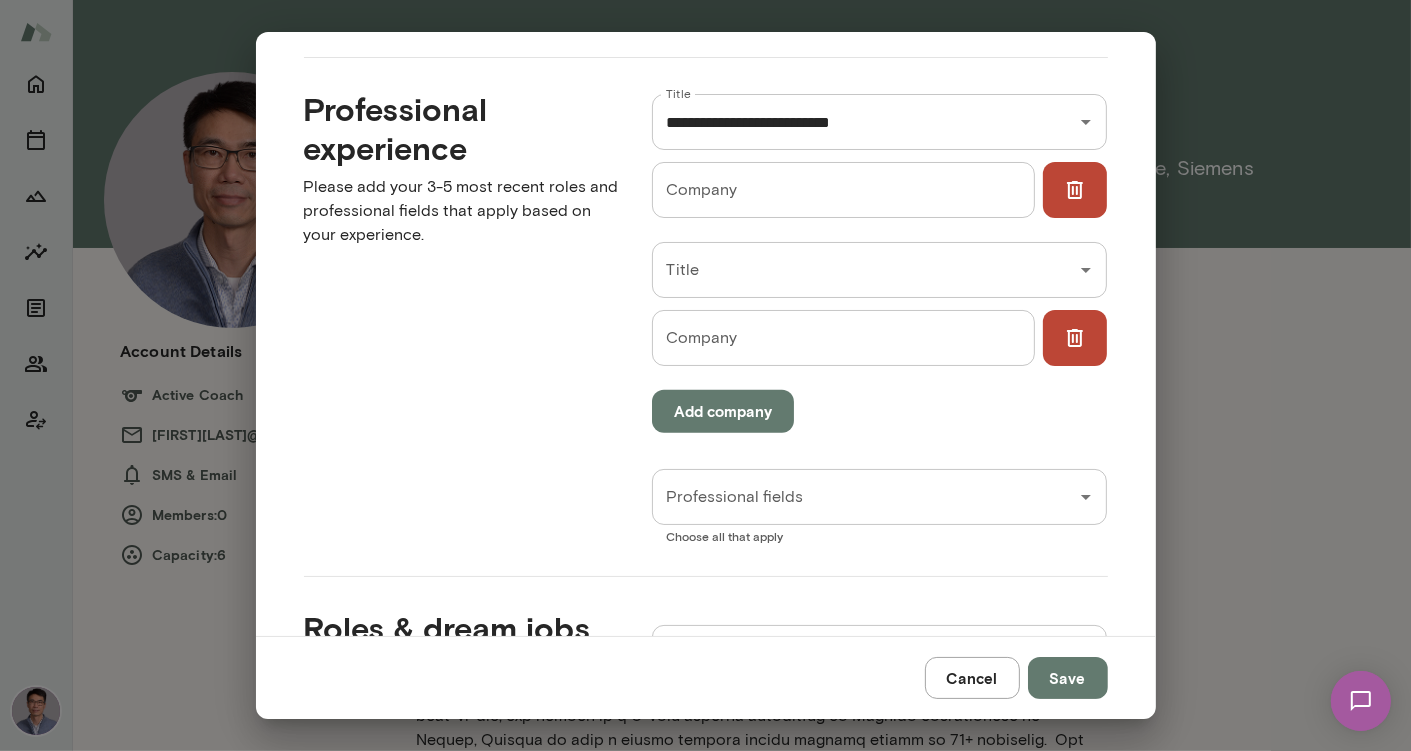click on "Company" at bounding box center (843, 190) 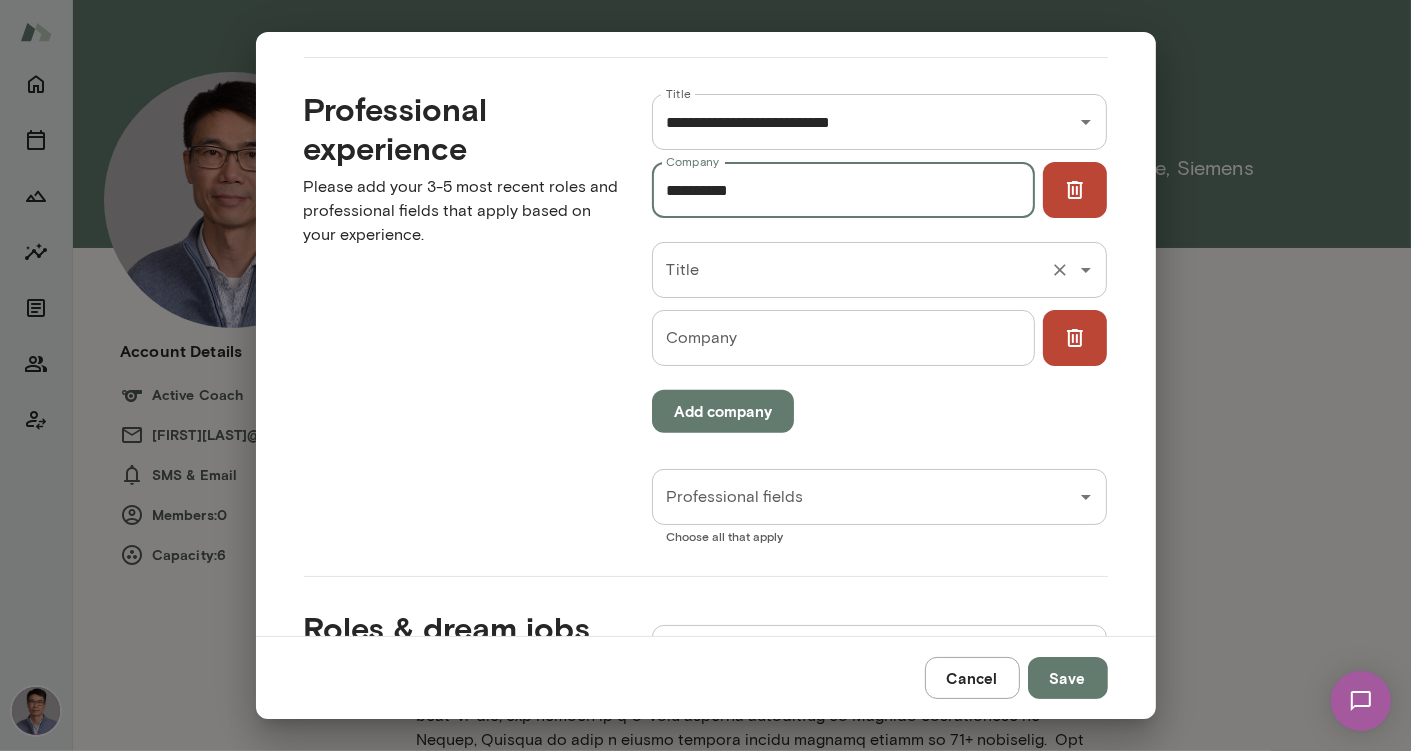 type on "**********" 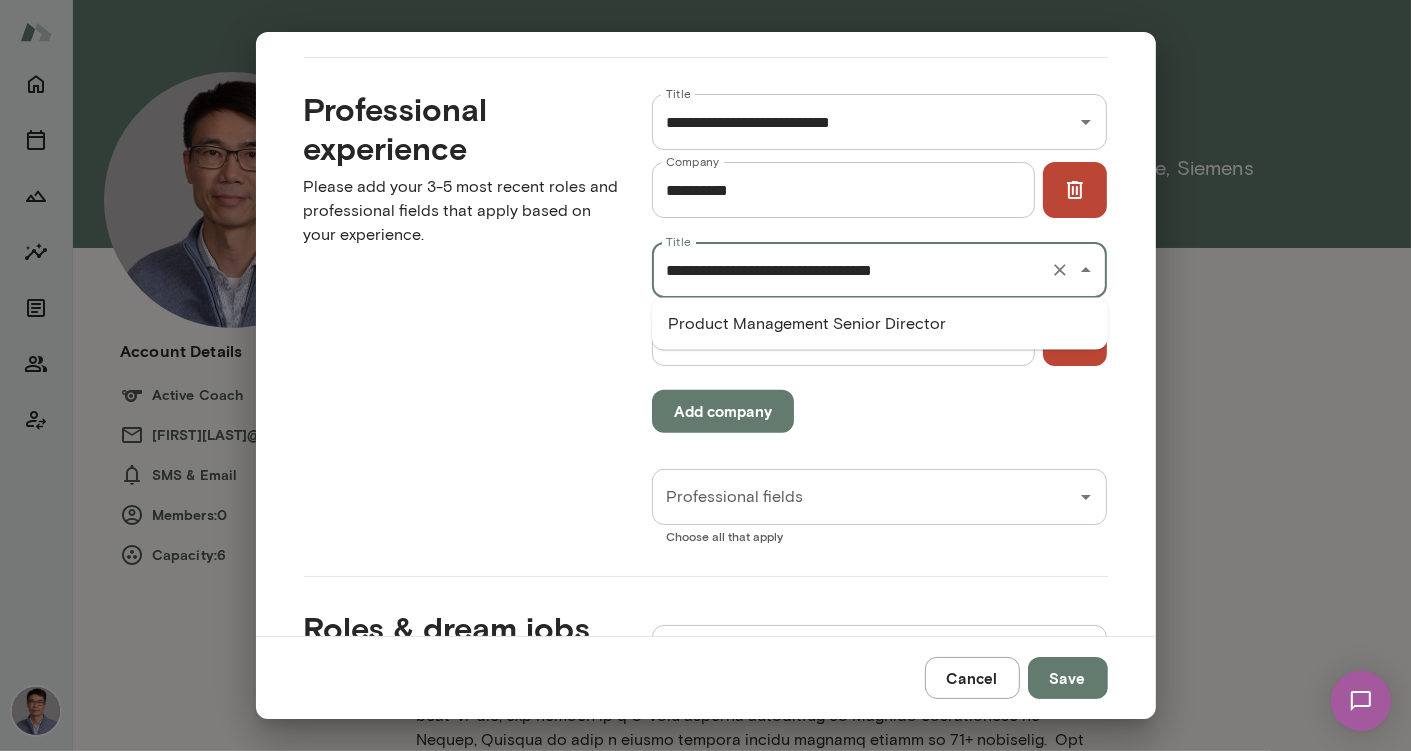 type on "**********" 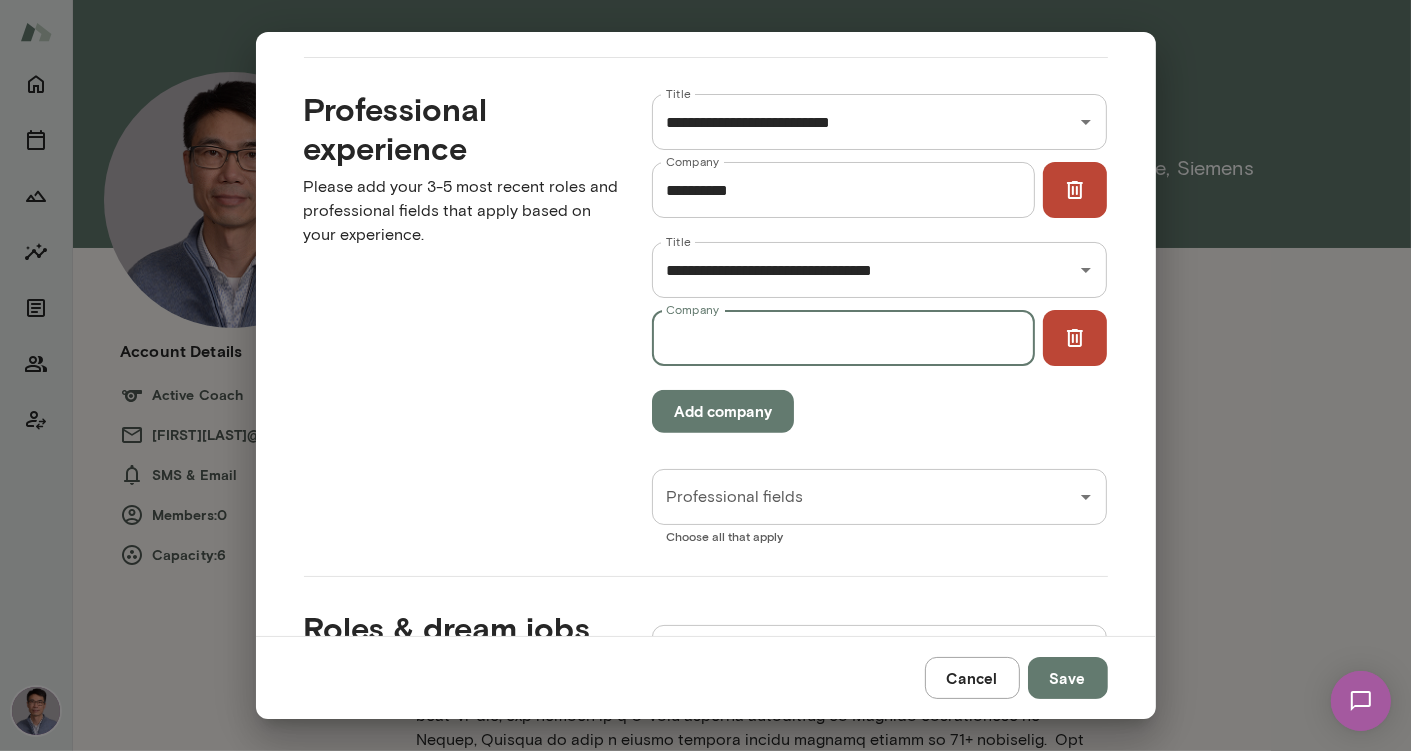 click on "Company" at bounding box center [843, 338] 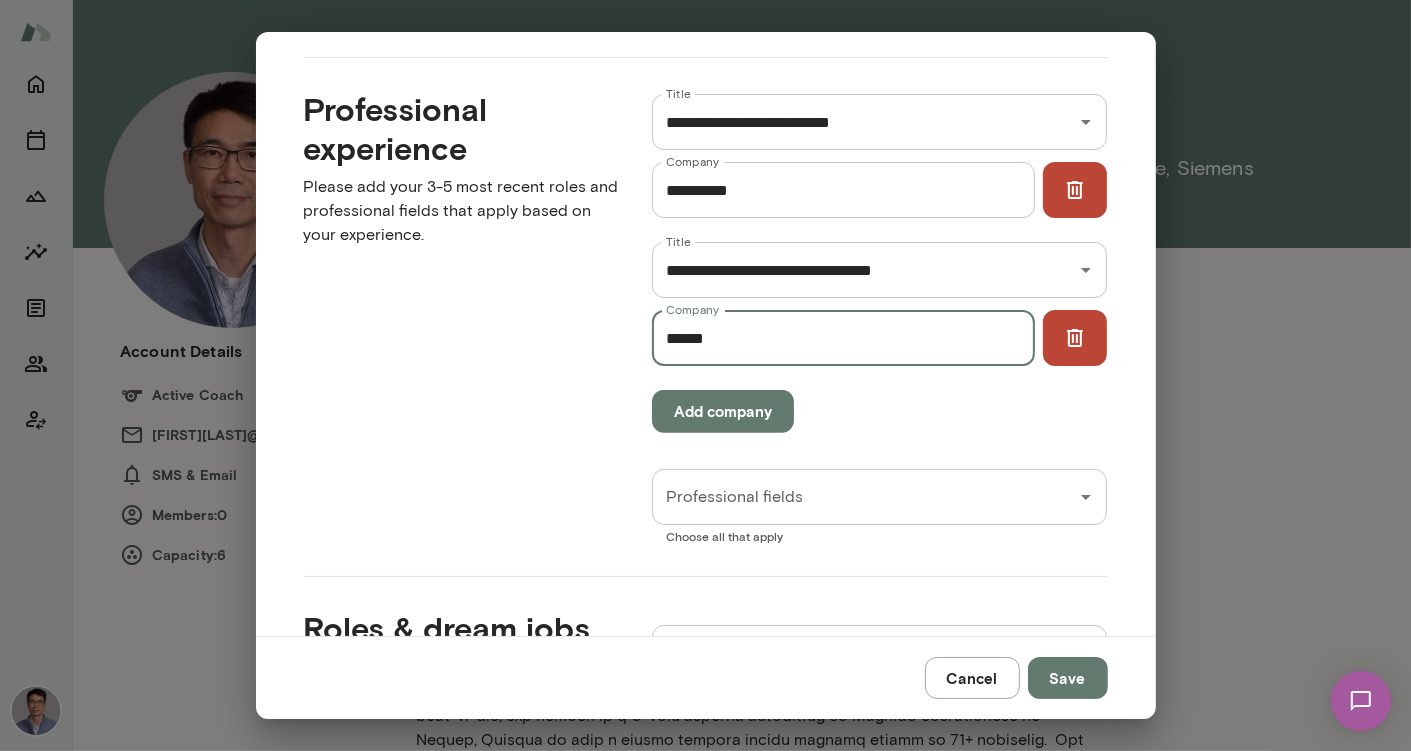 type on "******" 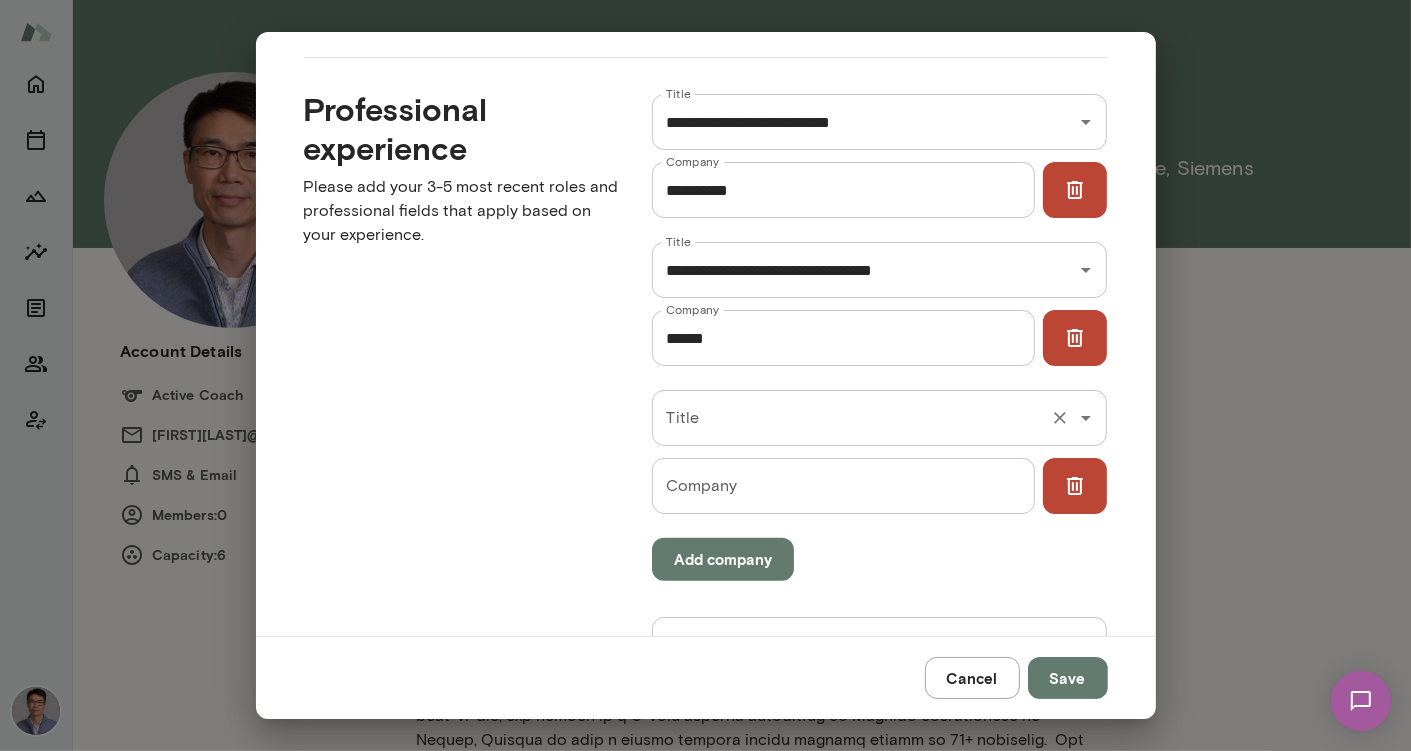 click on "Title" at bounding box center (852, 418) 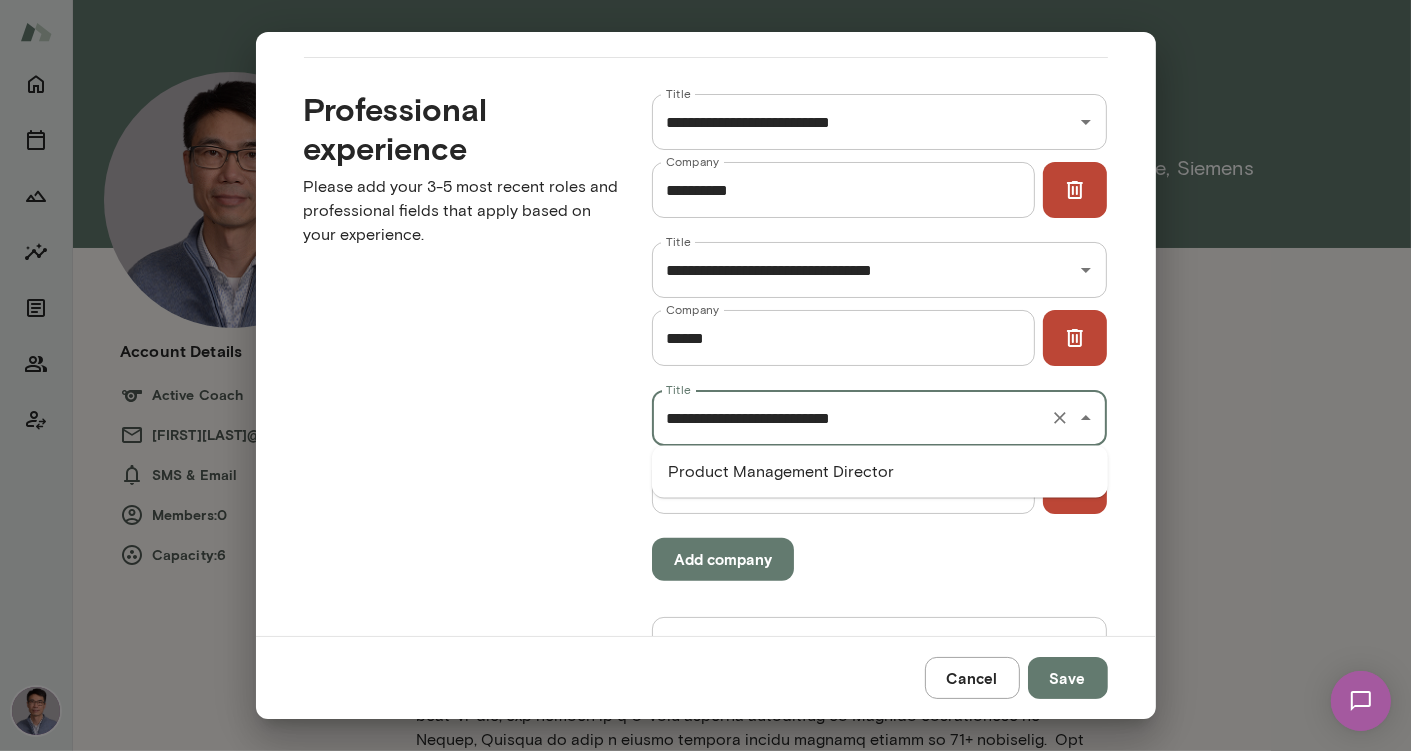 type on "**********" 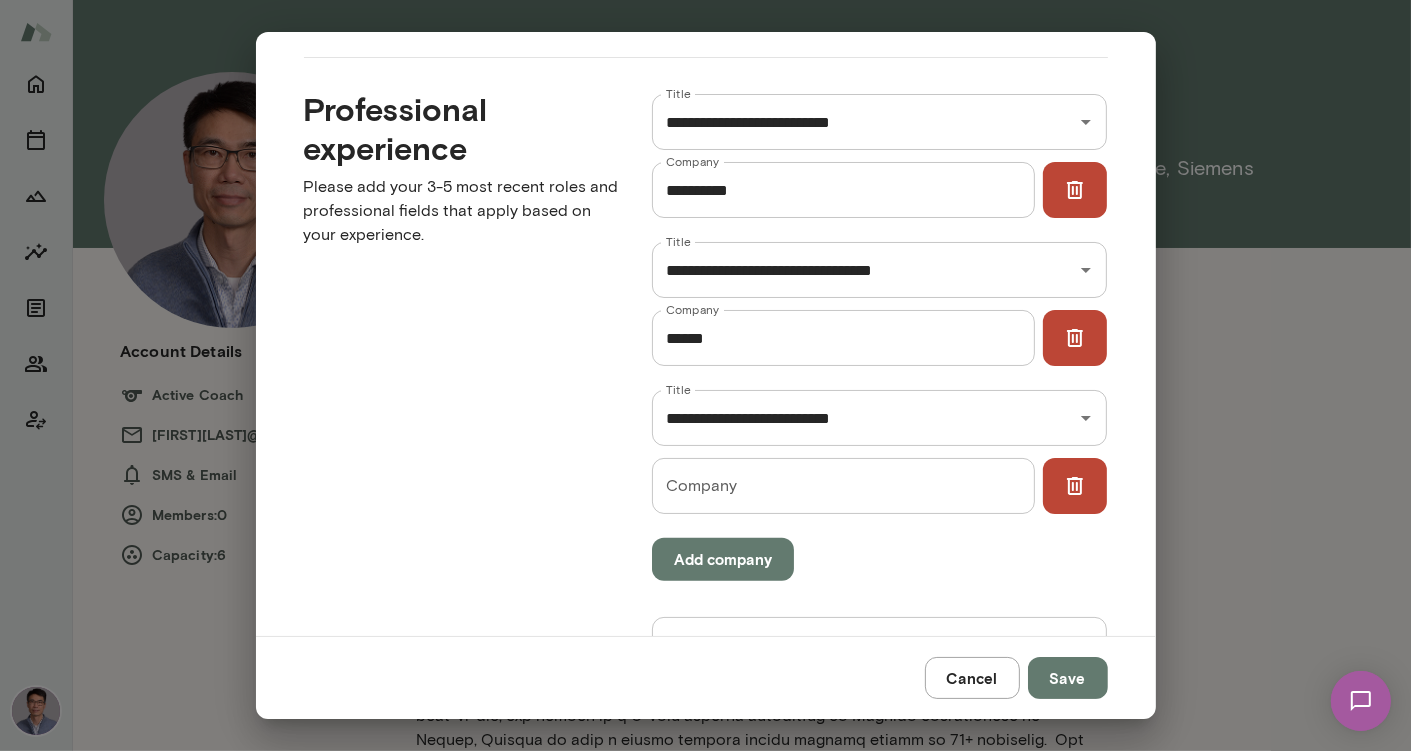 click on "Professional experience Please add your 3-5 most recent roles and professional fields that apply based on your experience." at bounding box center [446, 374] 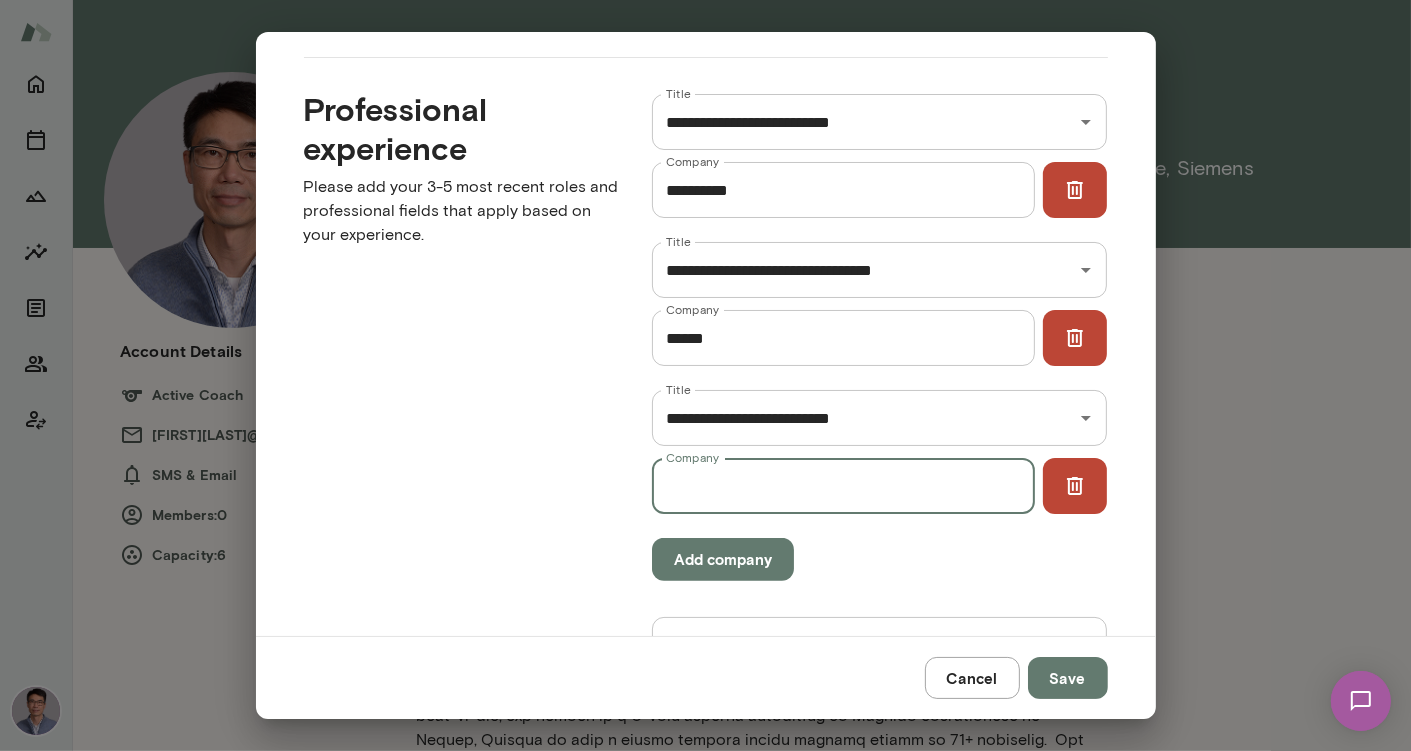 click on "Company" at bounding box center (843, 486) 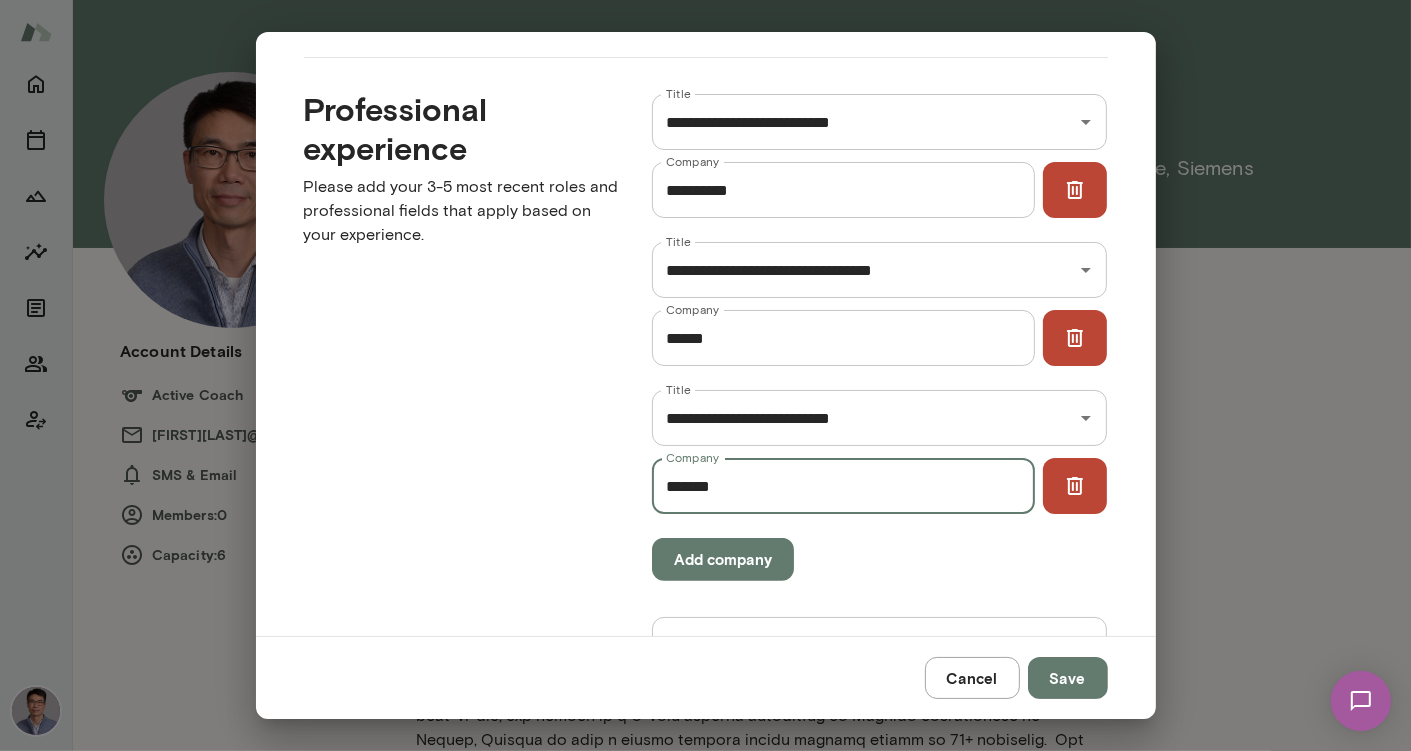 type on "*******" 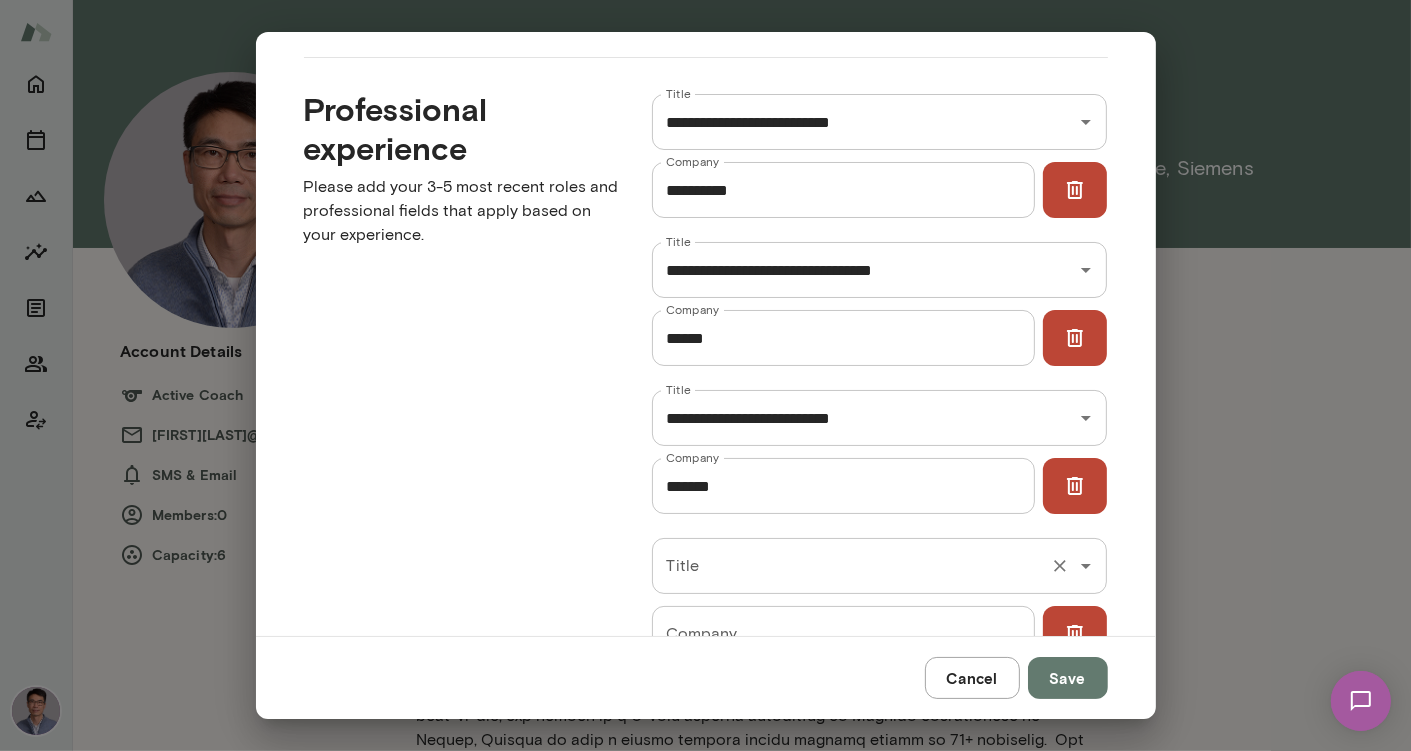 click on "Title" at bounding box center (852, 566) 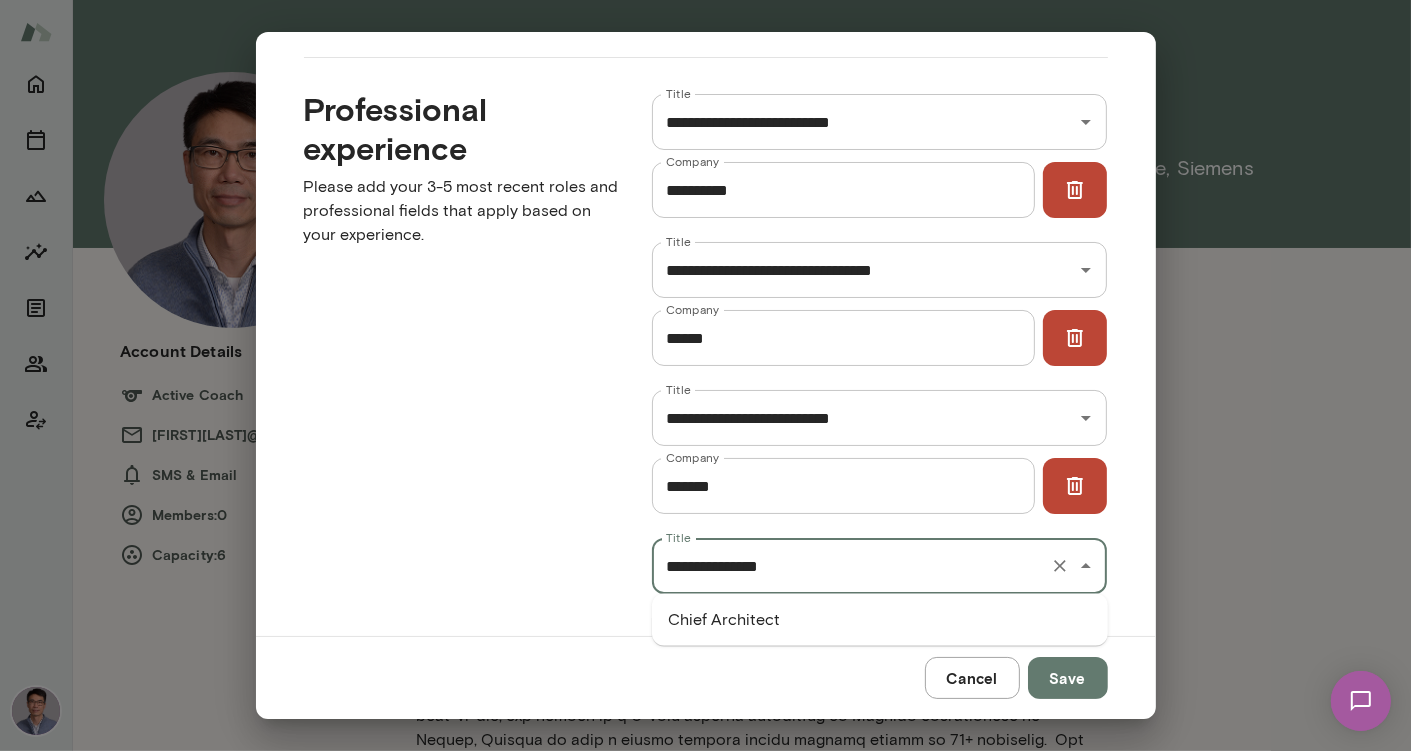 click on "Chief Architect" at bounding box center (880, 620) 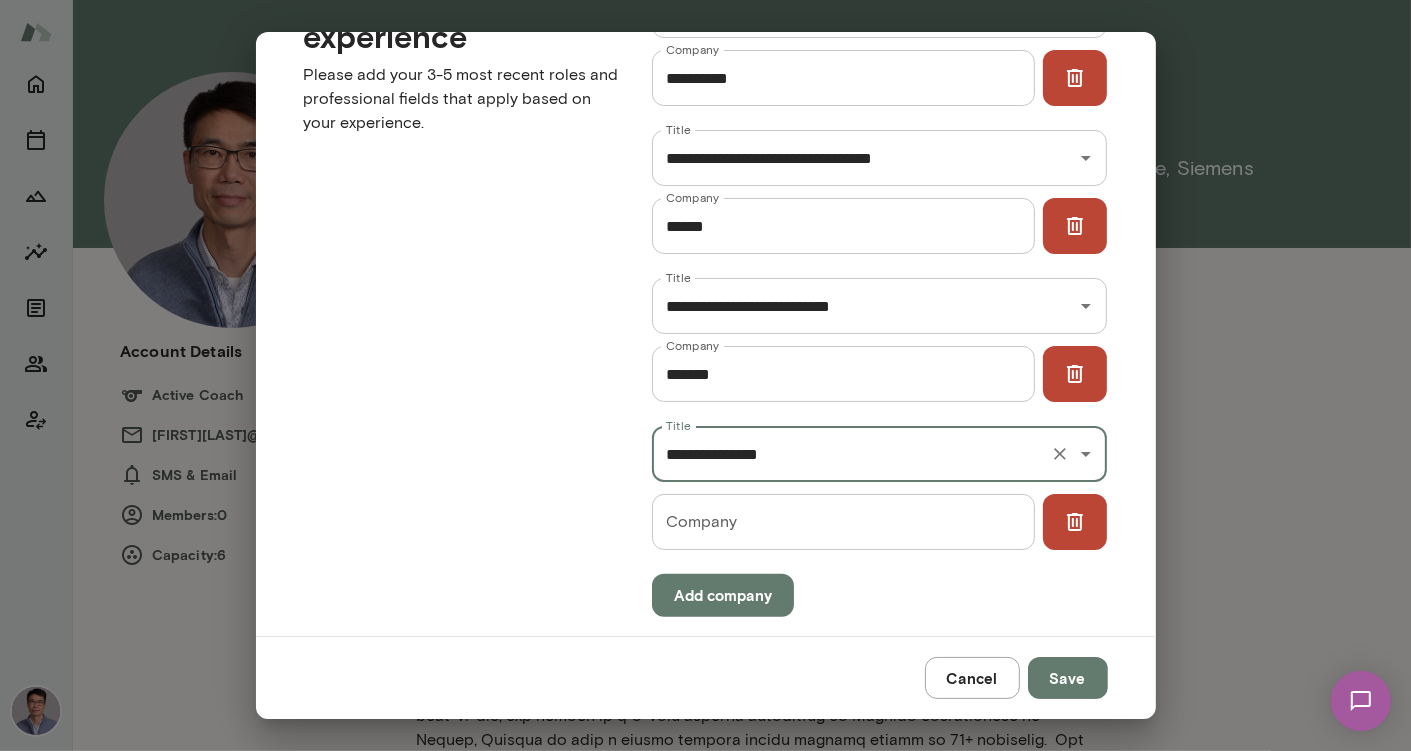 scroll, scrollTop: 946, scrollLeft: 0, axis: vertical 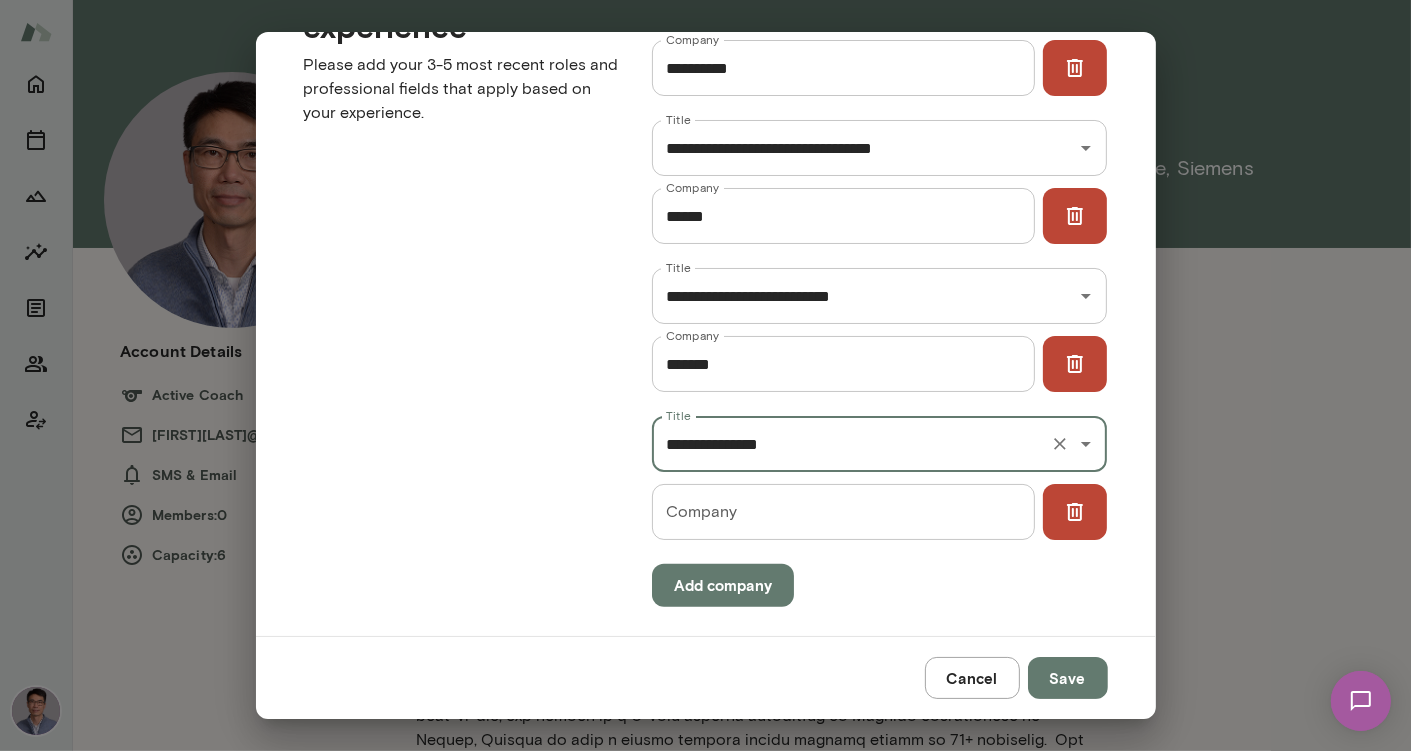 type on "**********" 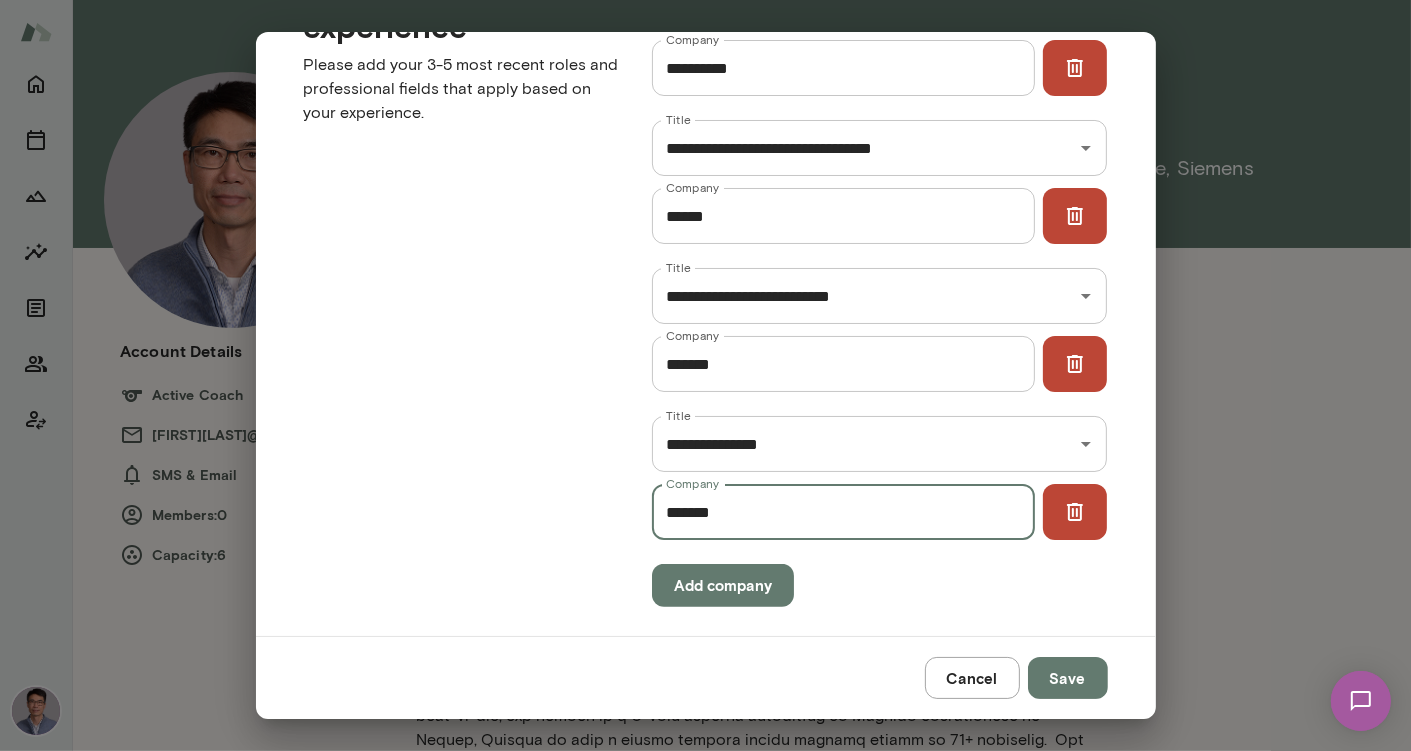 type on "*******" 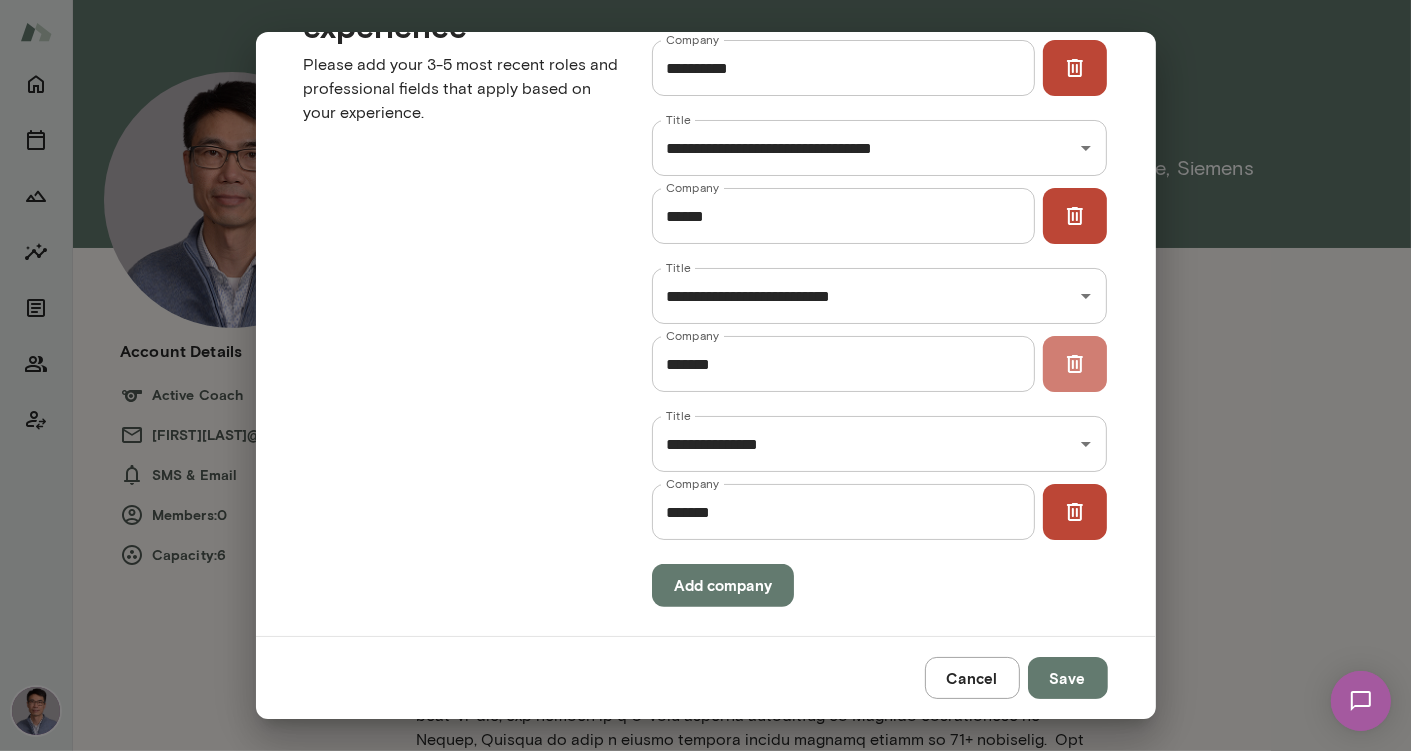 click 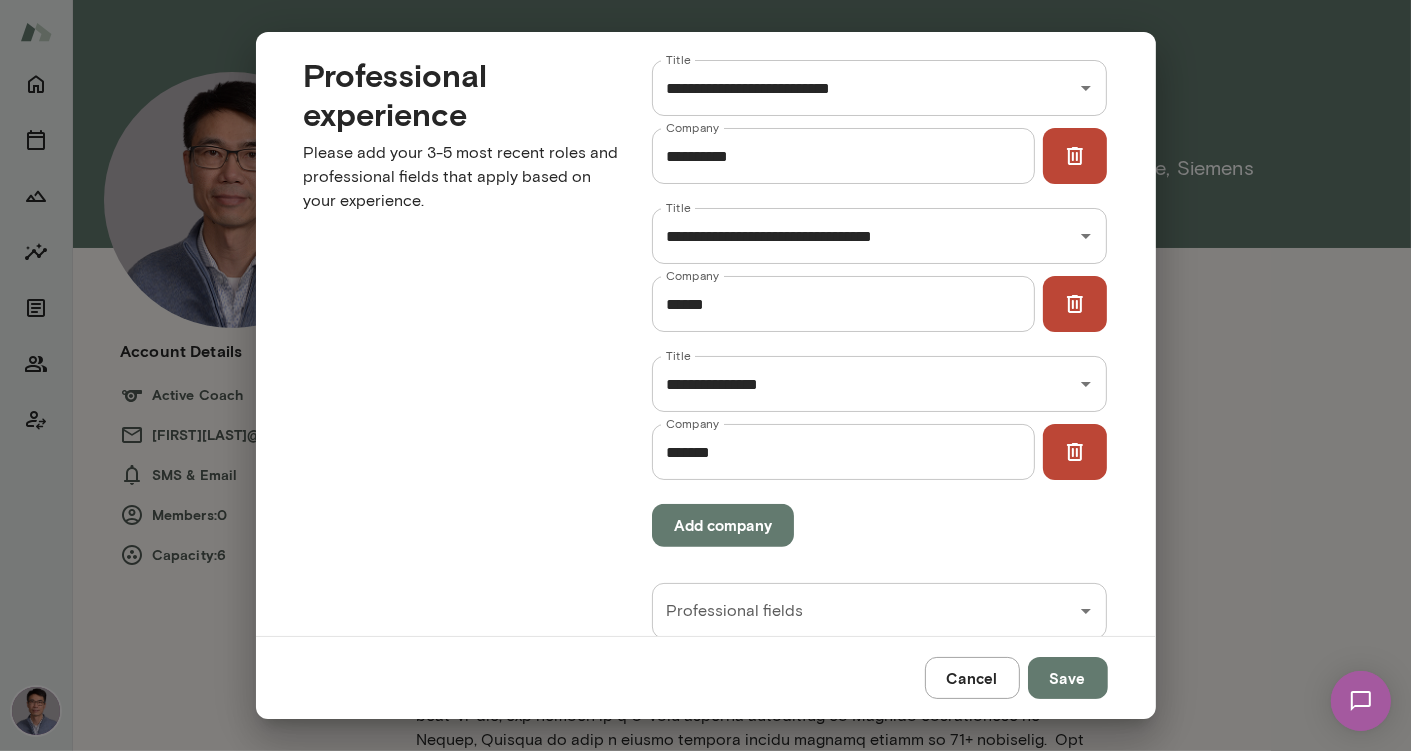 scroll, scrollTop: 857, scrollLeft: 0, axis: vertical 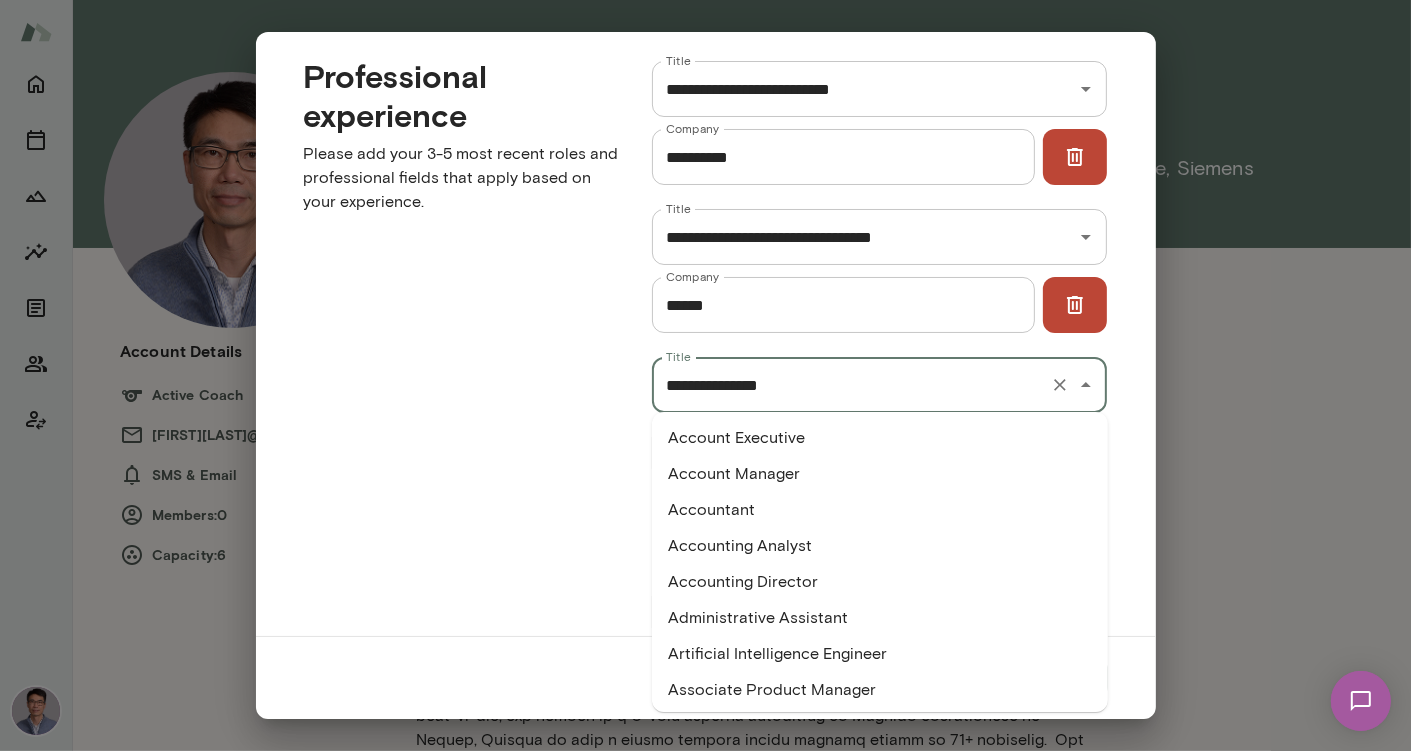 click on "**********" at bounding box center [852, 385] 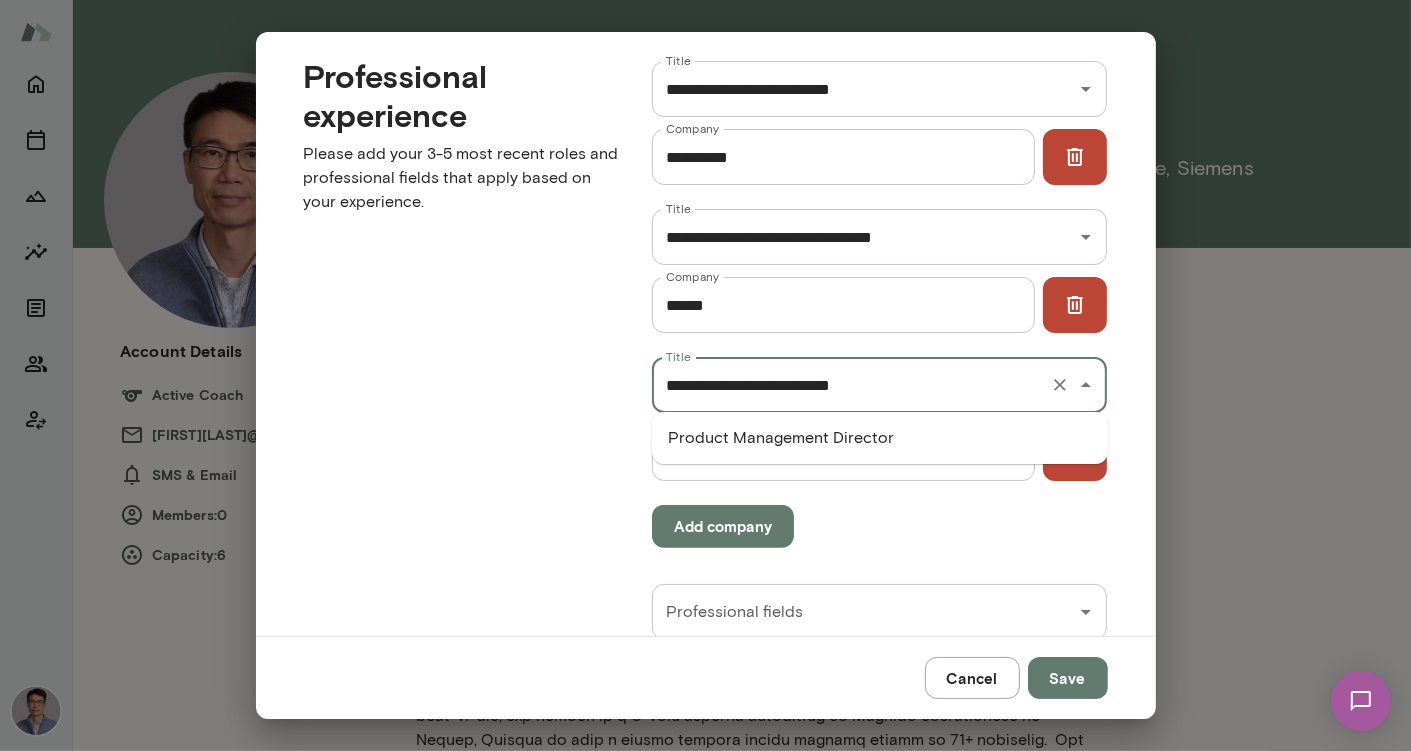 click on "Product Management Director" at bounding box center (880, 438) 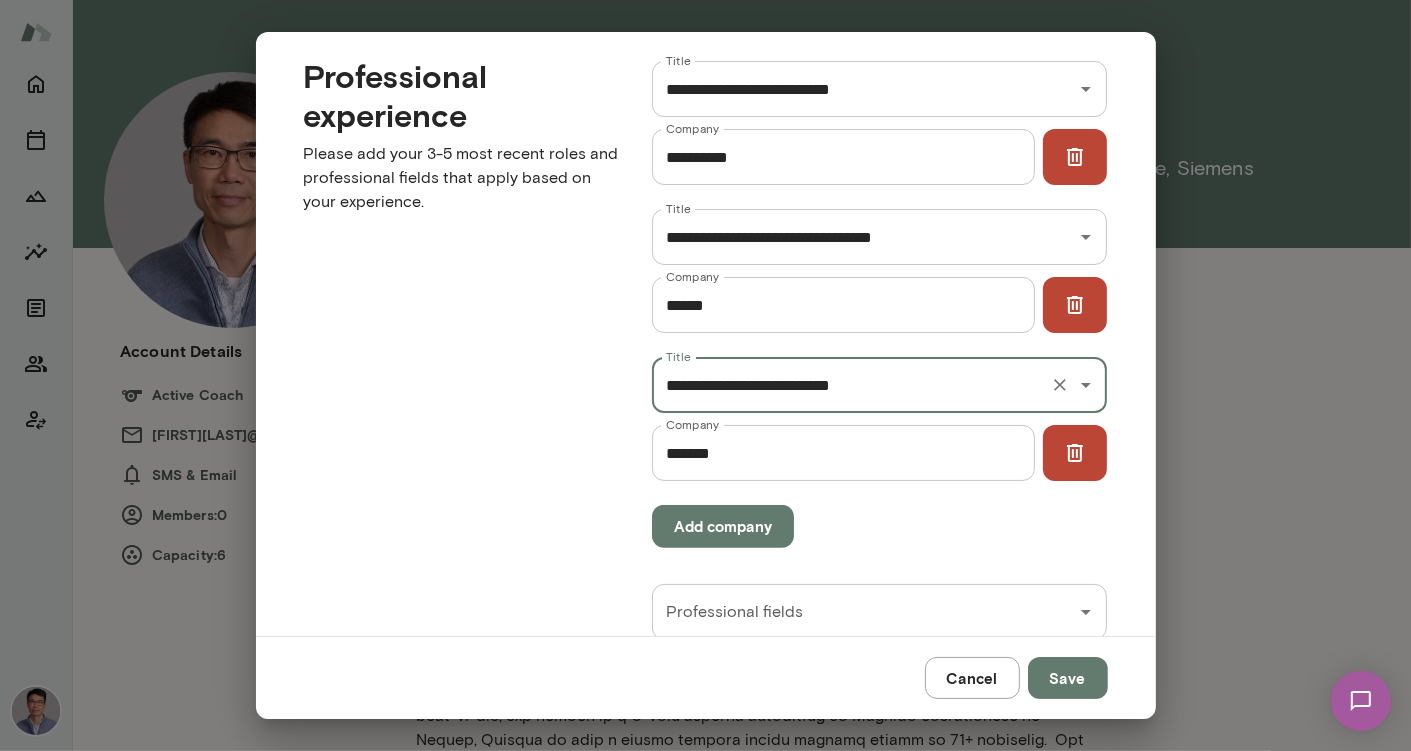 type on "**********" 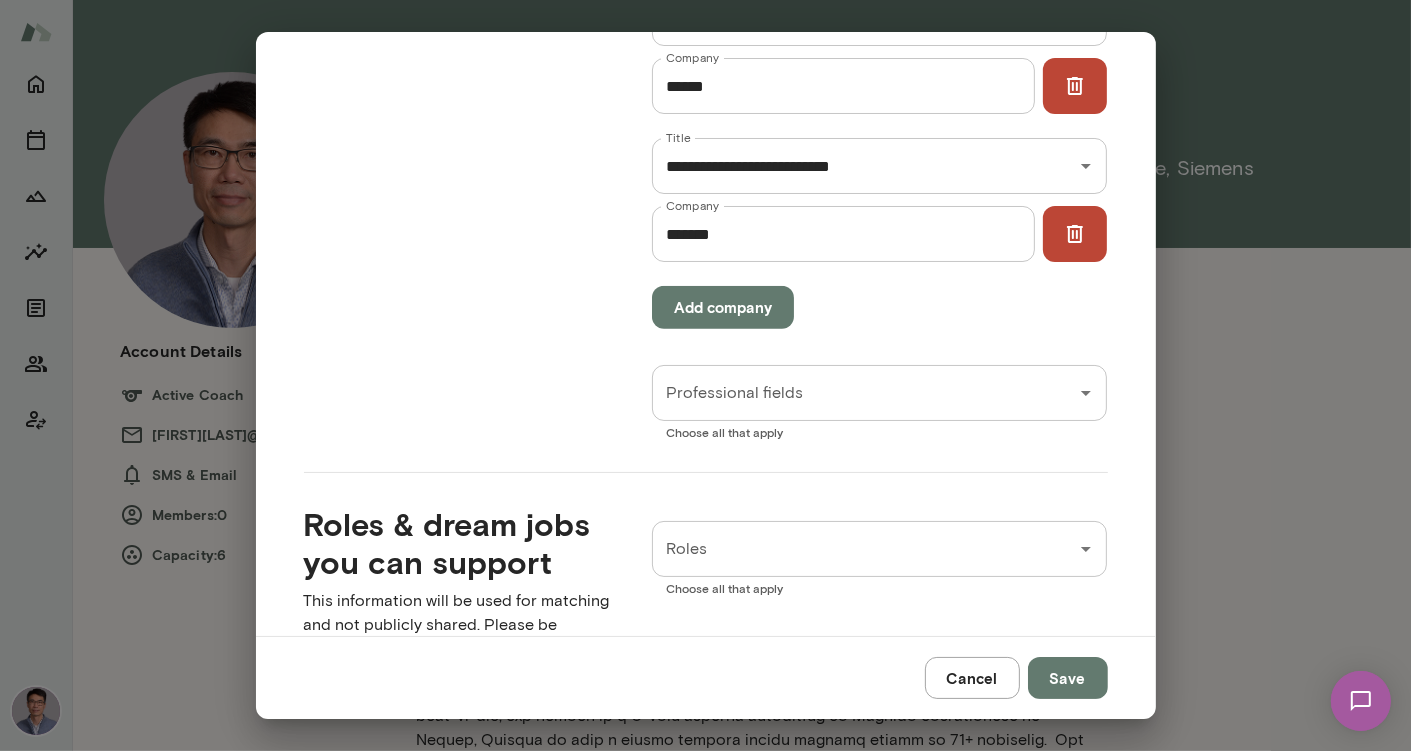 scroll, scrollTop: 1105, scrollLeft: 0, axis: vertical 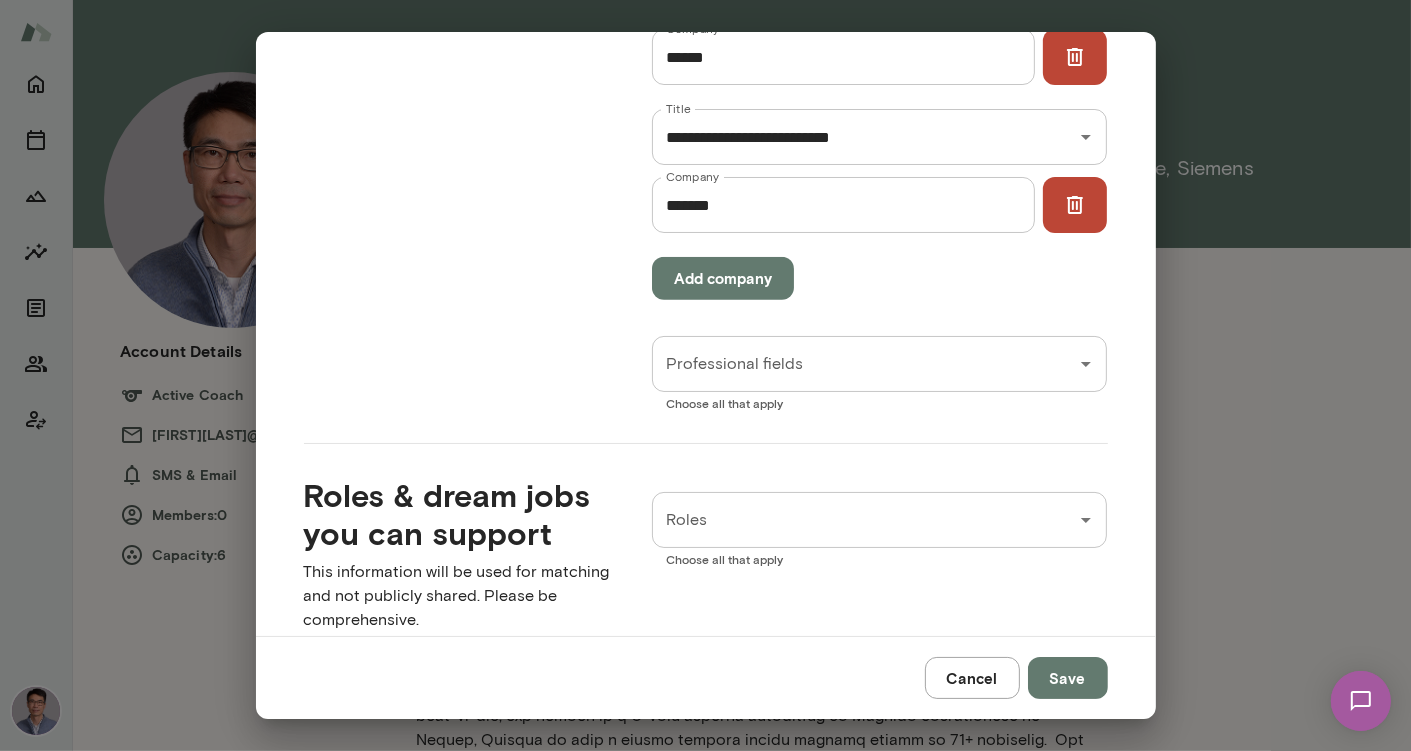 click 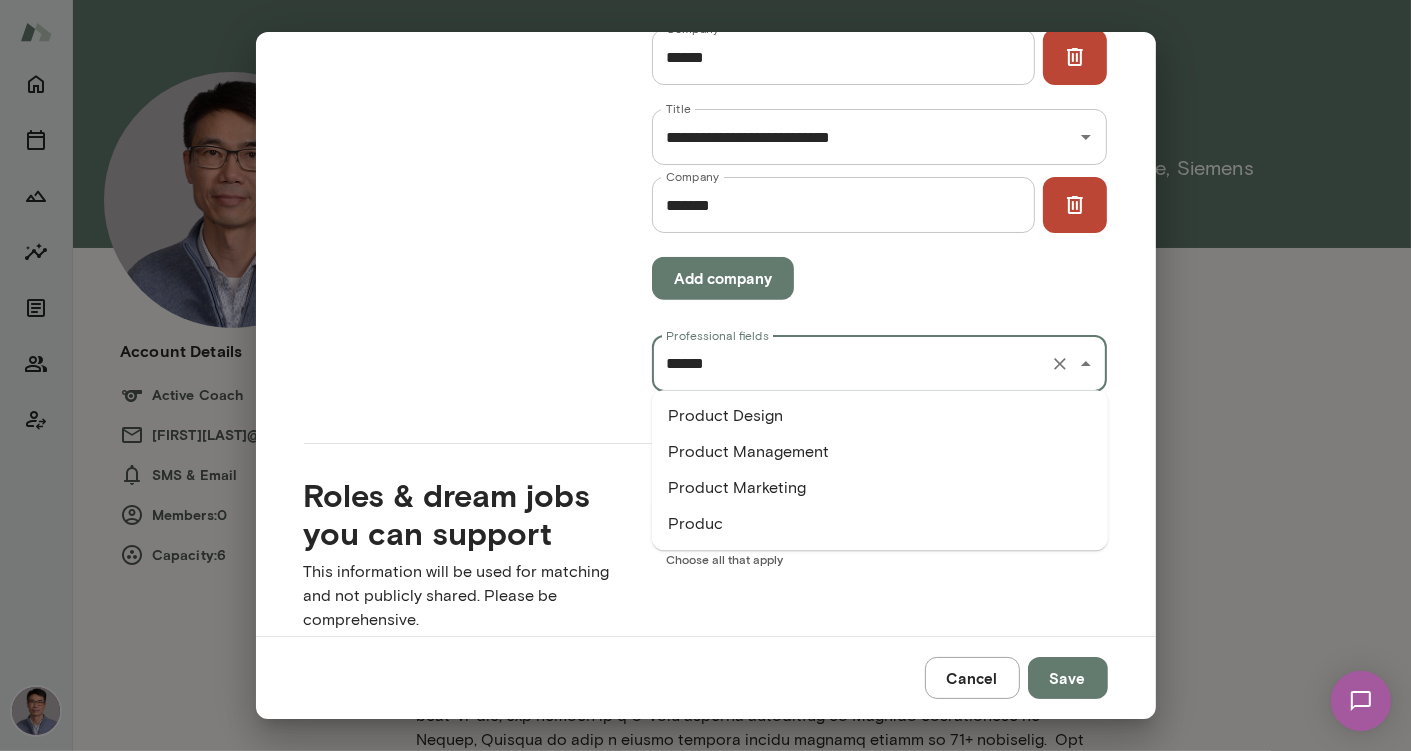 type on "*******" 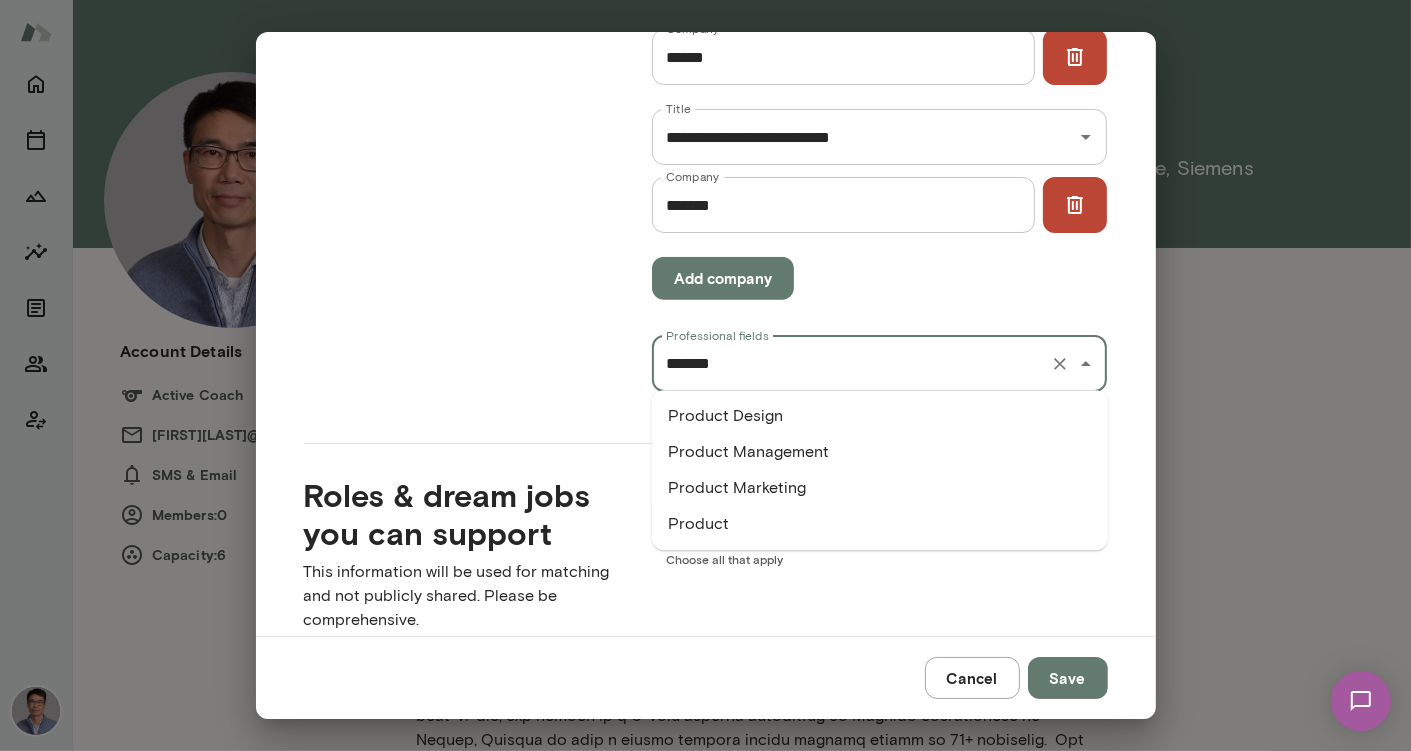 click on "Product Management" at bounding box center [880, 452] 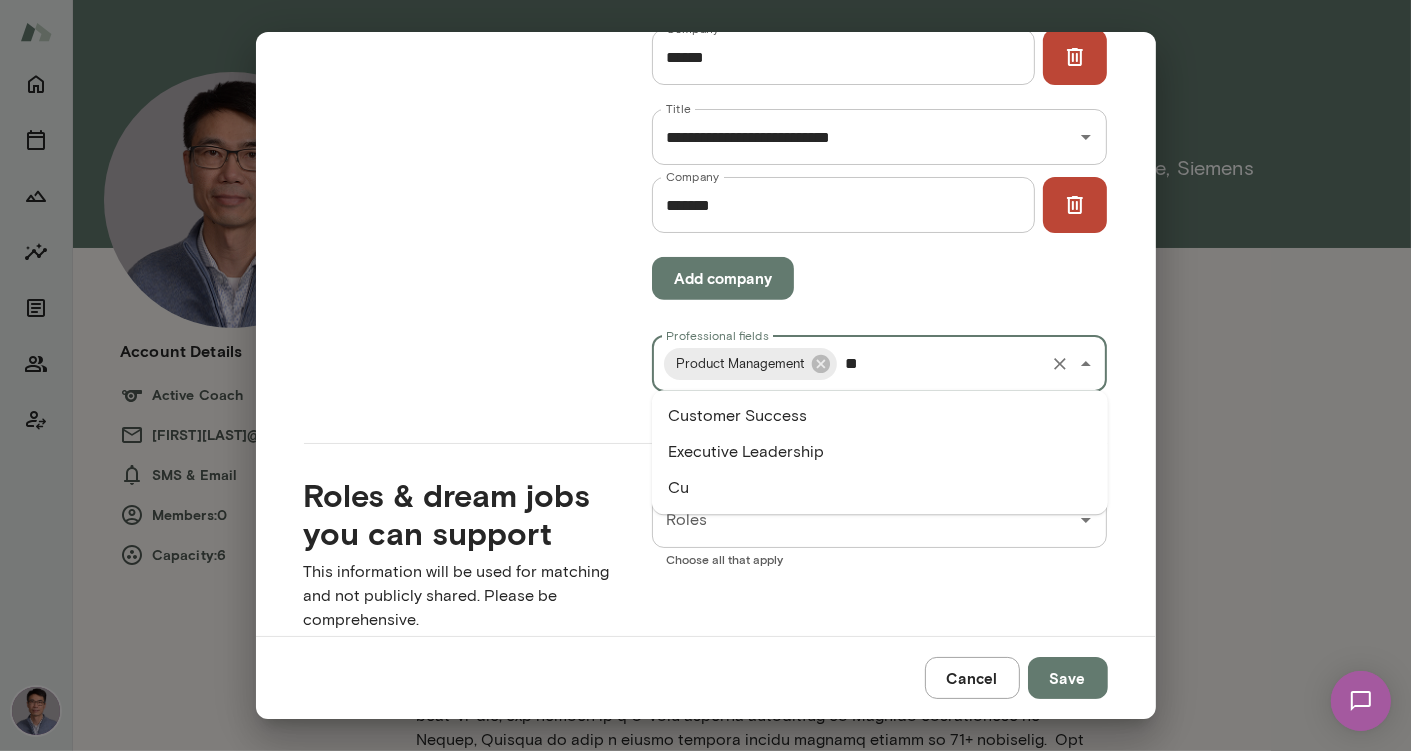 scroll, scrollTop: 0, scrollLeft: 0, axis: both 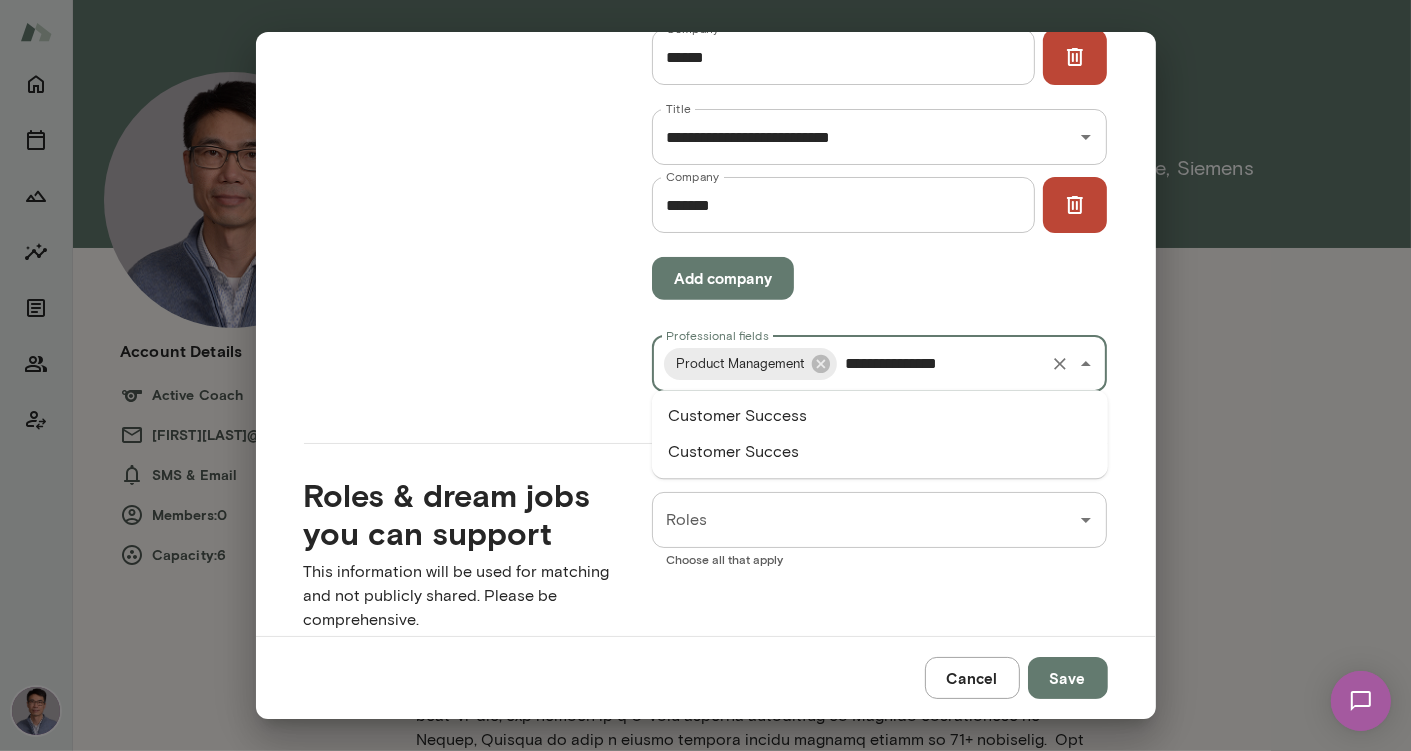 type on "**********" 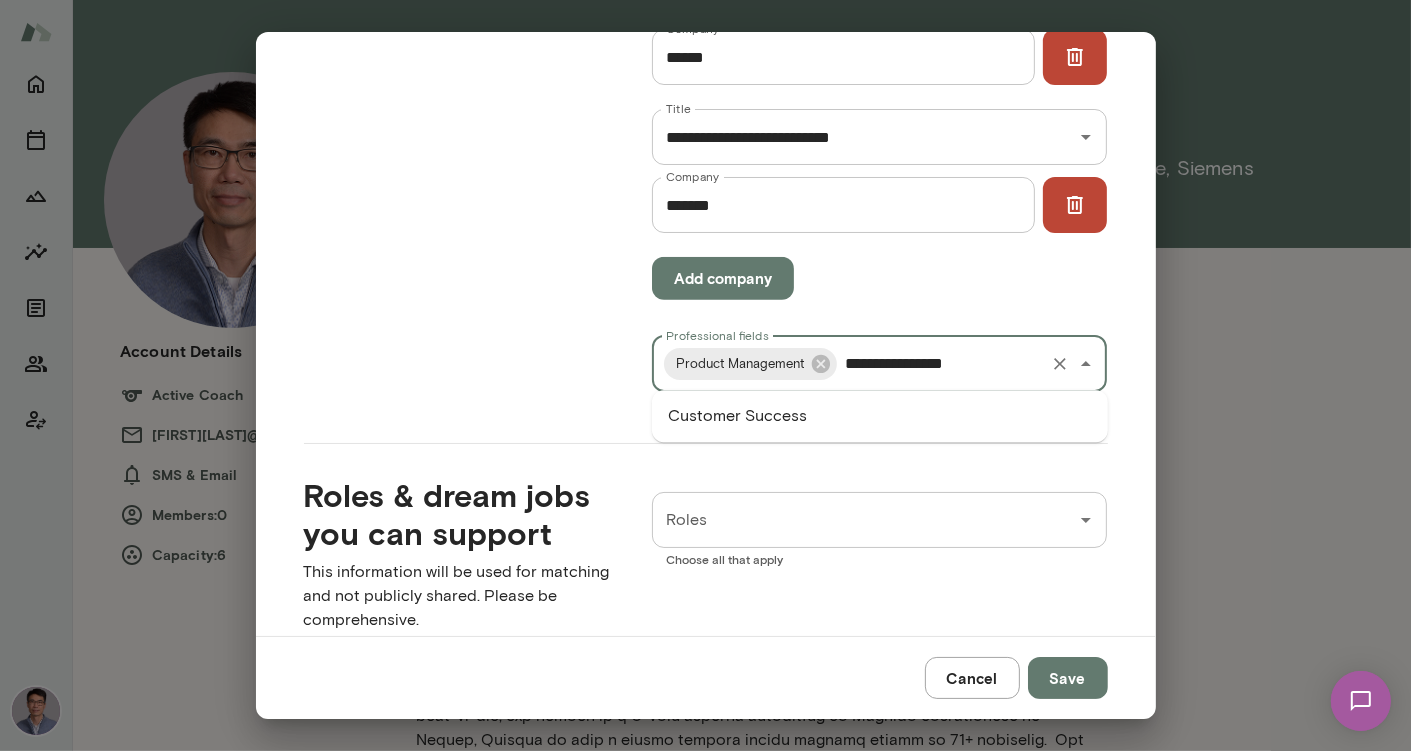 click on "Customer Success" at bounding box center (880, 416) 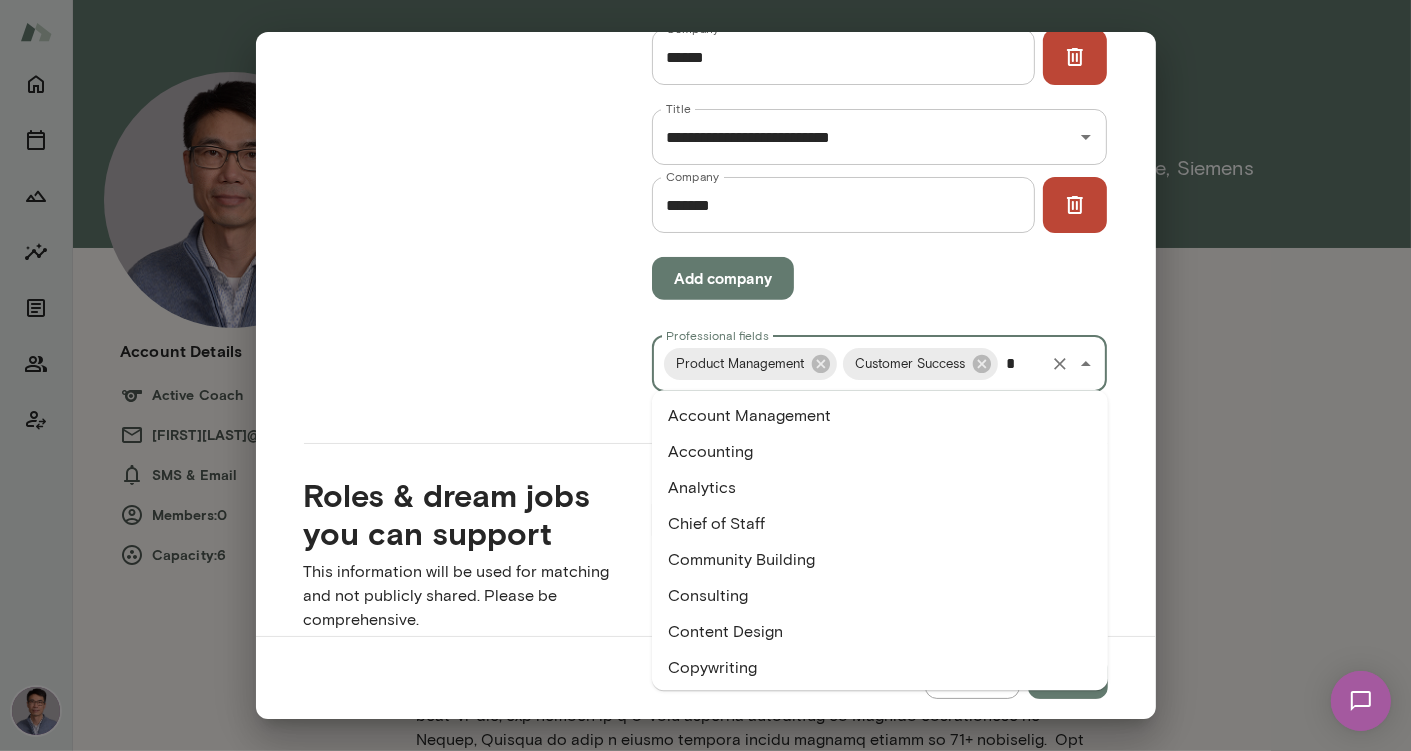 scroll, scrollTop: 0, scrollLeft: 0, axis: both 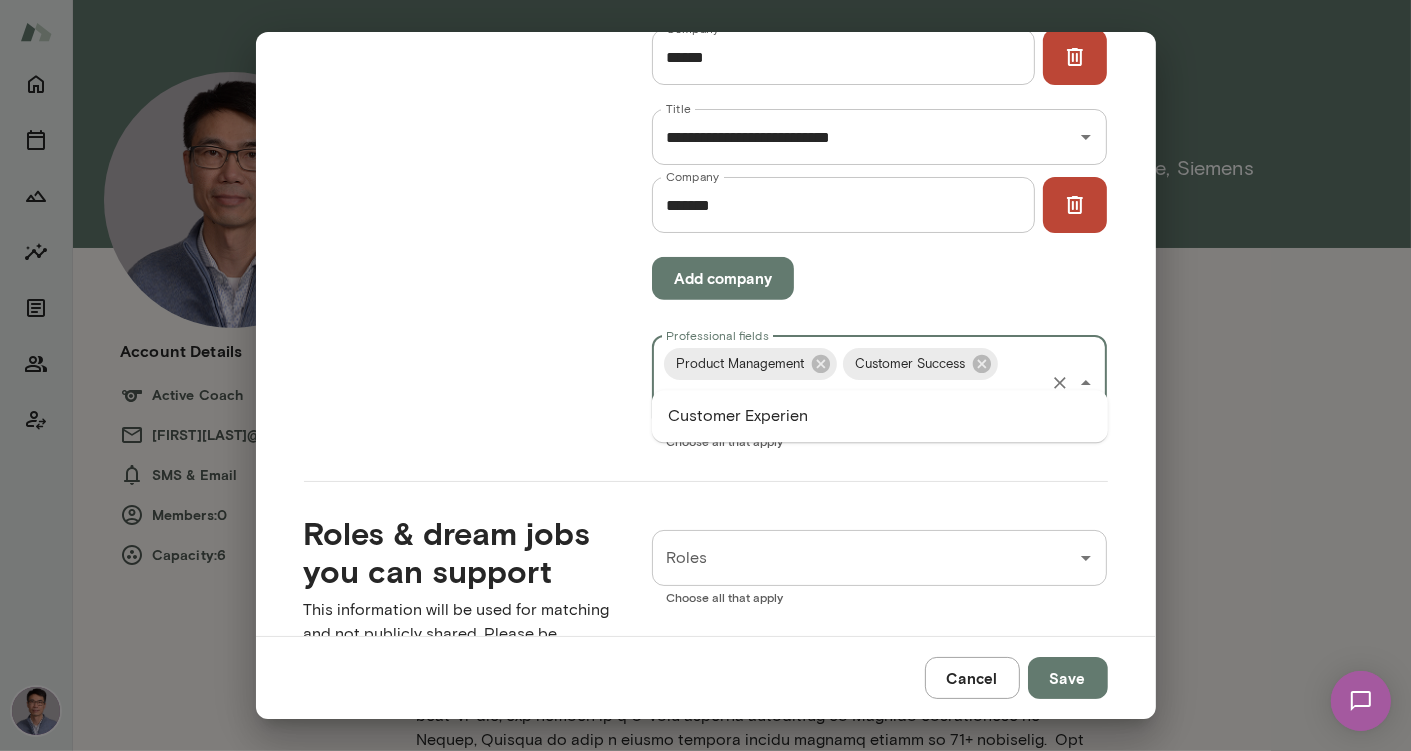 type on "**********" 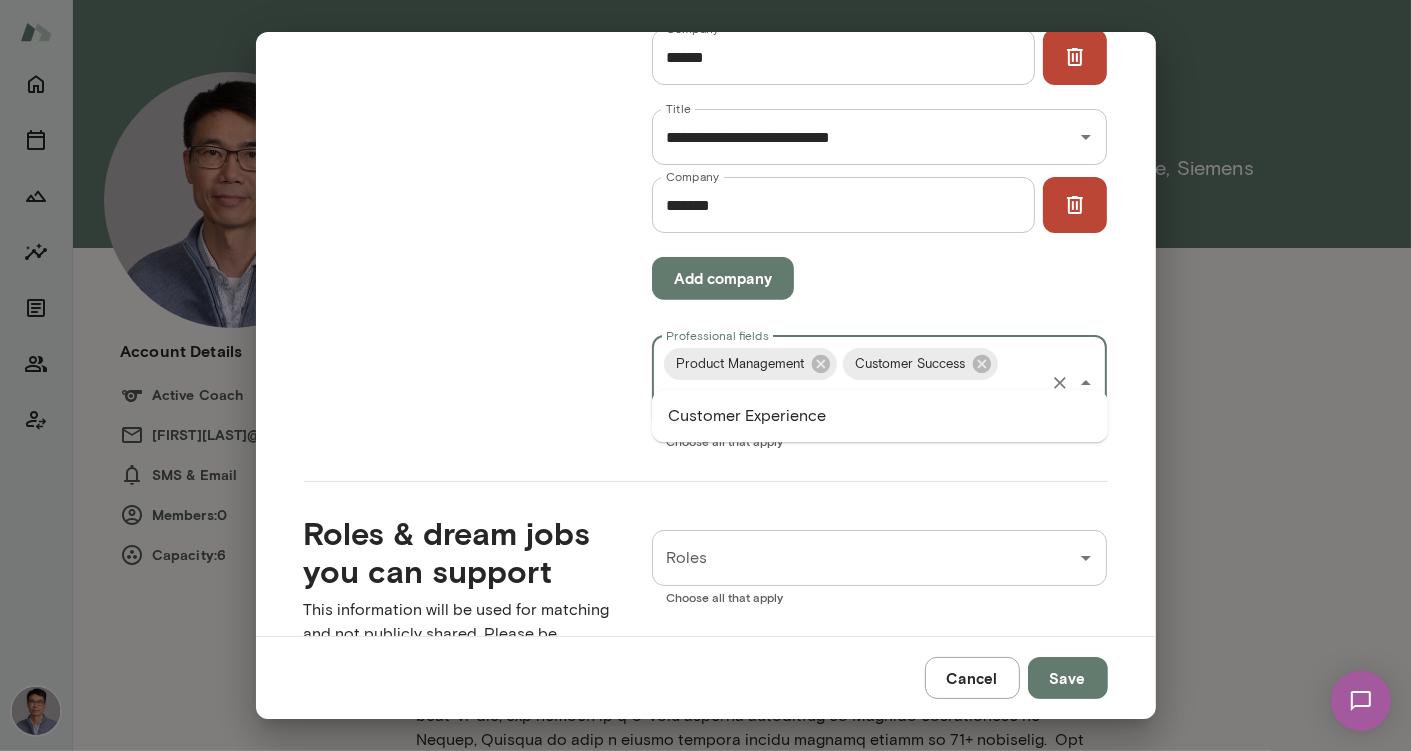 scroll, scrollTop: 0, scrollLeft: 121, axis: horizontal 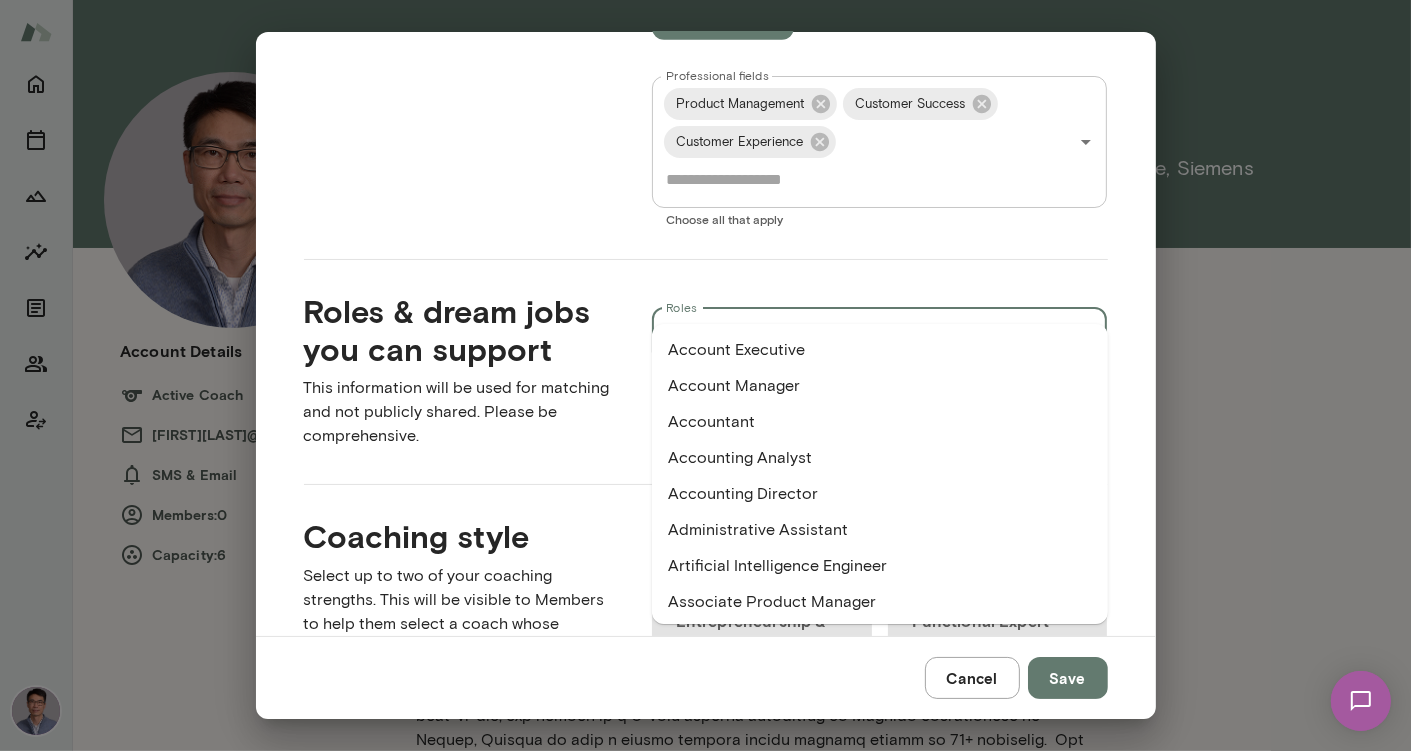 click on "Roles" at bounding box center (865, 336) 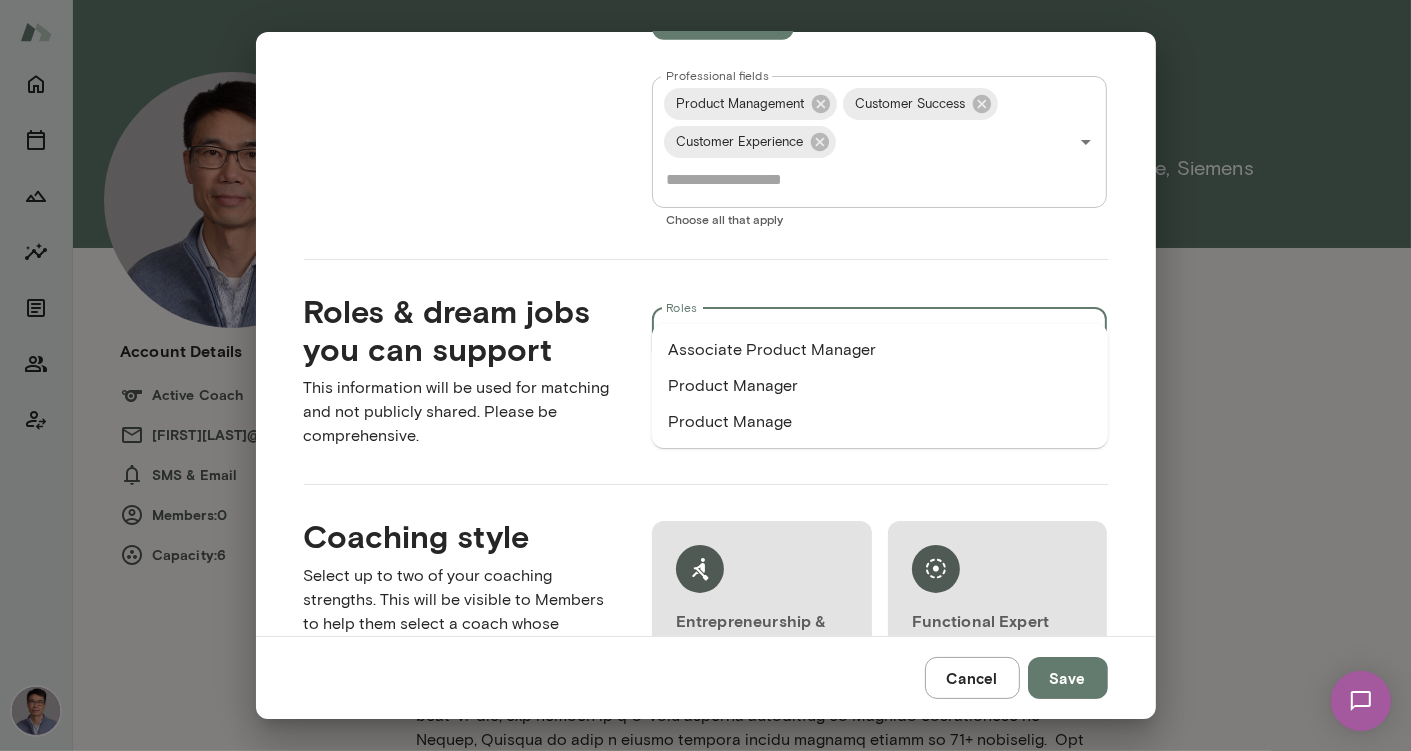 type on "**********" 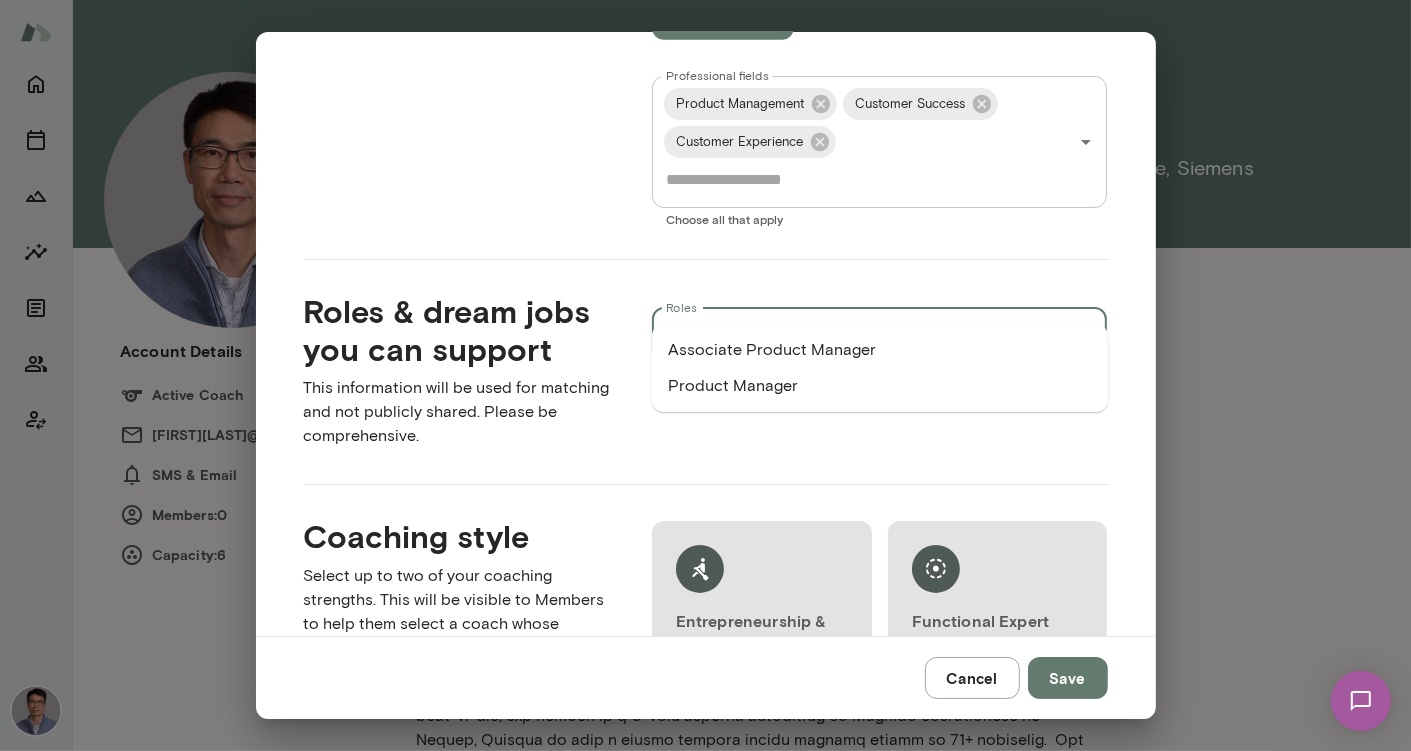 click on "Product Manager" at bounding box center (880, 386) 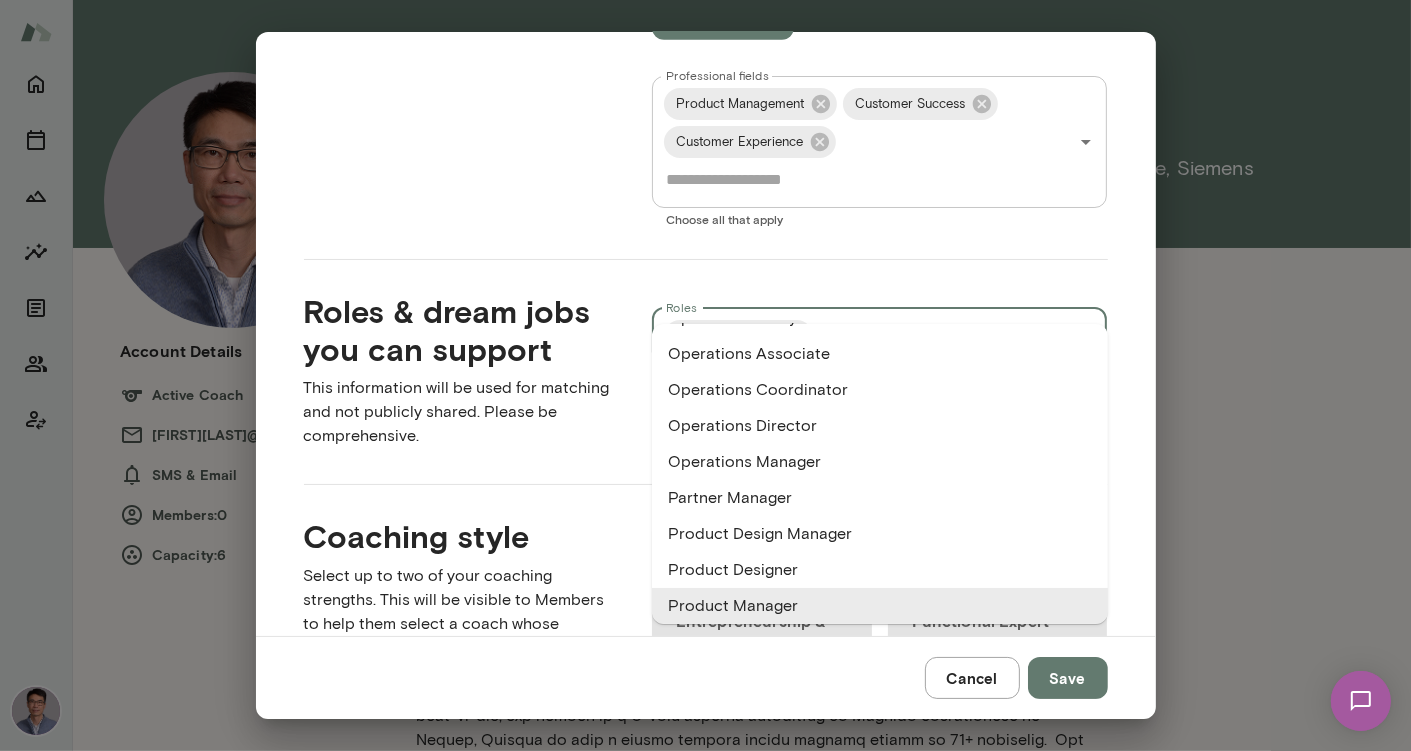scroll, scrollTop: 0, scrollLeft: 0, axis: both 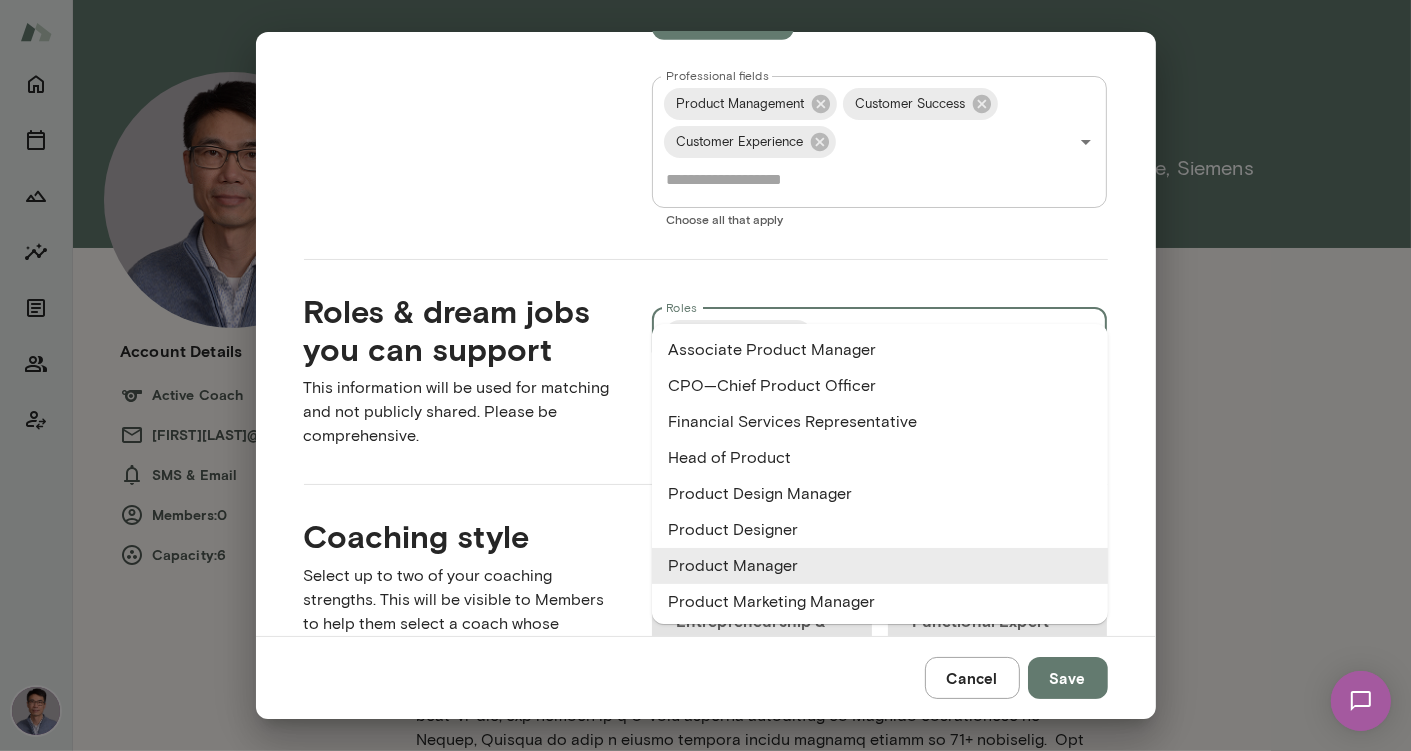 type on "*" 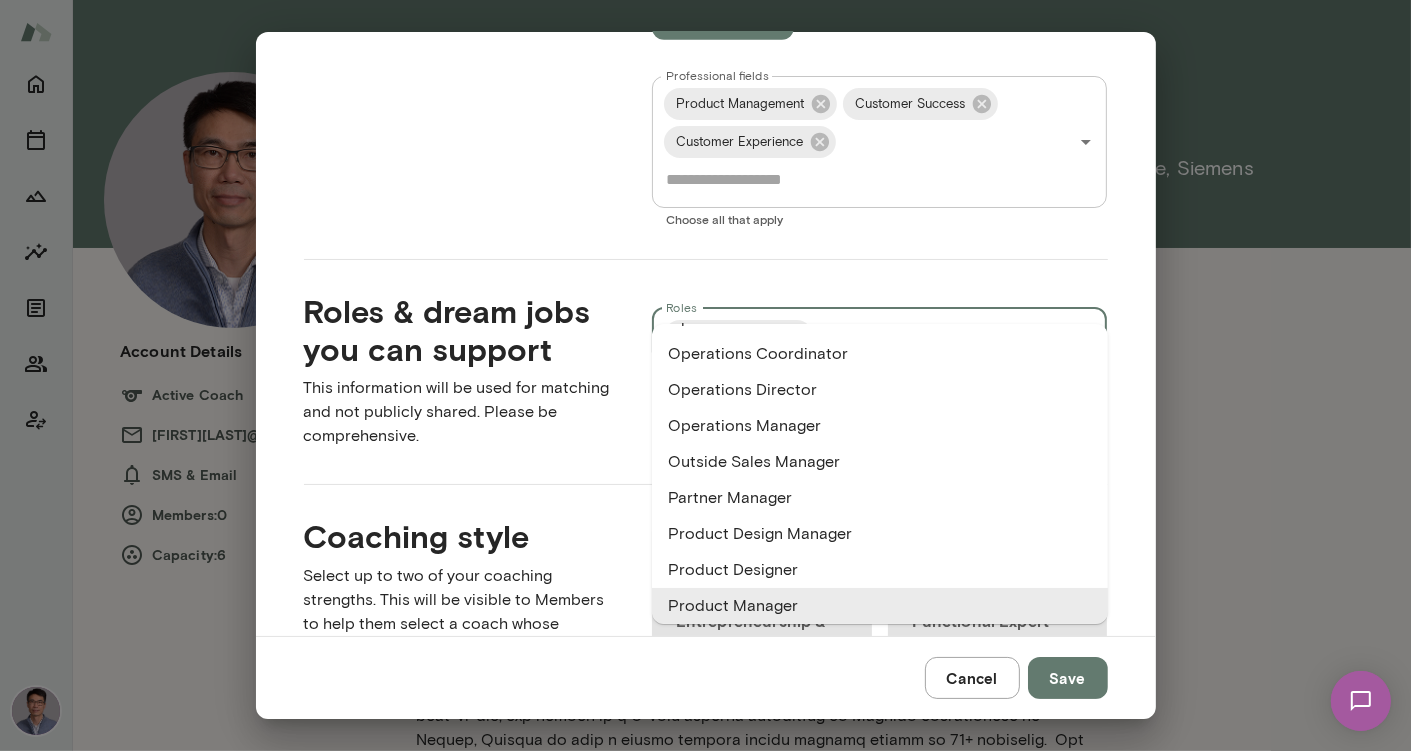 scroll, scrollTop: 0, scrollLeft: 0, axis: both 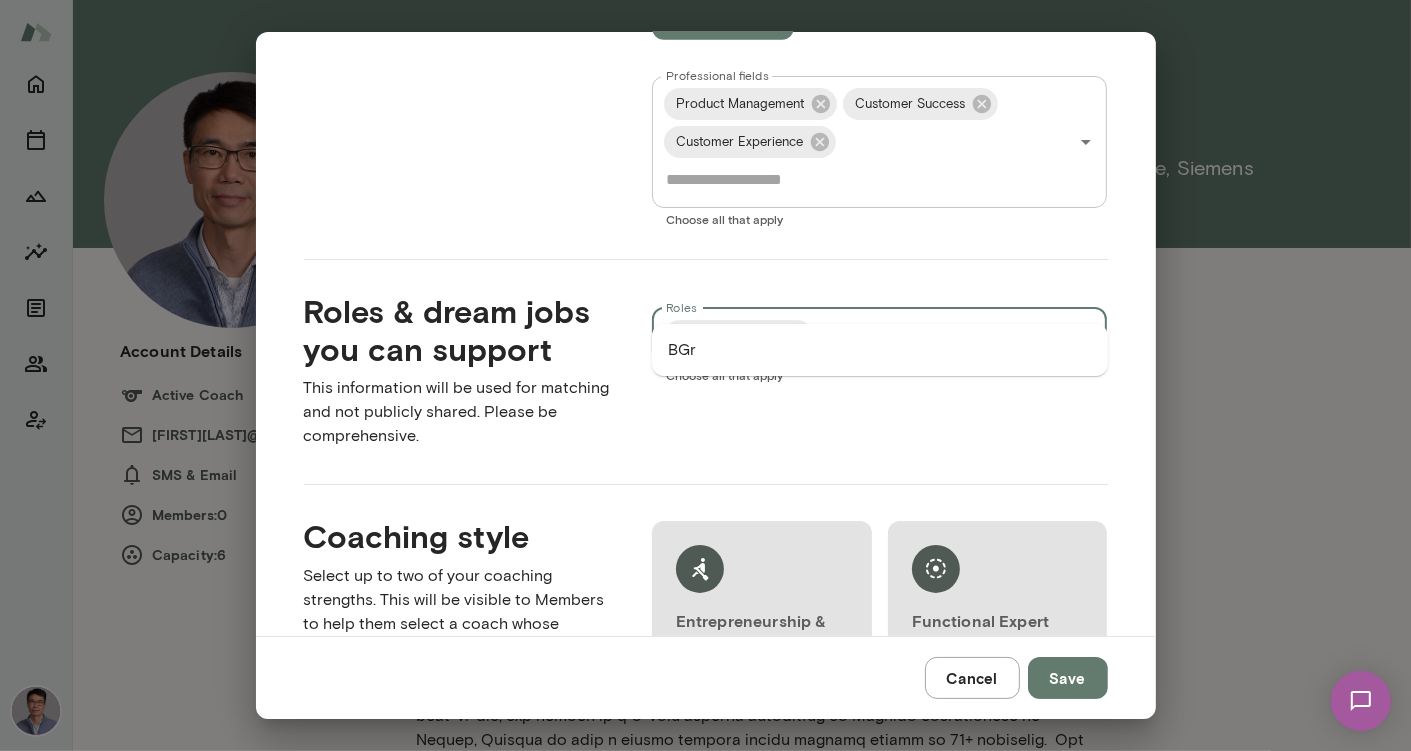 type on "*" 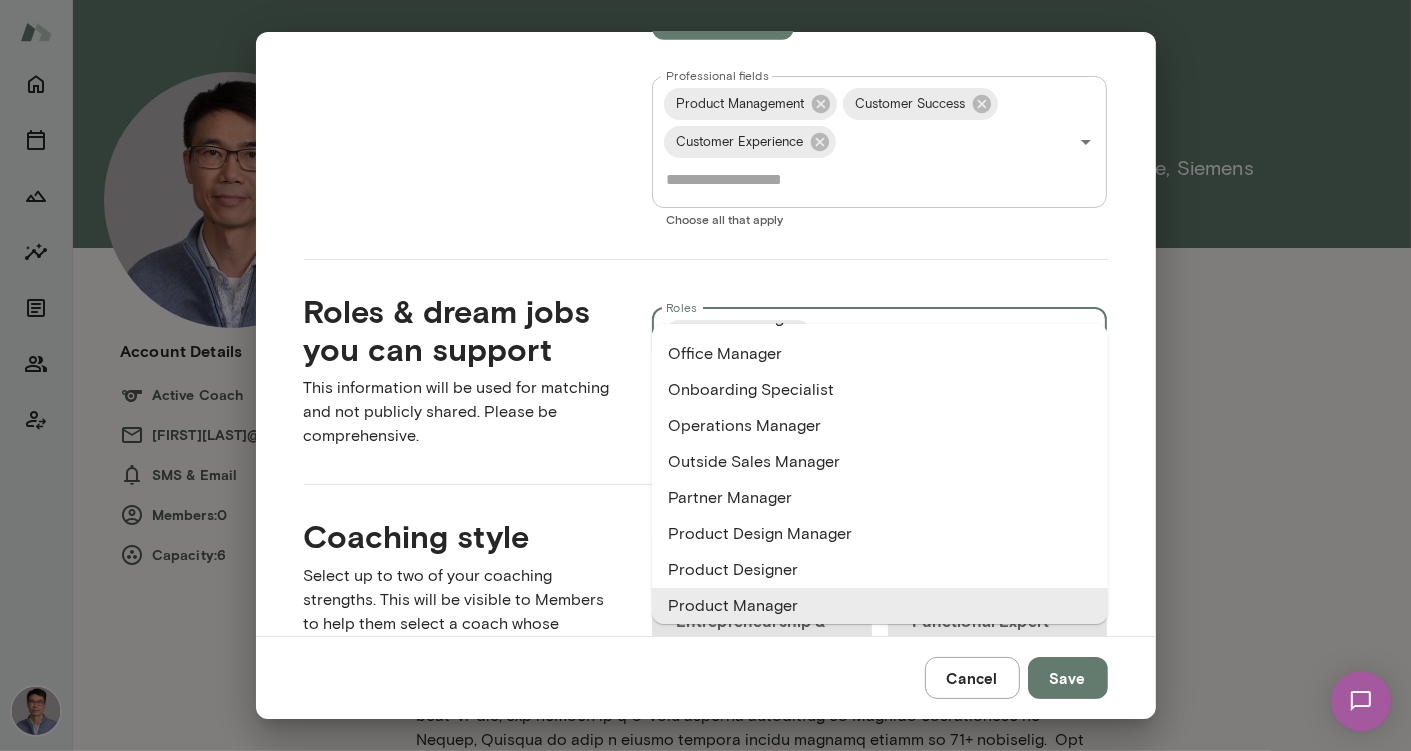 scroll, scrollTop: 0, scrollLeft: 0, axis: both 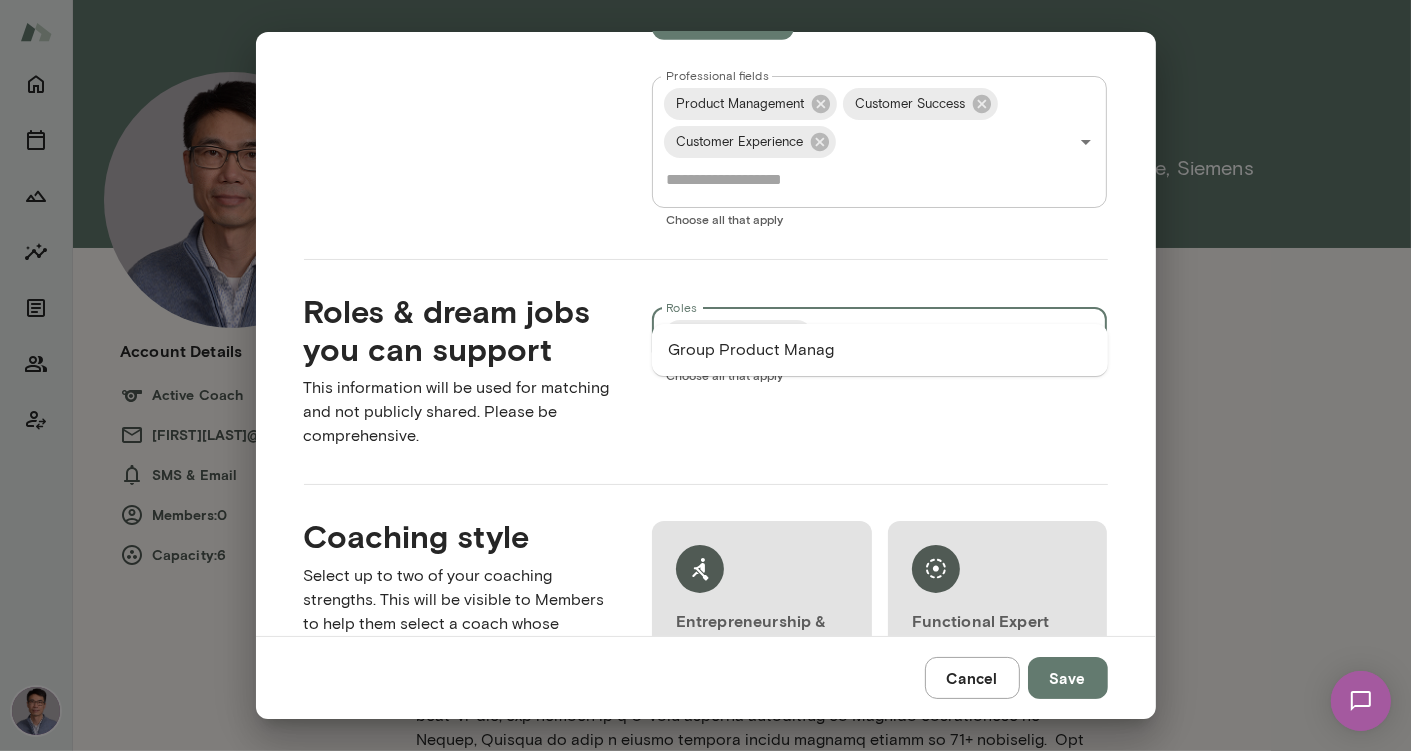 type on "**********" 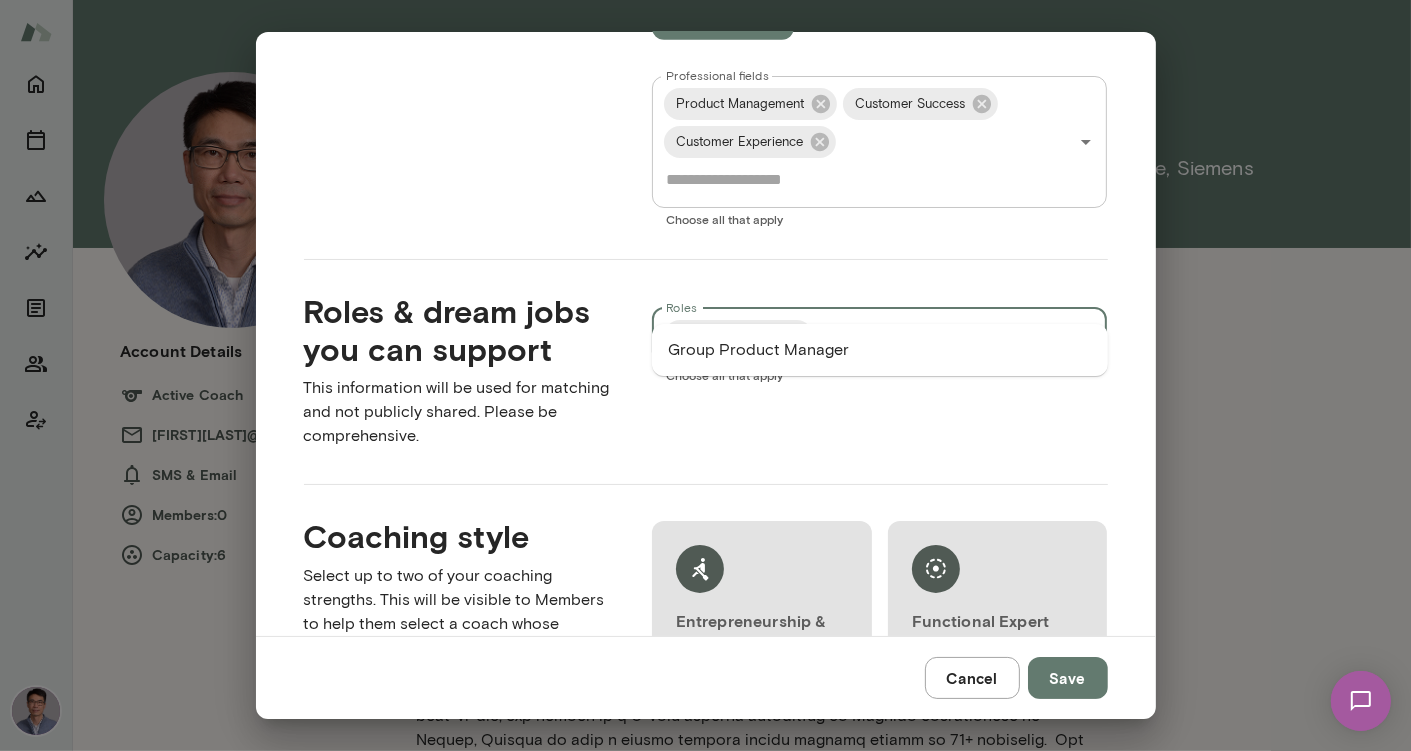 click on "Group Product Manager" at bounding box center (880, 350) 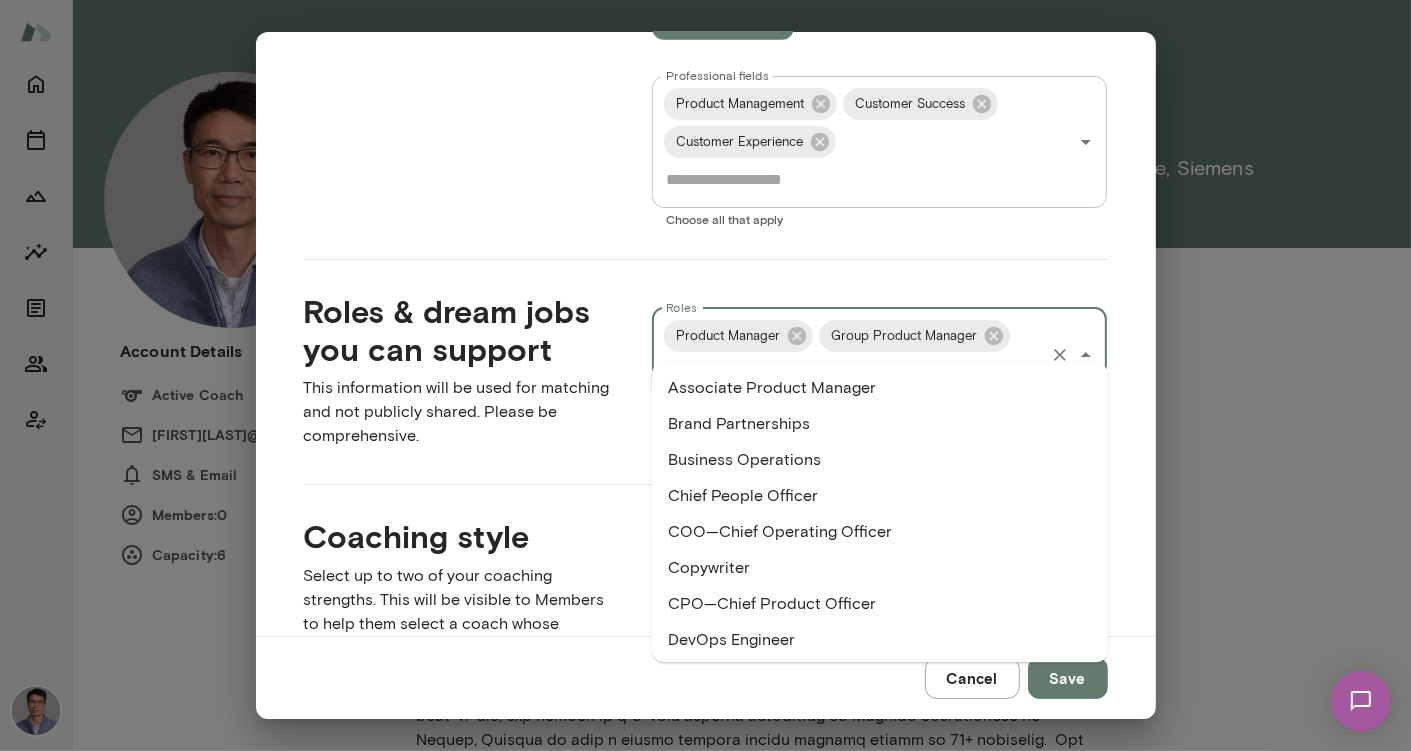 scroll, scrollTop: 0, scrollLeft: 0, axis: both 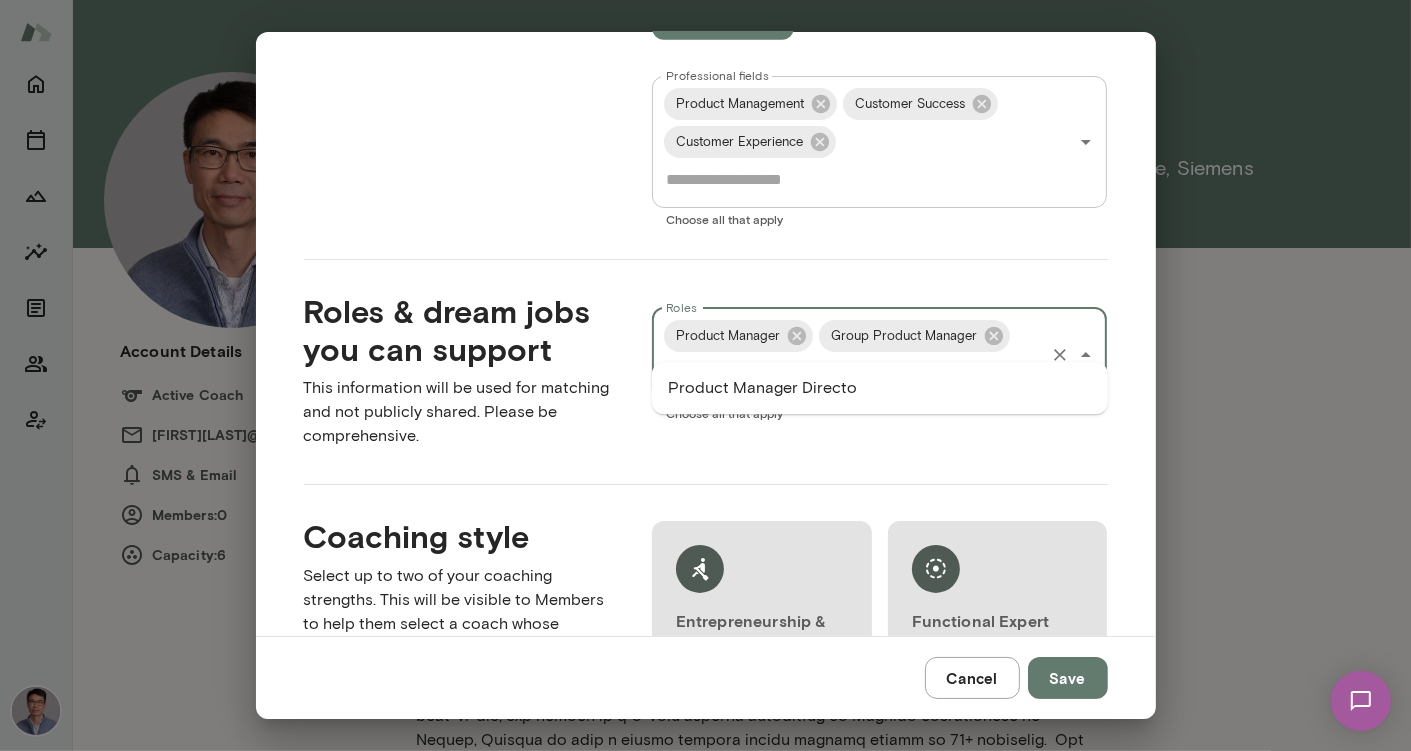 type on "**********" 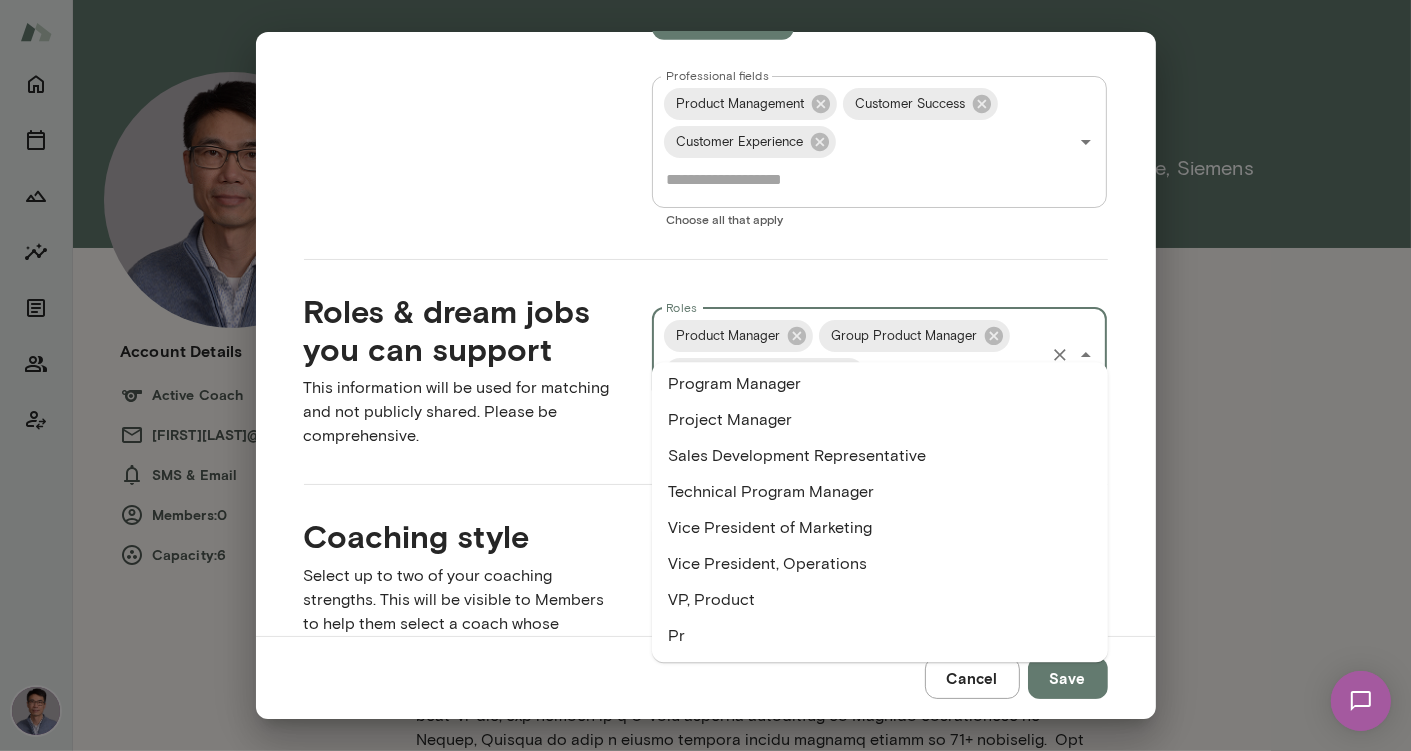 scroll, scrollTop: 0, scrollLeft: 0, axis: both 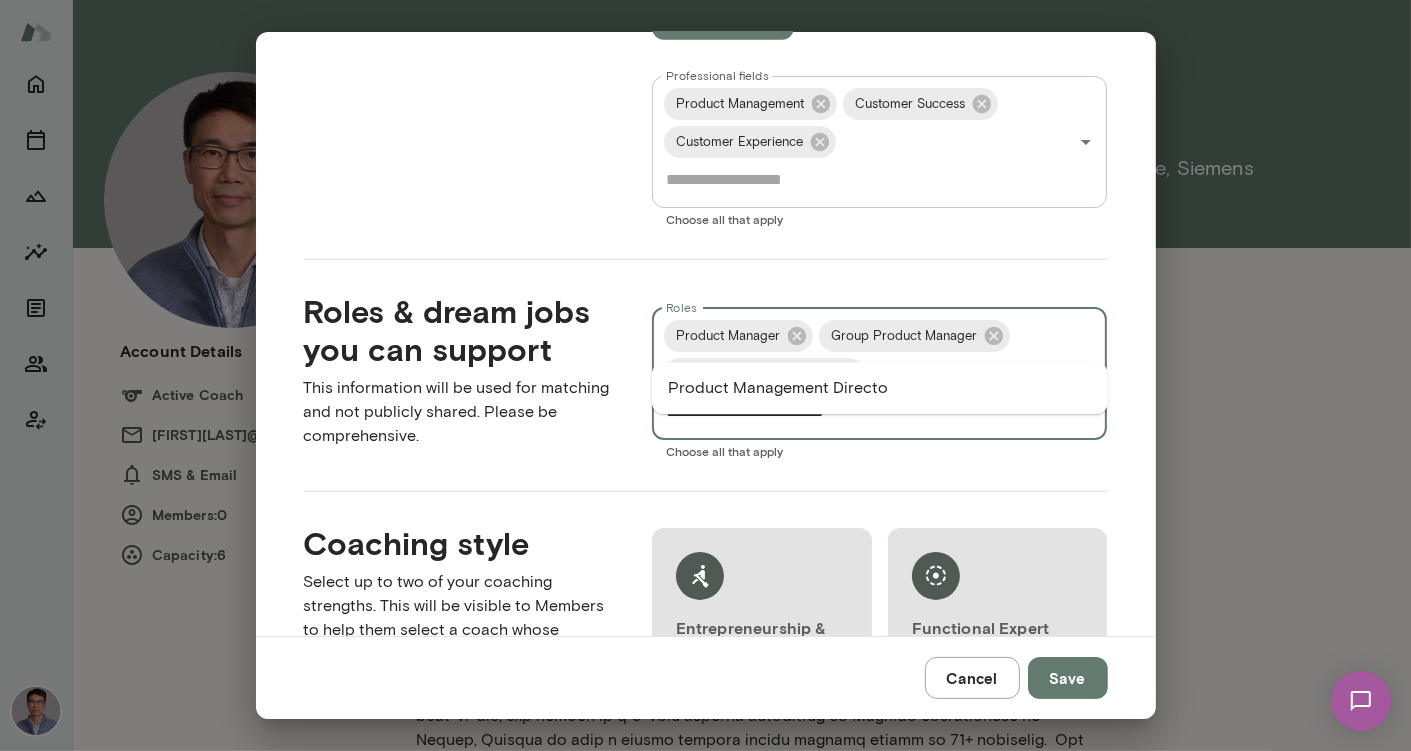 type on "**********" 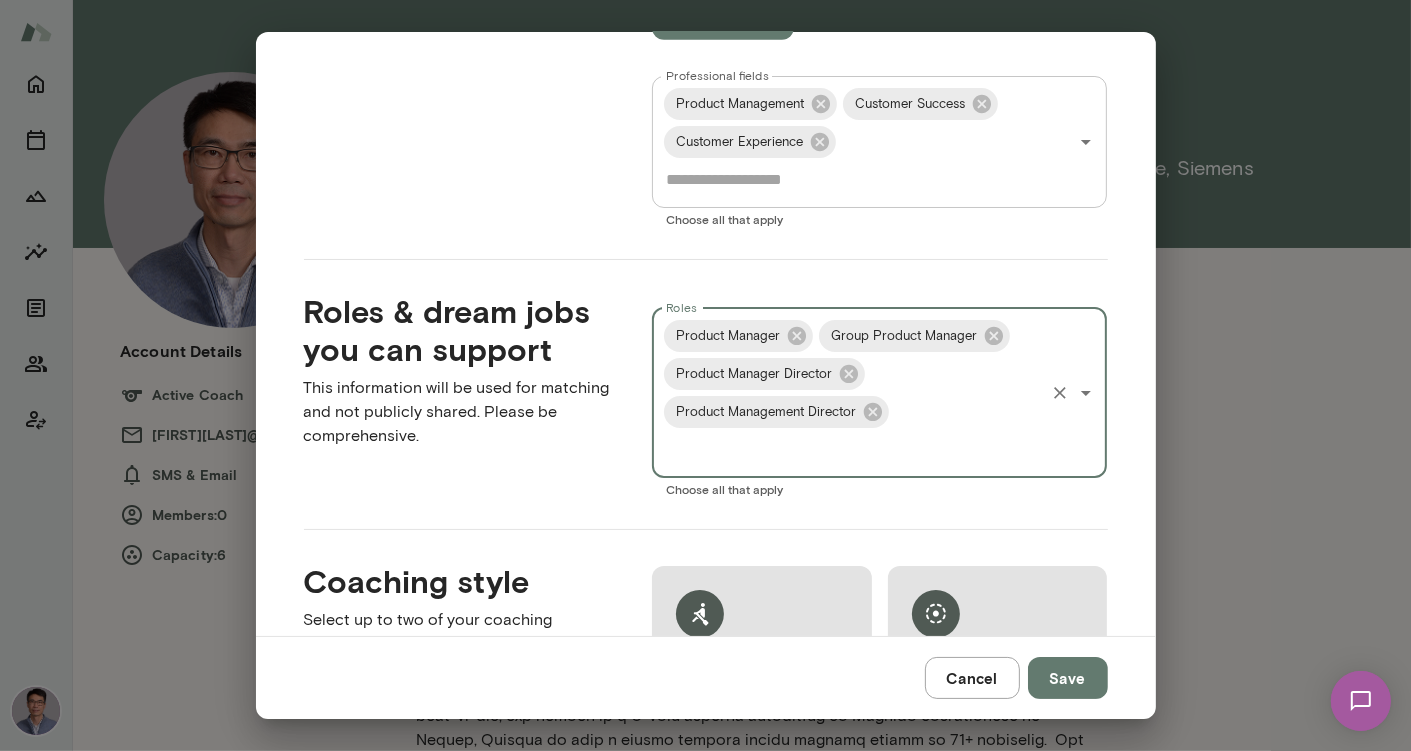 scroll, scrollTop: 0, scrollLeft: 0, axis: both 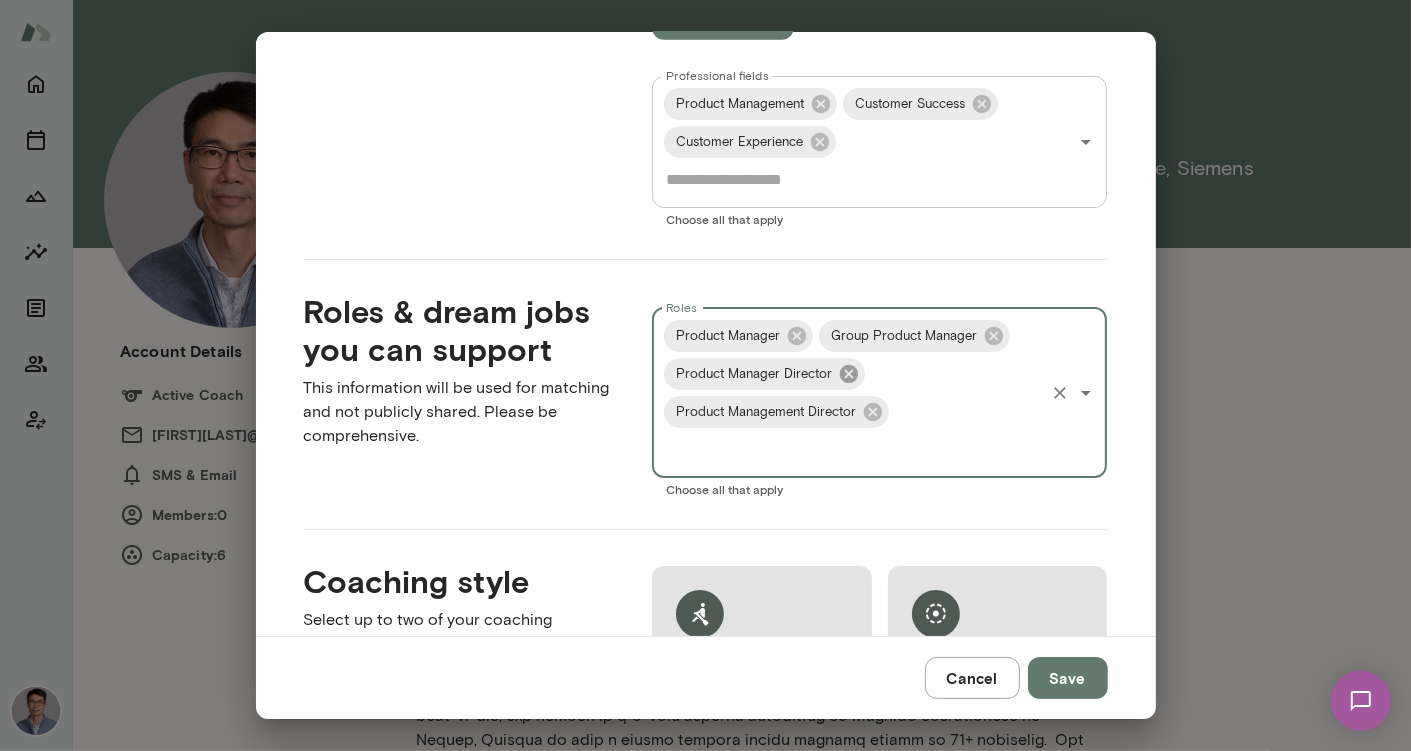 click 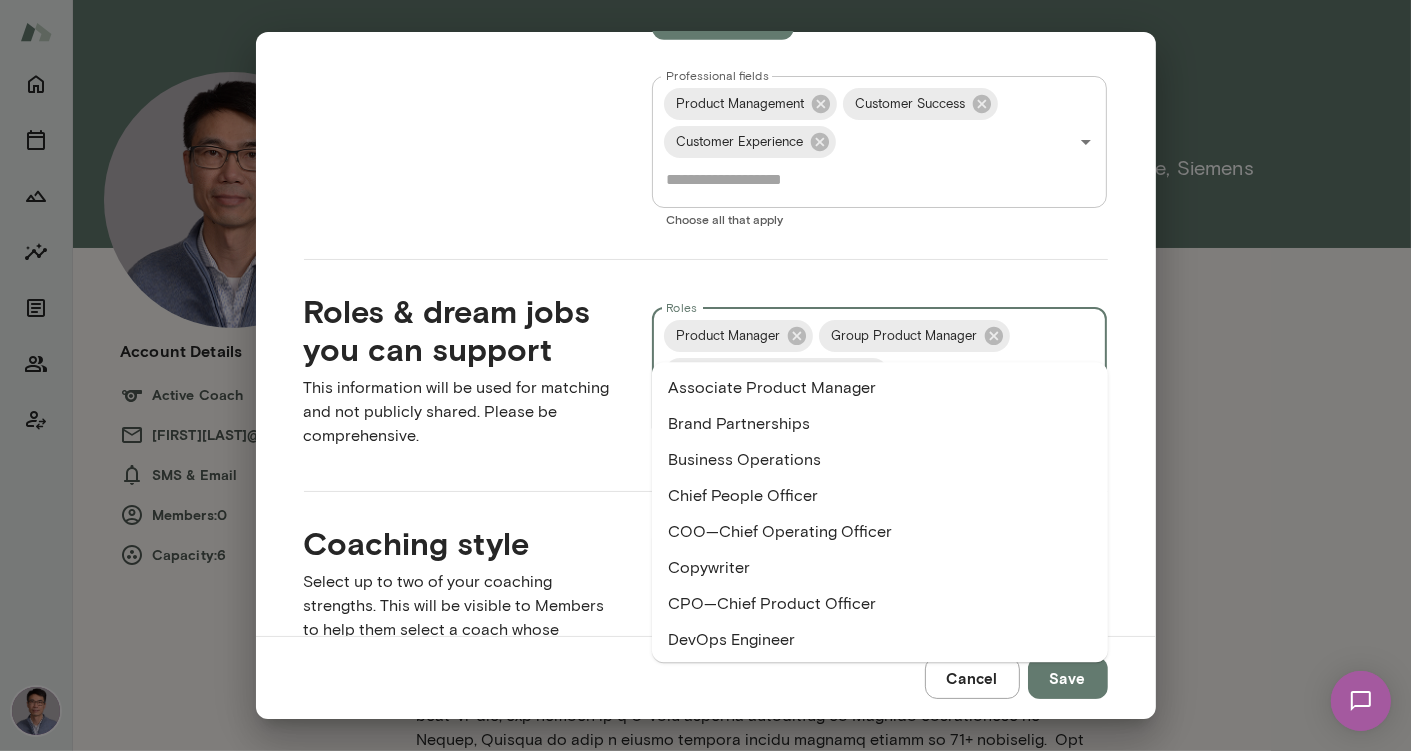 scroll, scrollTop: 0, scrollLeft: 0, axis: both 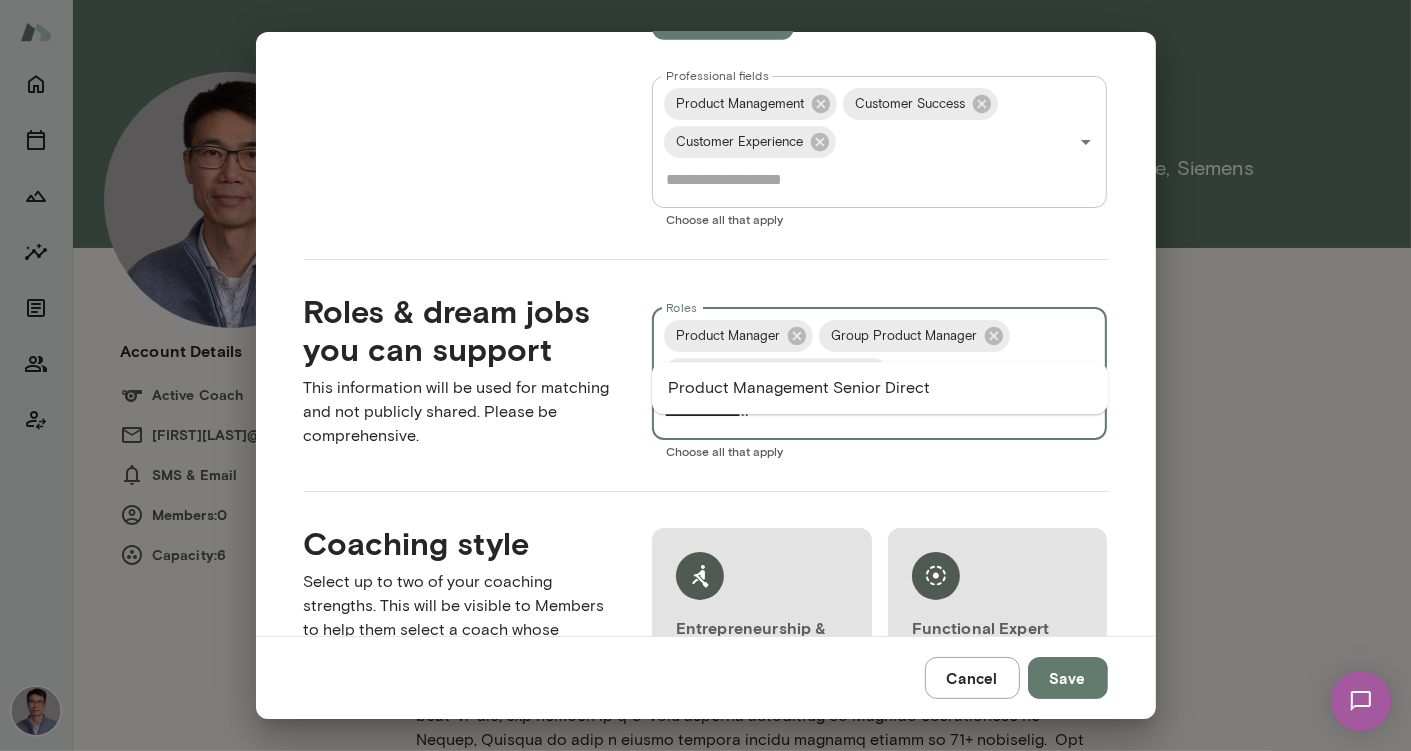 type on "**********" 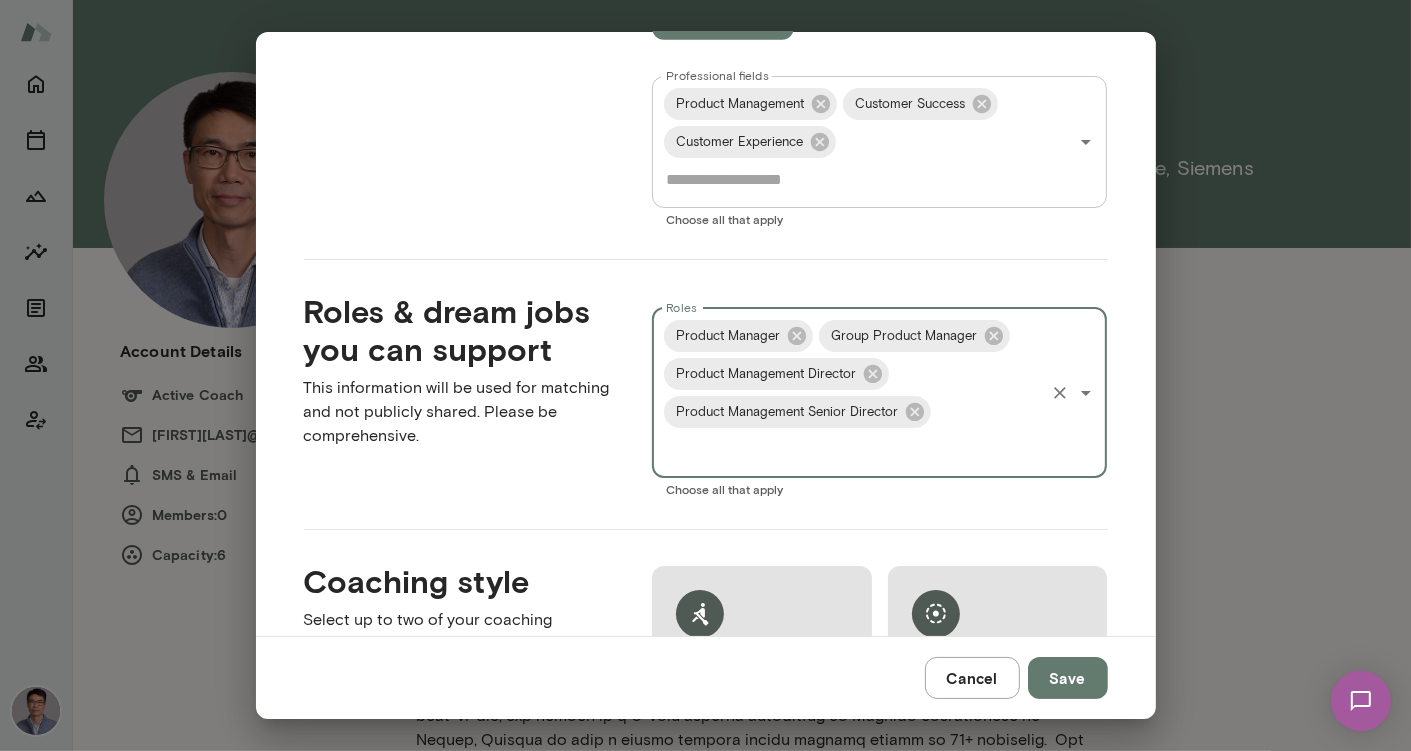 scroll, scrollTop: 0, scrollLeft: 0, axis: both 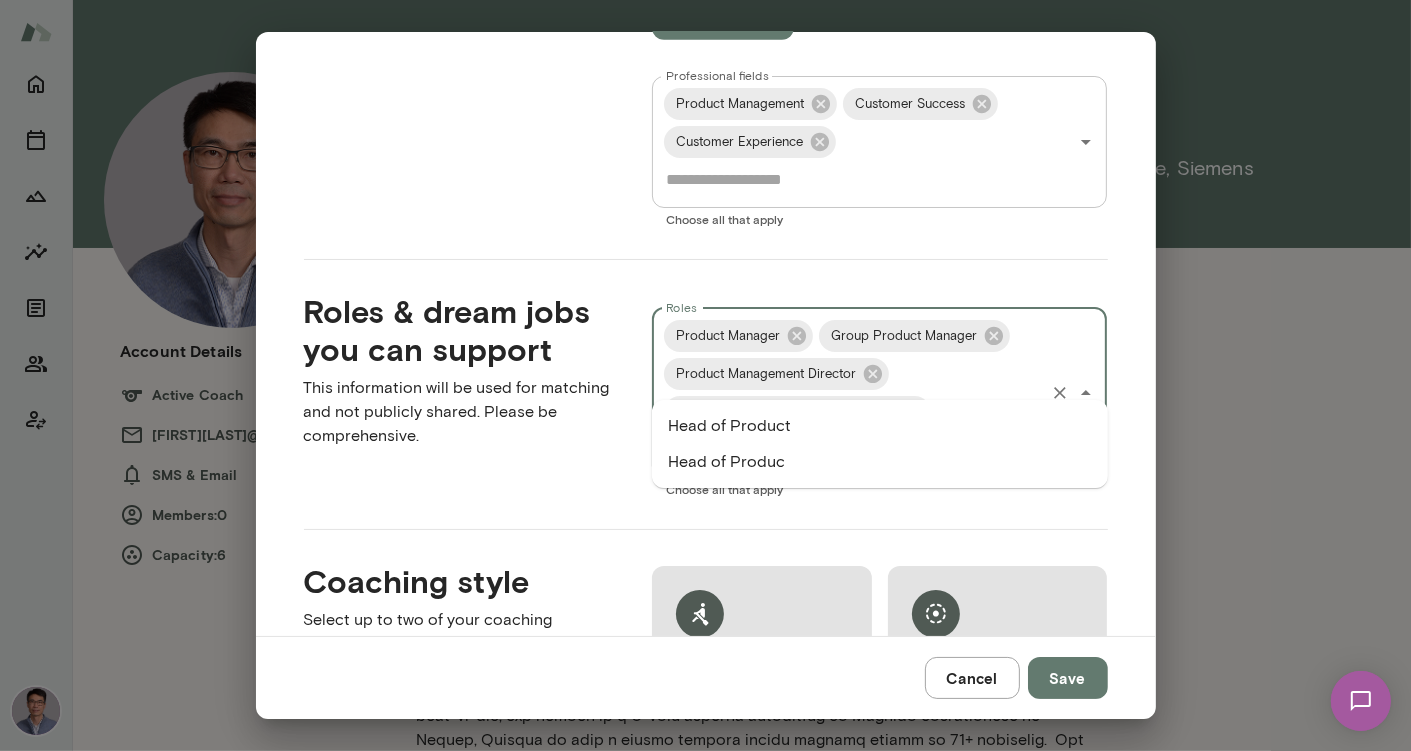 type on "**********" 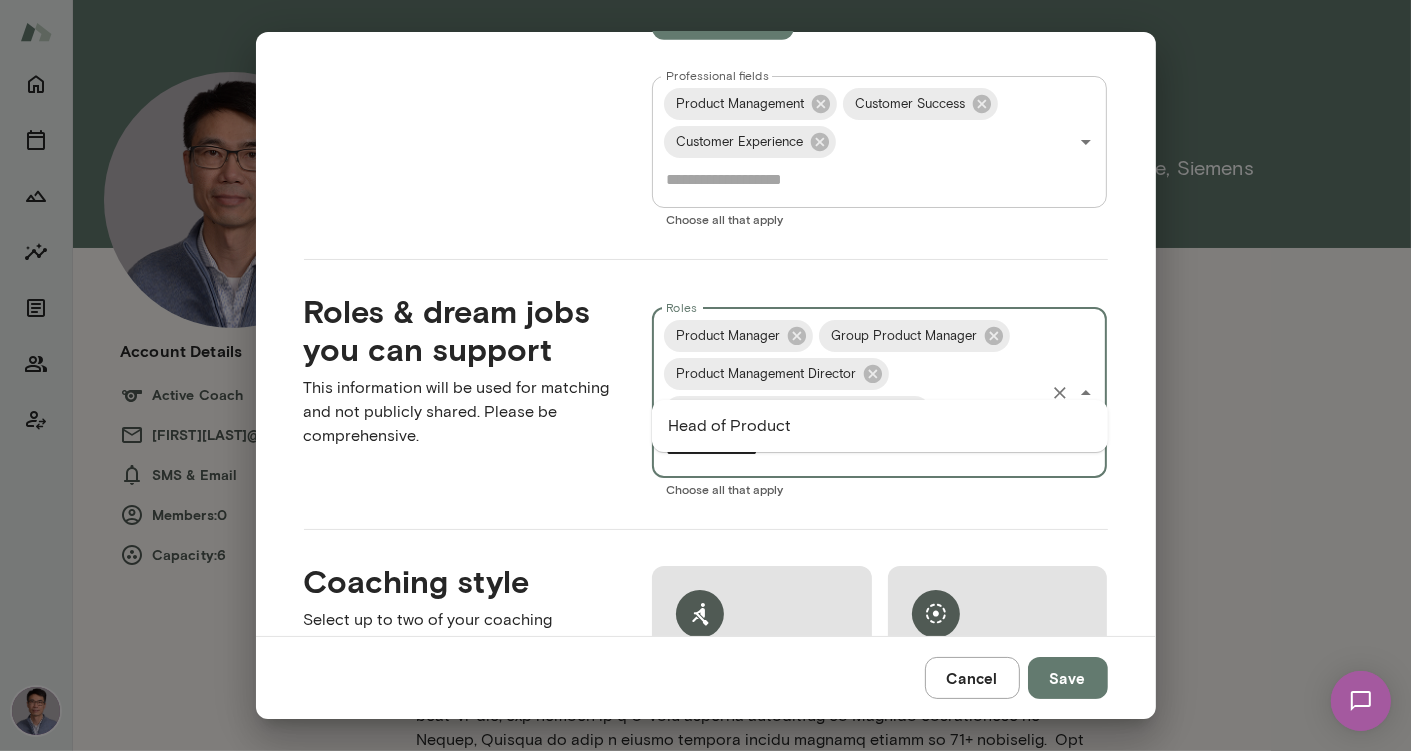 click on "Head of Product" at bounding box center [880, 426] 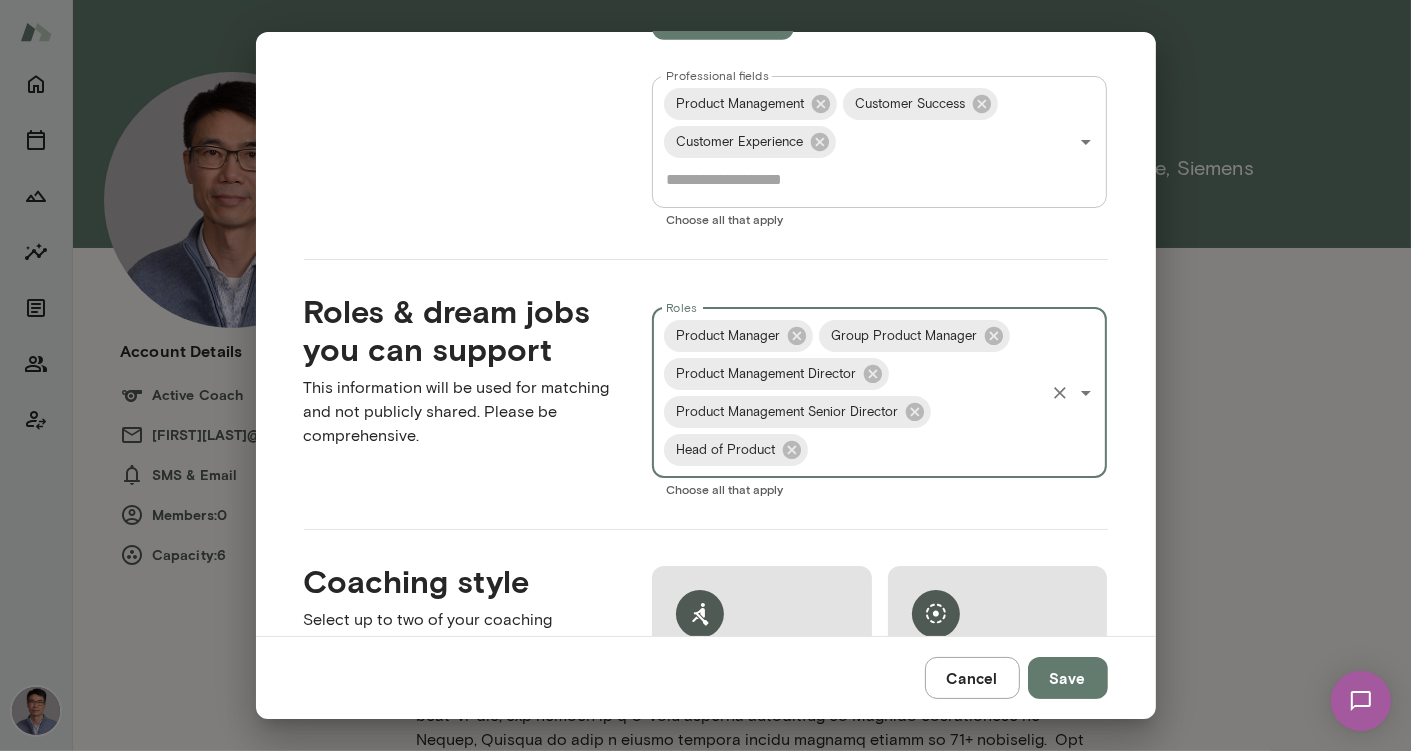 scroll, scrollTop: 0, scrollLeft: 0, axis: both 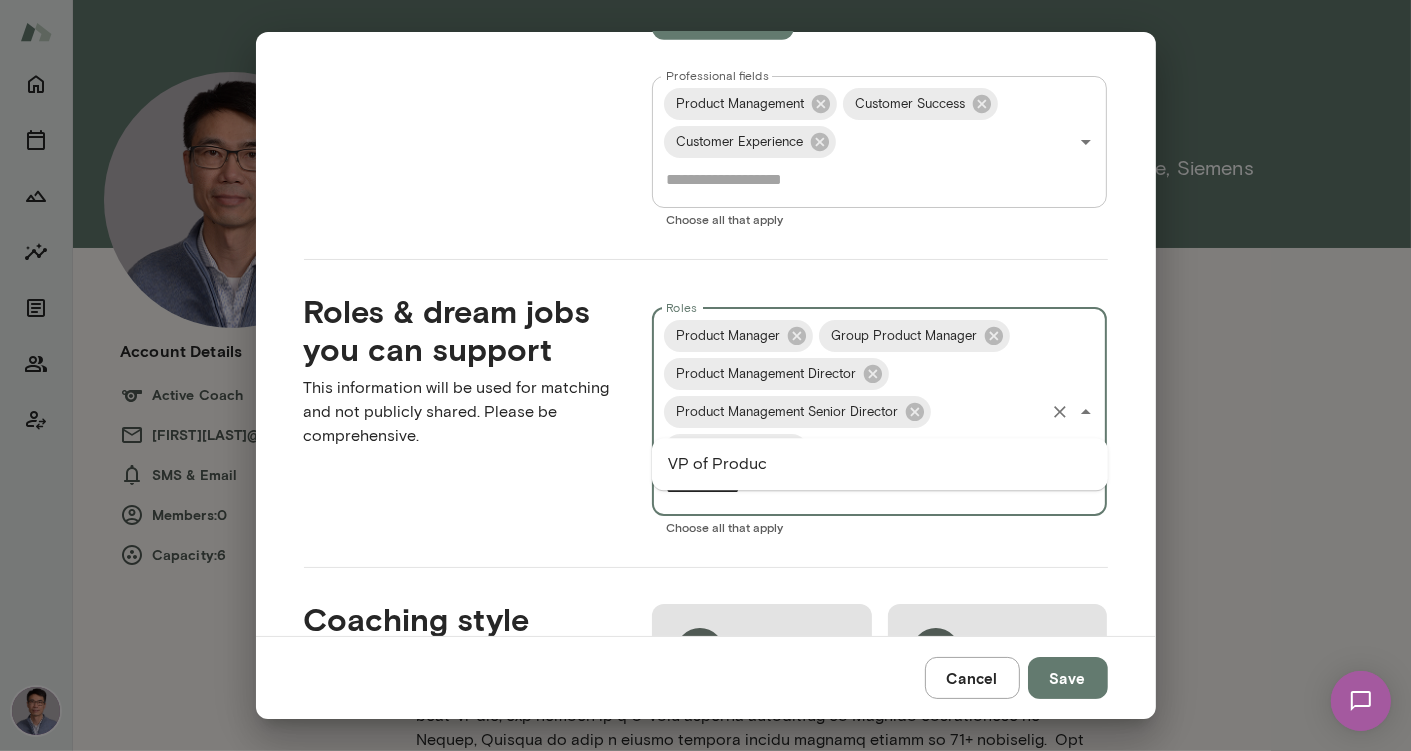 type on "**********" 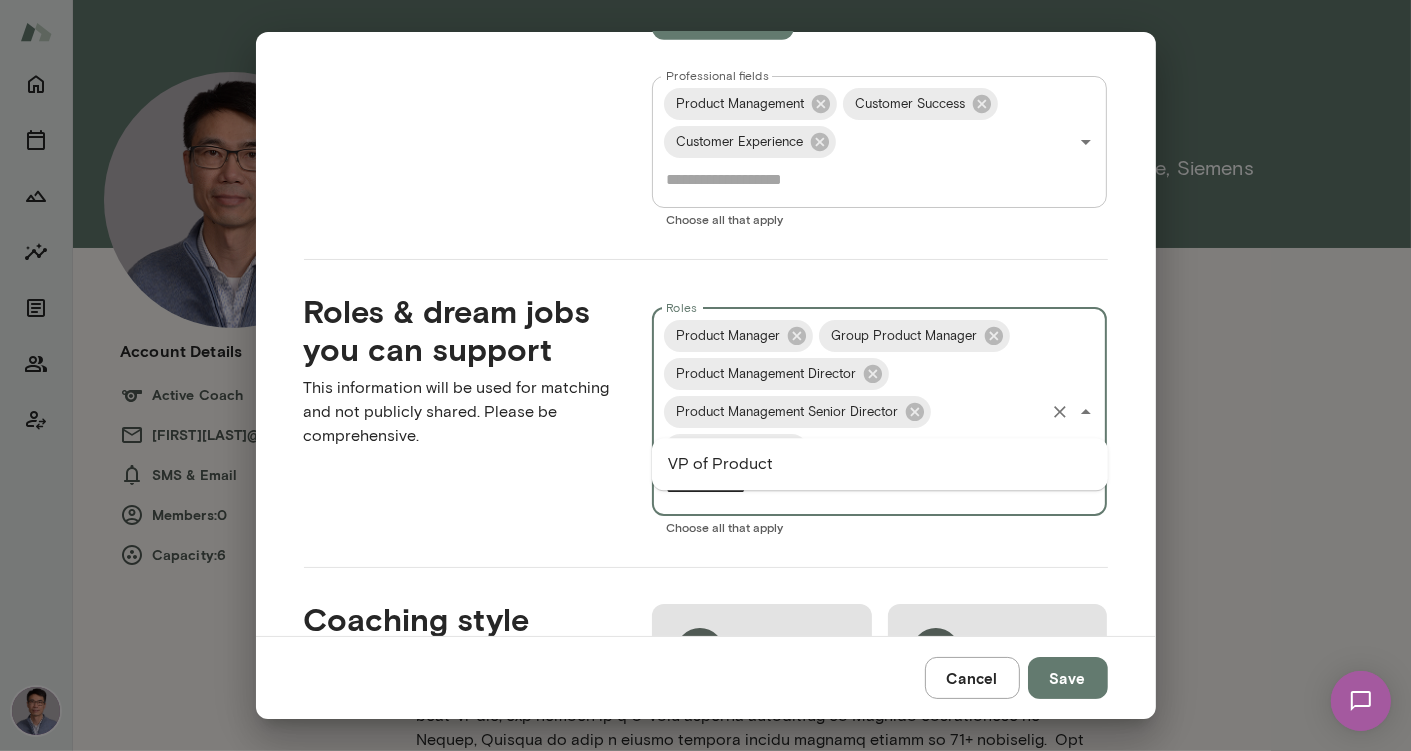click on "VP of Product" at bounding box center (880, 464) 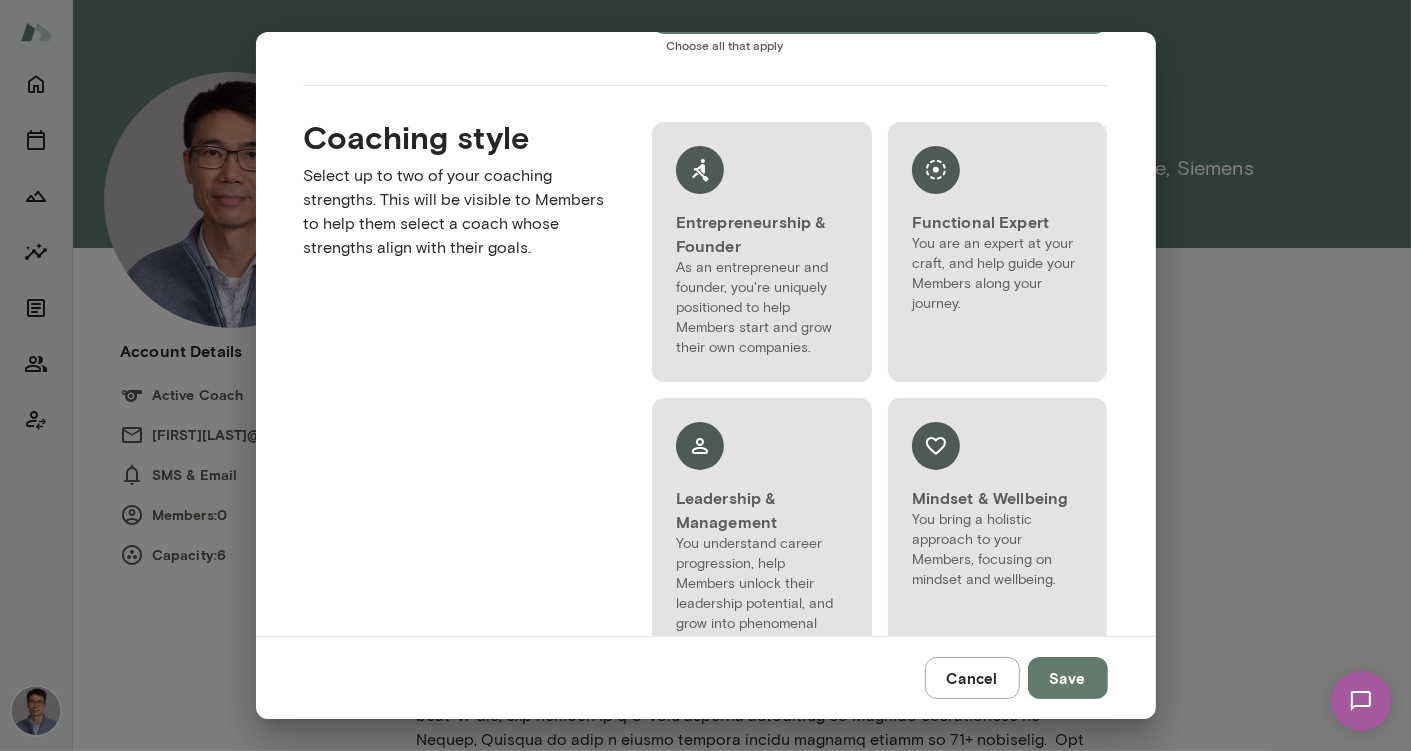 scroll, scrollTop: 1848, scrollLeft: 0, axis: vertical 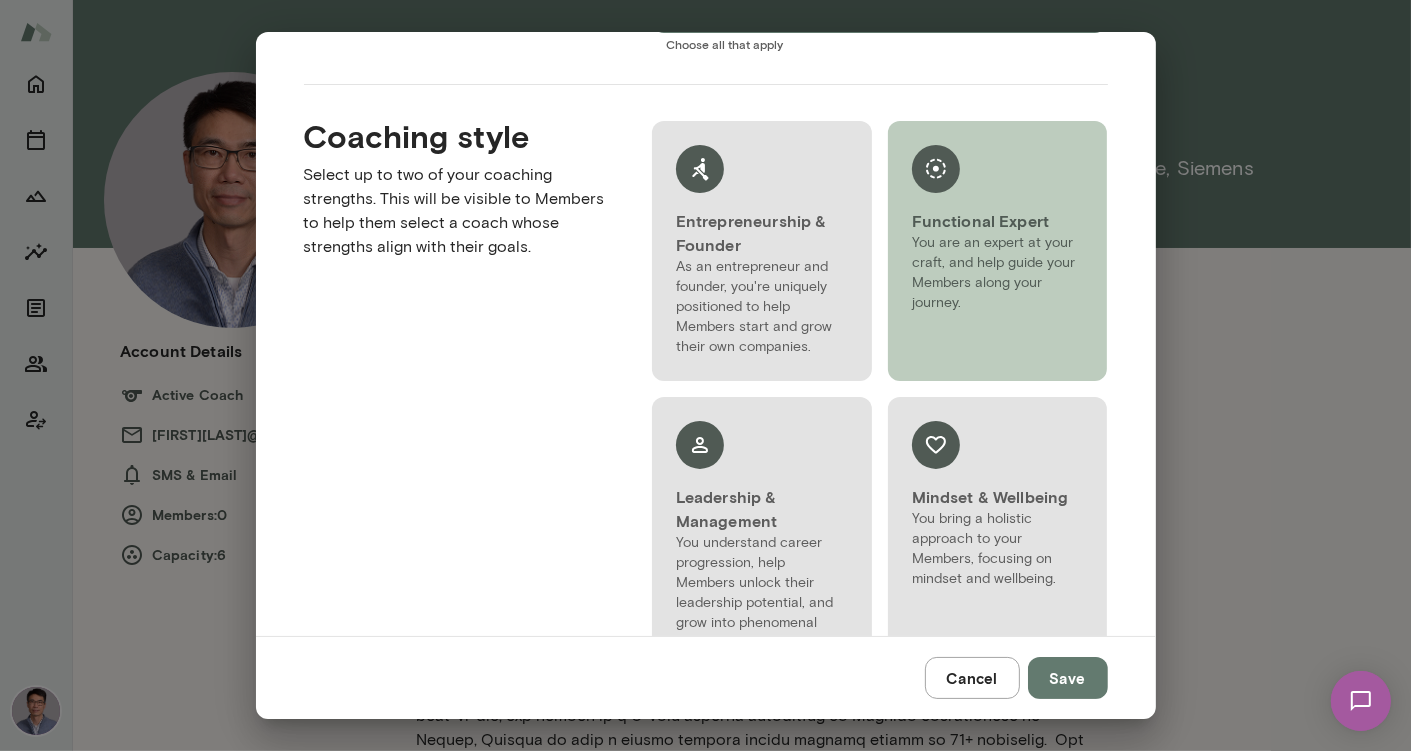 click on "You are an expert at your craft, and help guide your Members along your journey." at bounding box center (998, 273) 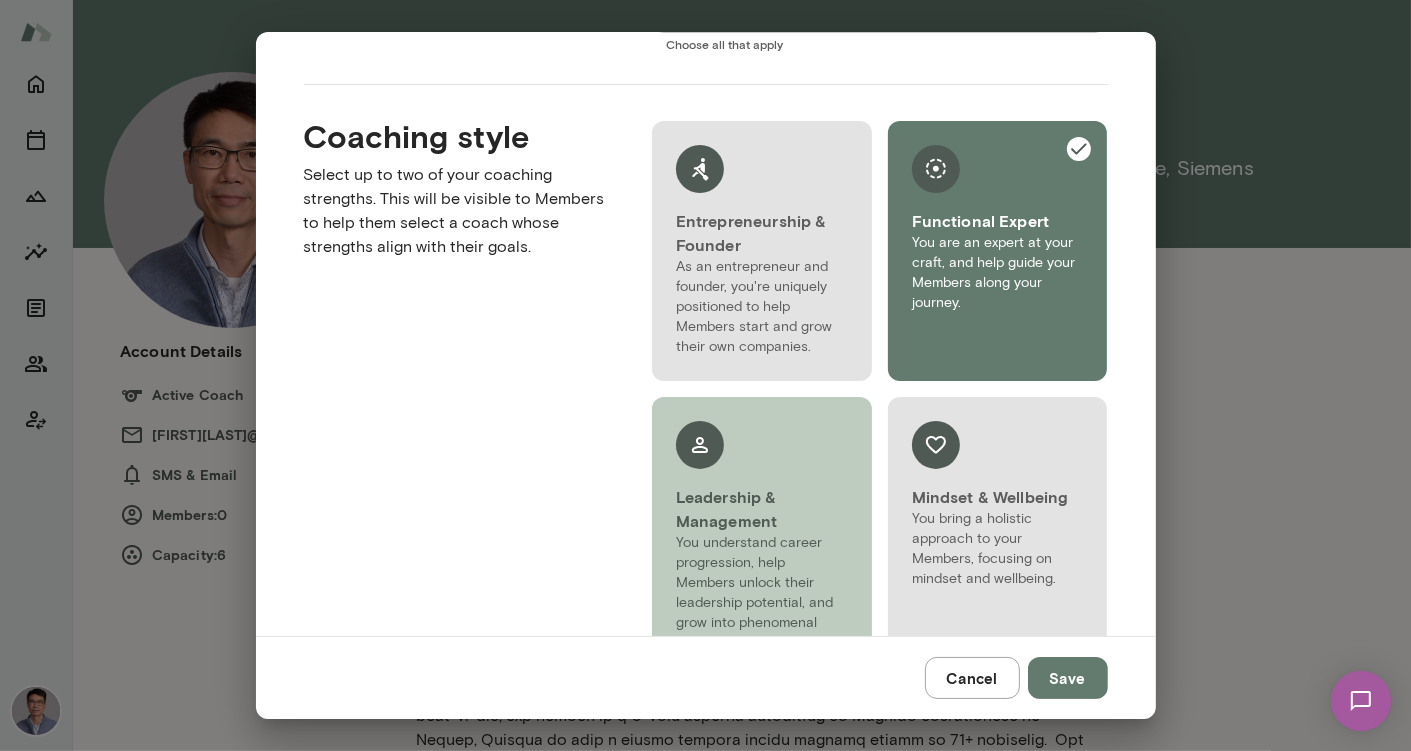 click on "Leadership & Management" at bounding box center [762, 509] 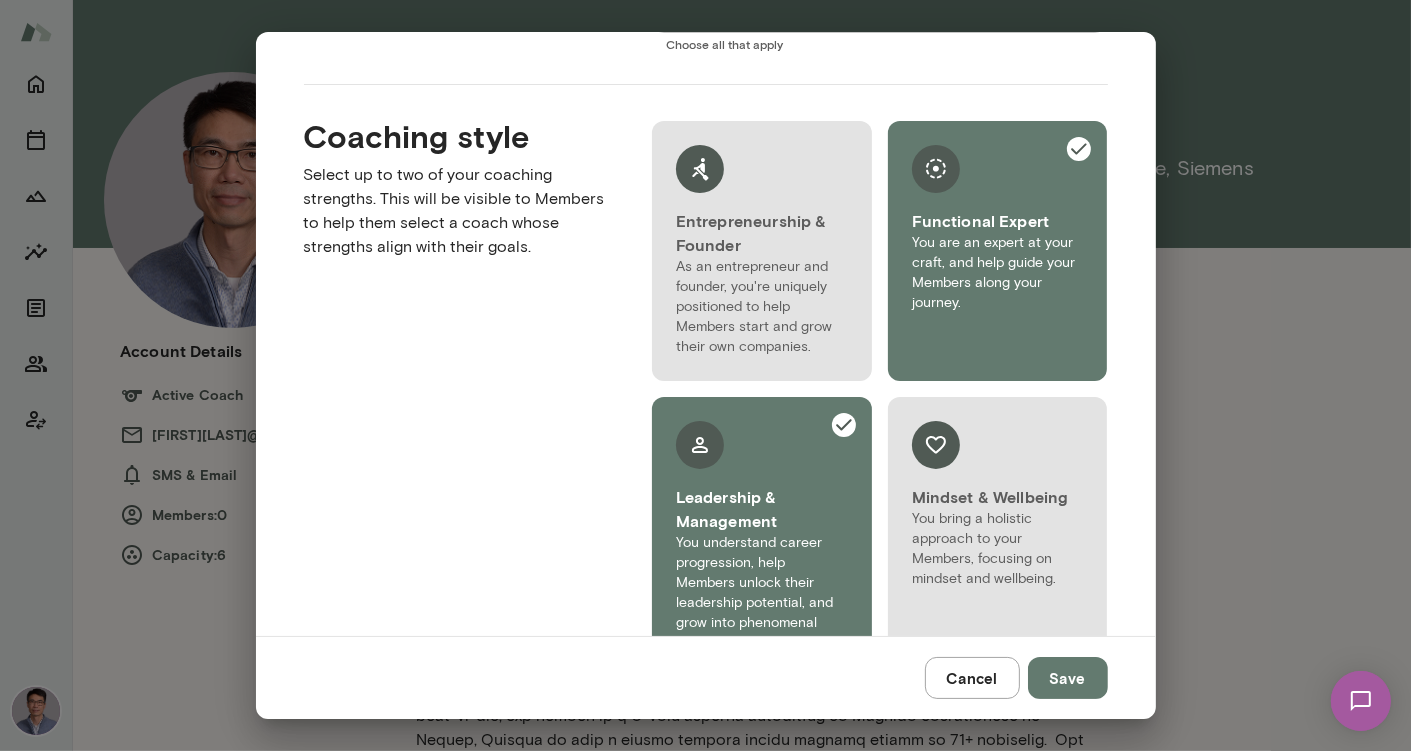 click on "Save" at bounding box center [1068, 678] 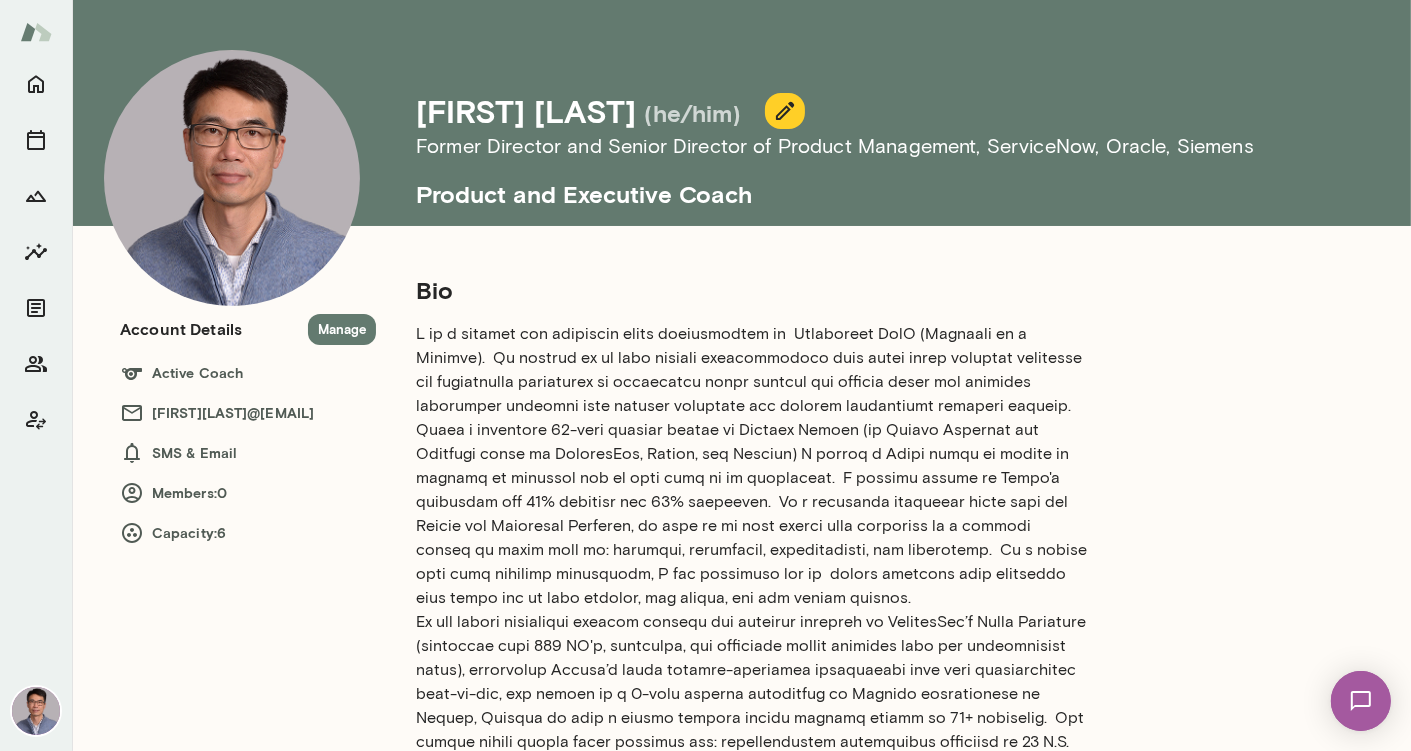 scroll, scrollTop: 28, scrollLeft: 0, axis: vertical 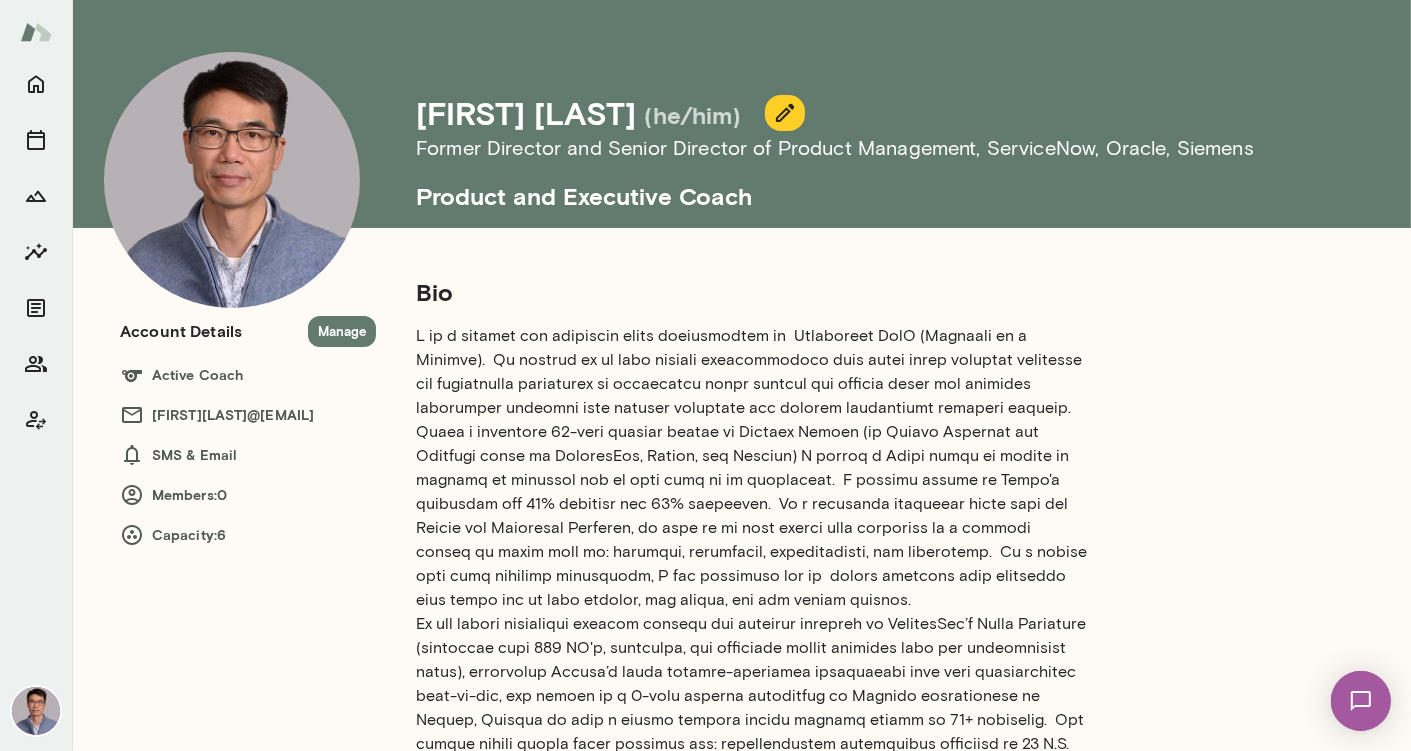 click 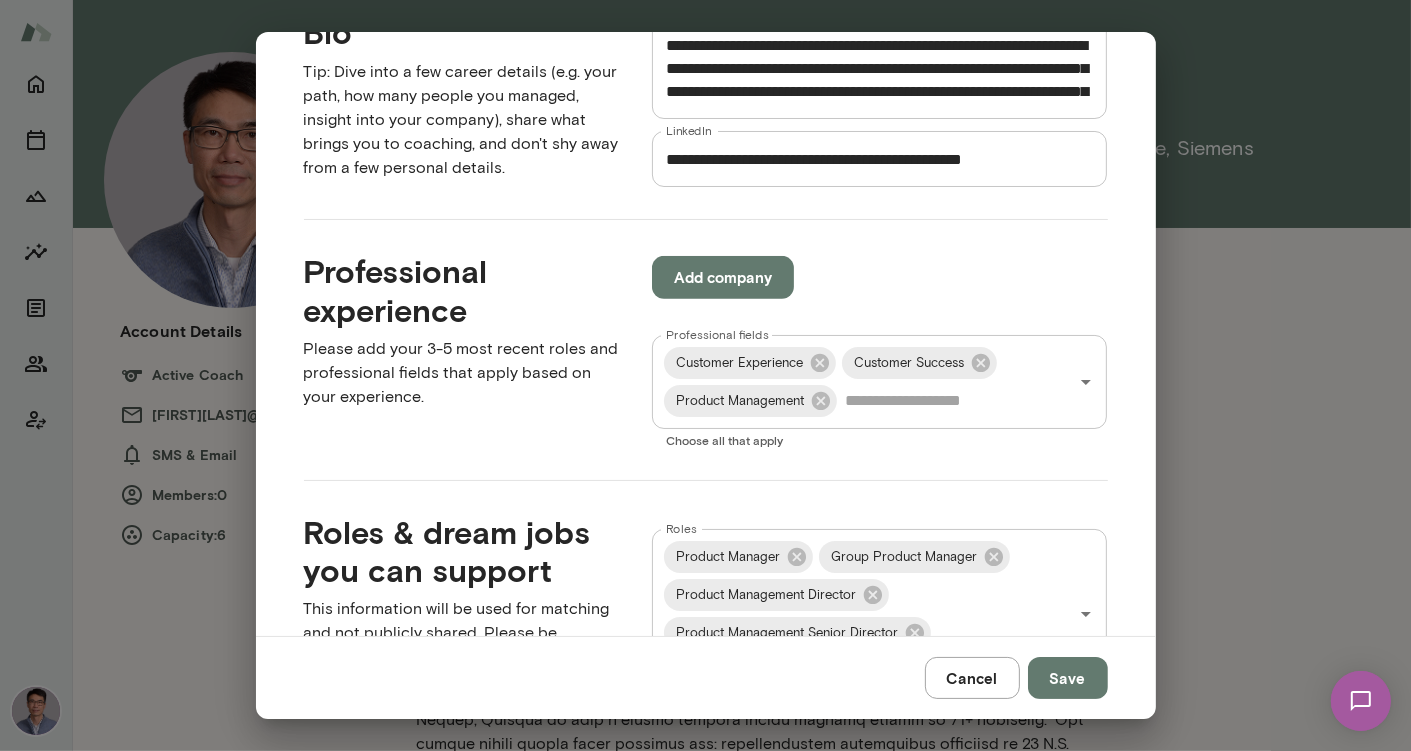 scroll, scrollTop: 660, scrollLeft: 0, axis: vertical 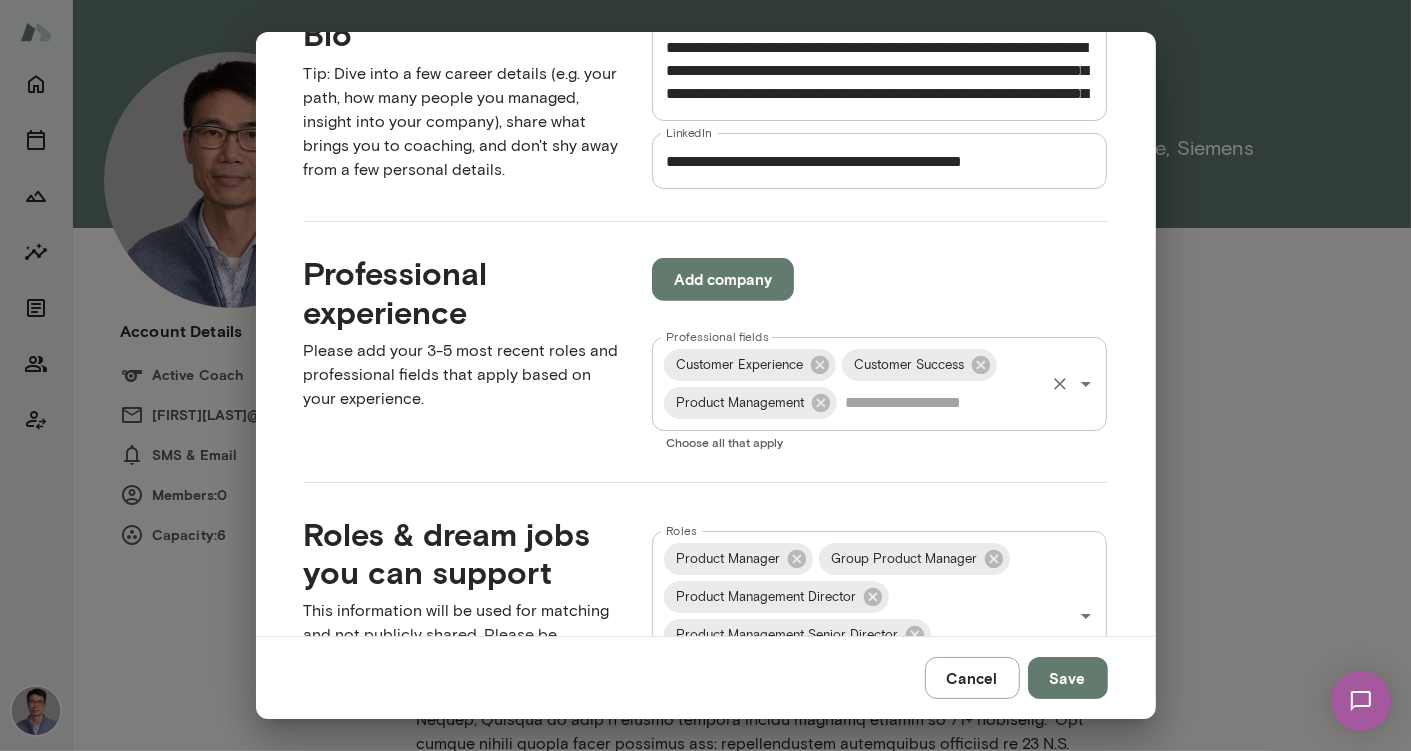 drag, startPoint x: 744, startPoint y: 403, endPoint x: 694, endPoint y: 361, distance: 65.29931 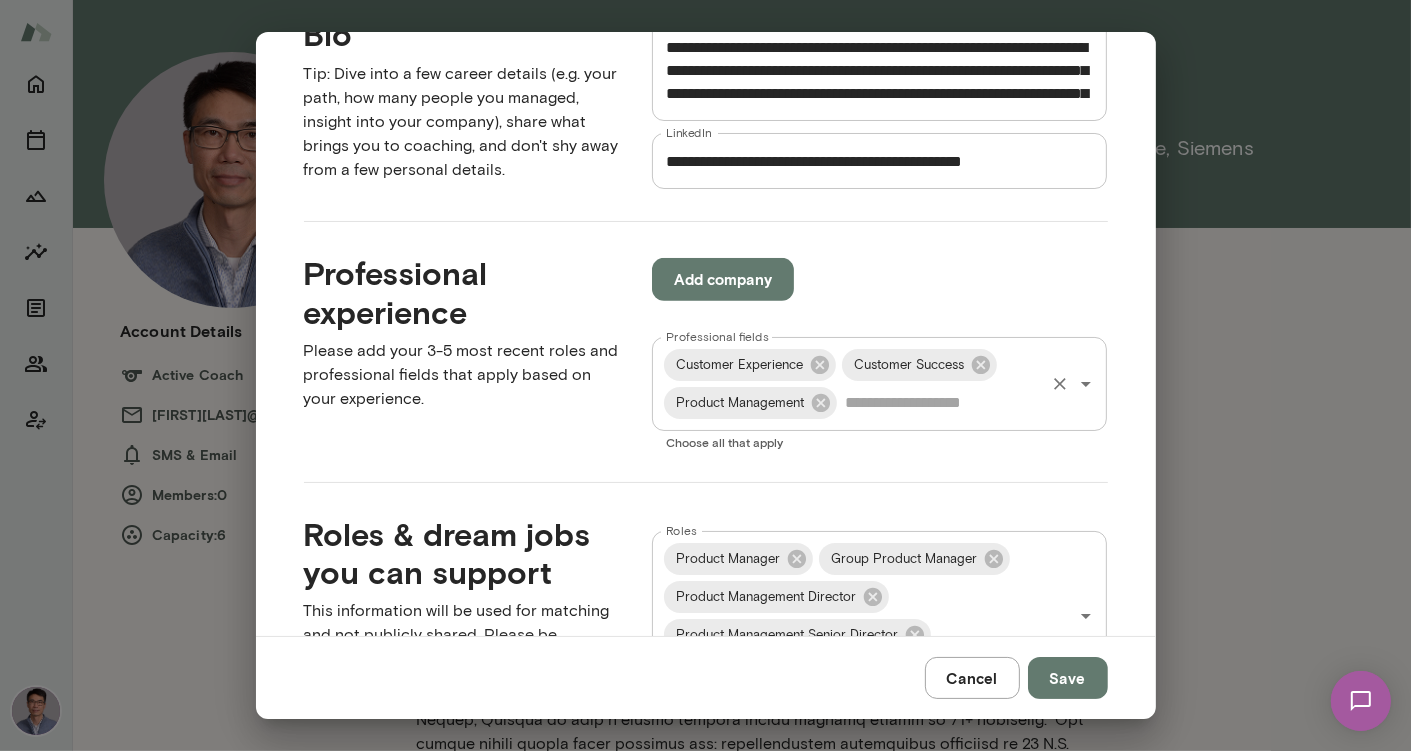 click on "Customer Experience Customer Success Product Management Professional fields" at bounding box center (880, 384) 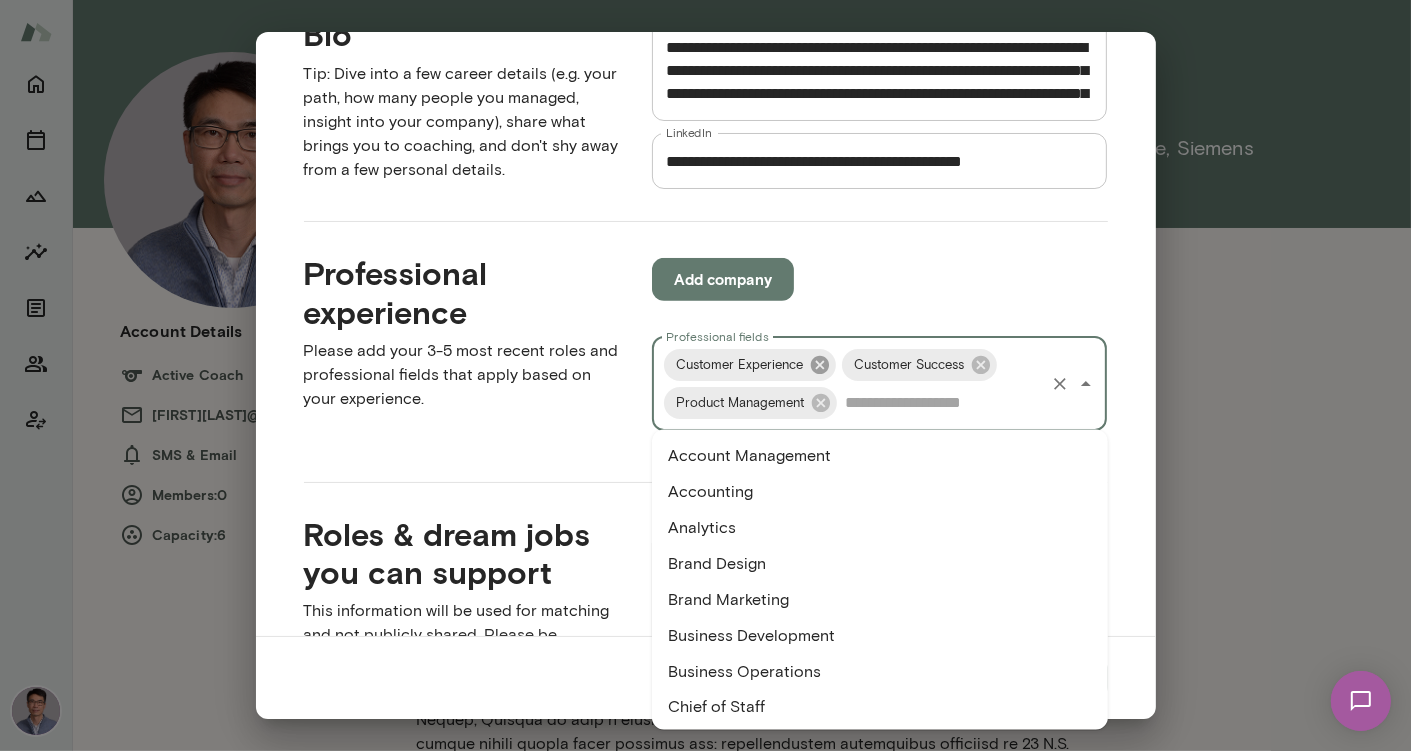 click 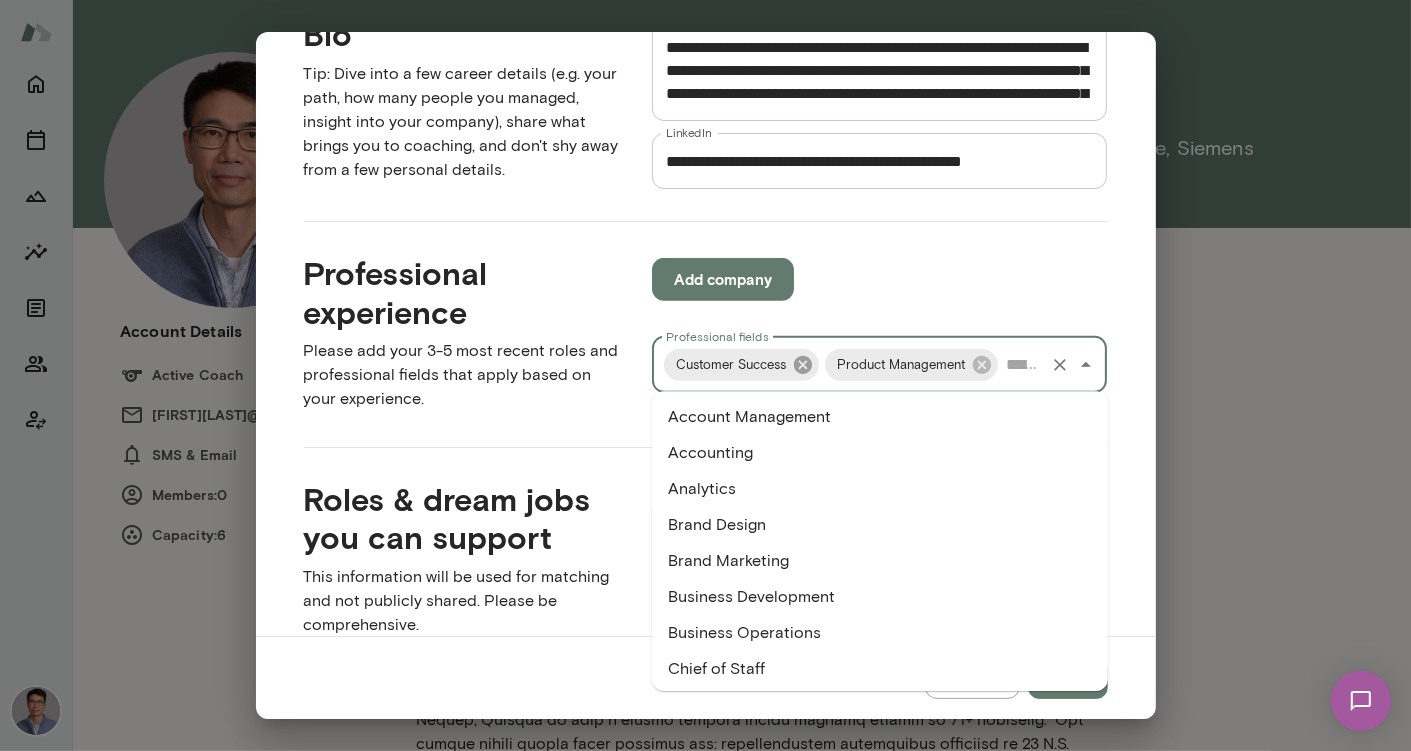 click 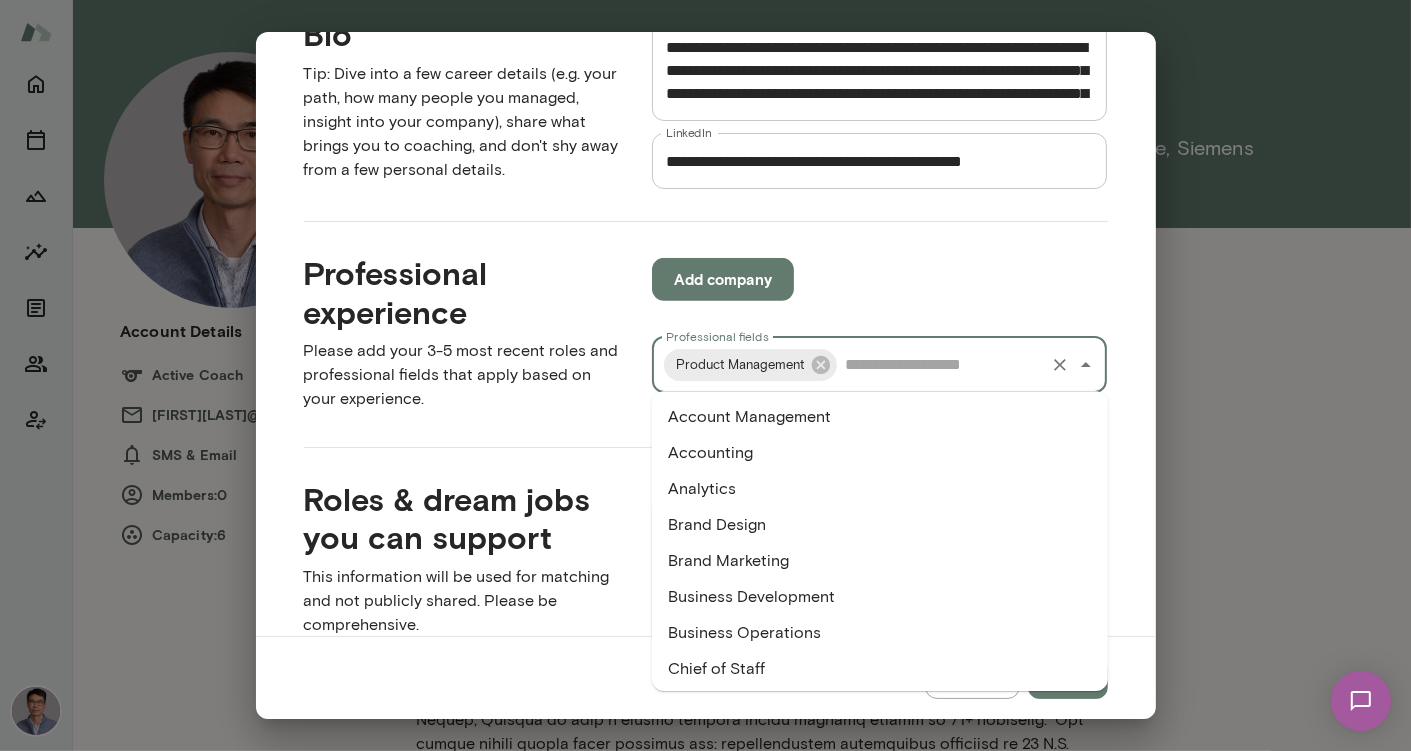 click on "Professional fields" at bounding box center (941, 365) 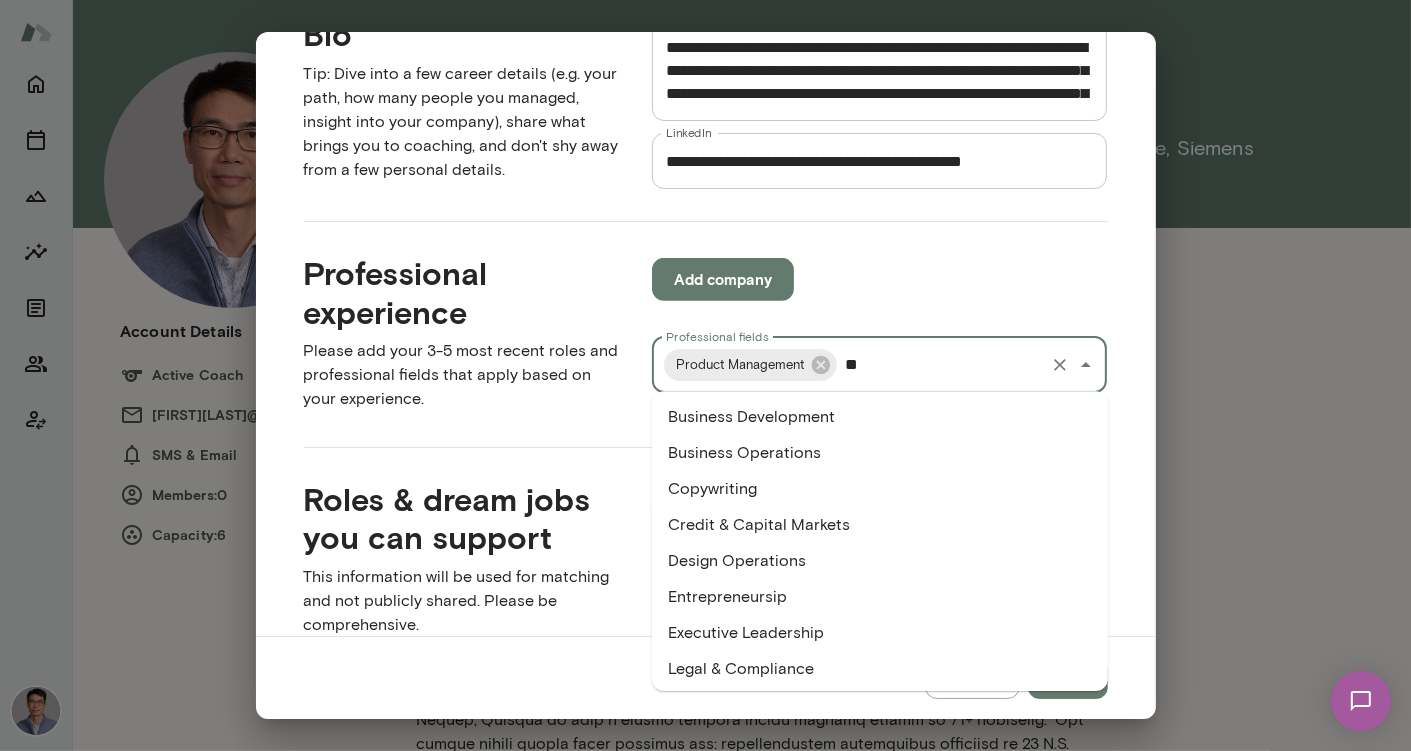 scroll, scrollTop: 0, scrollLeft: 0, axis: both 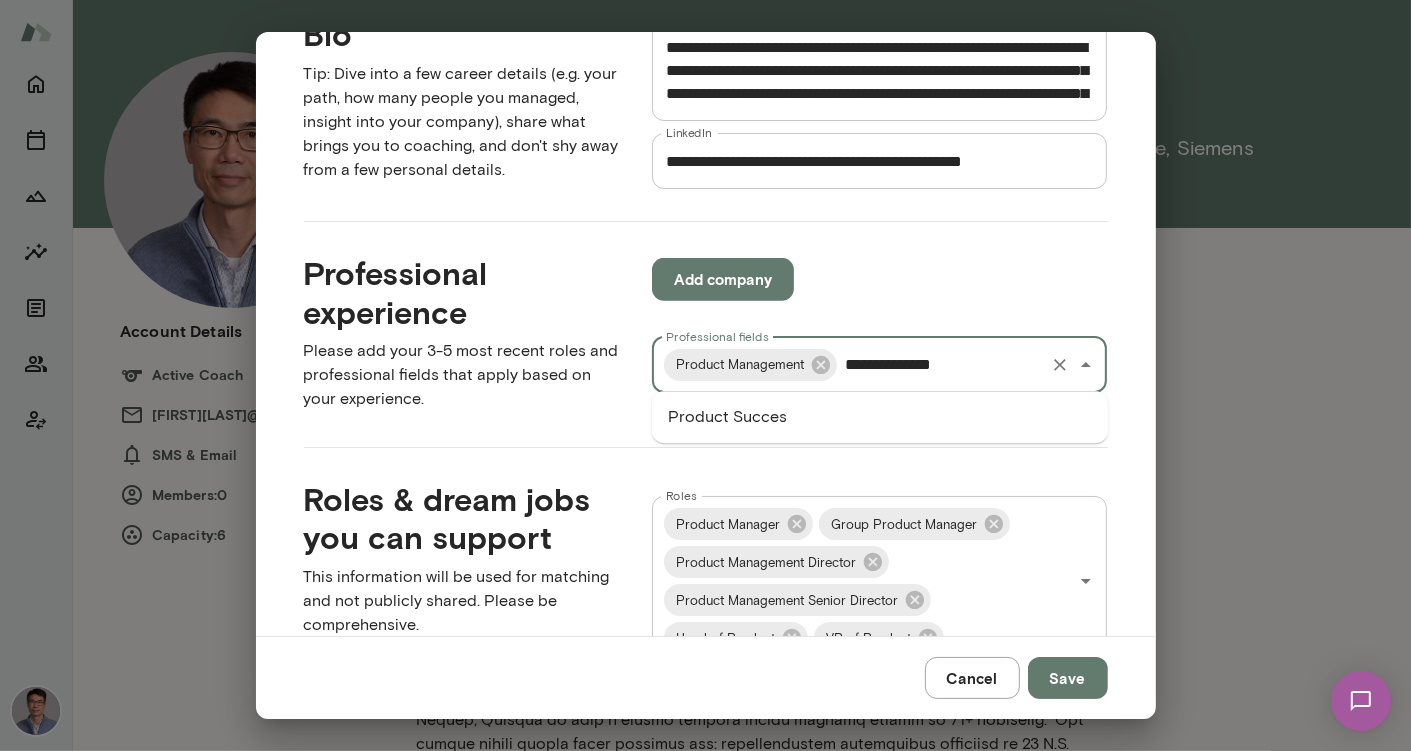 type on "**********" 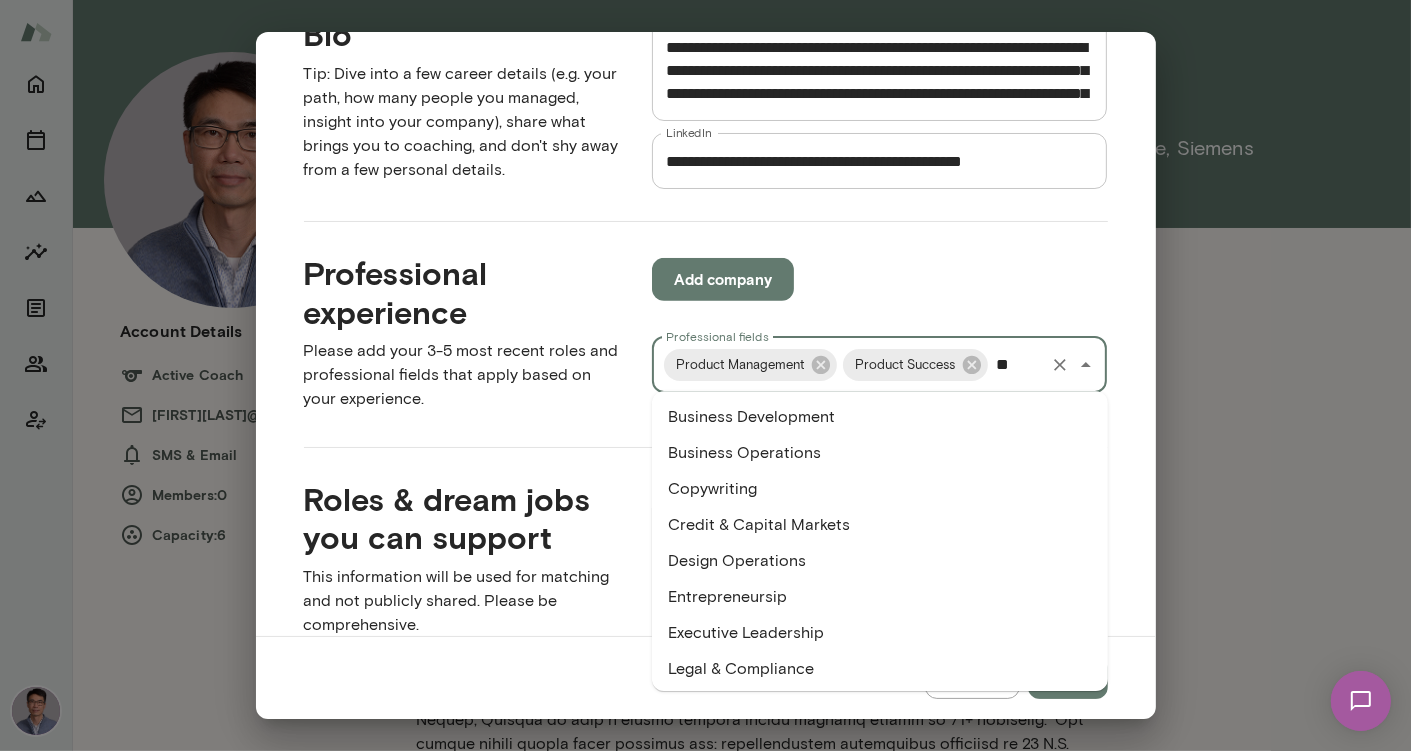 scroll, scrollTop: 0, scrollLeft: 0, axis: both 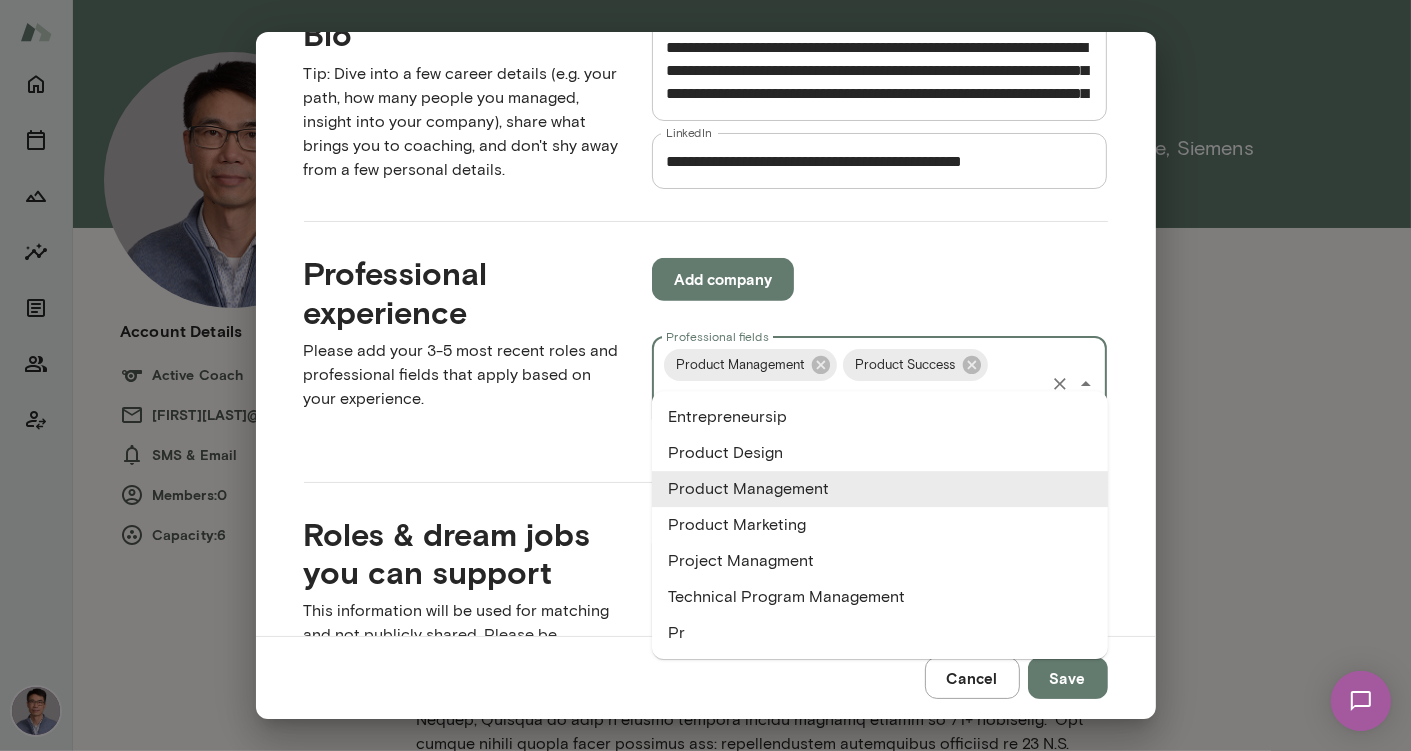 type on "*" 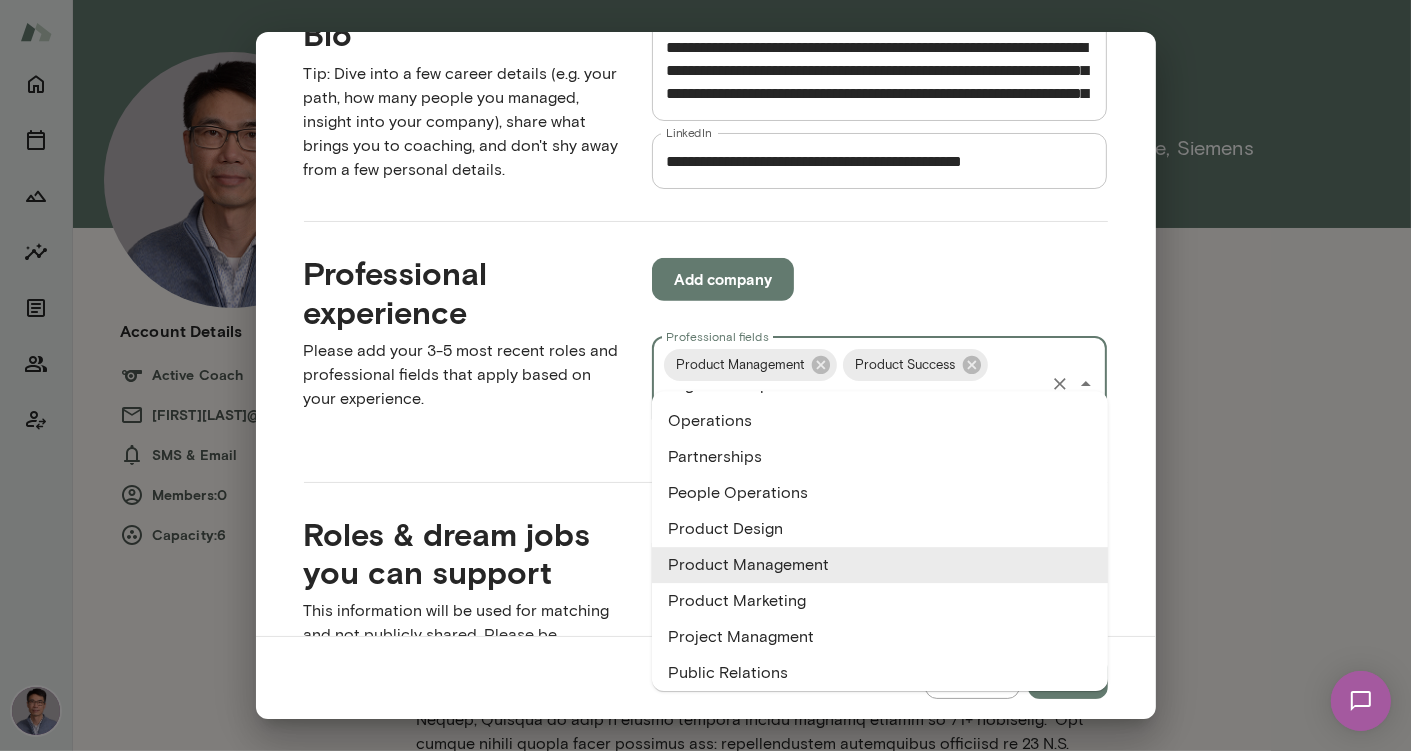 scroll, scrollTop: 0, scrollLeft: 0, axis: both 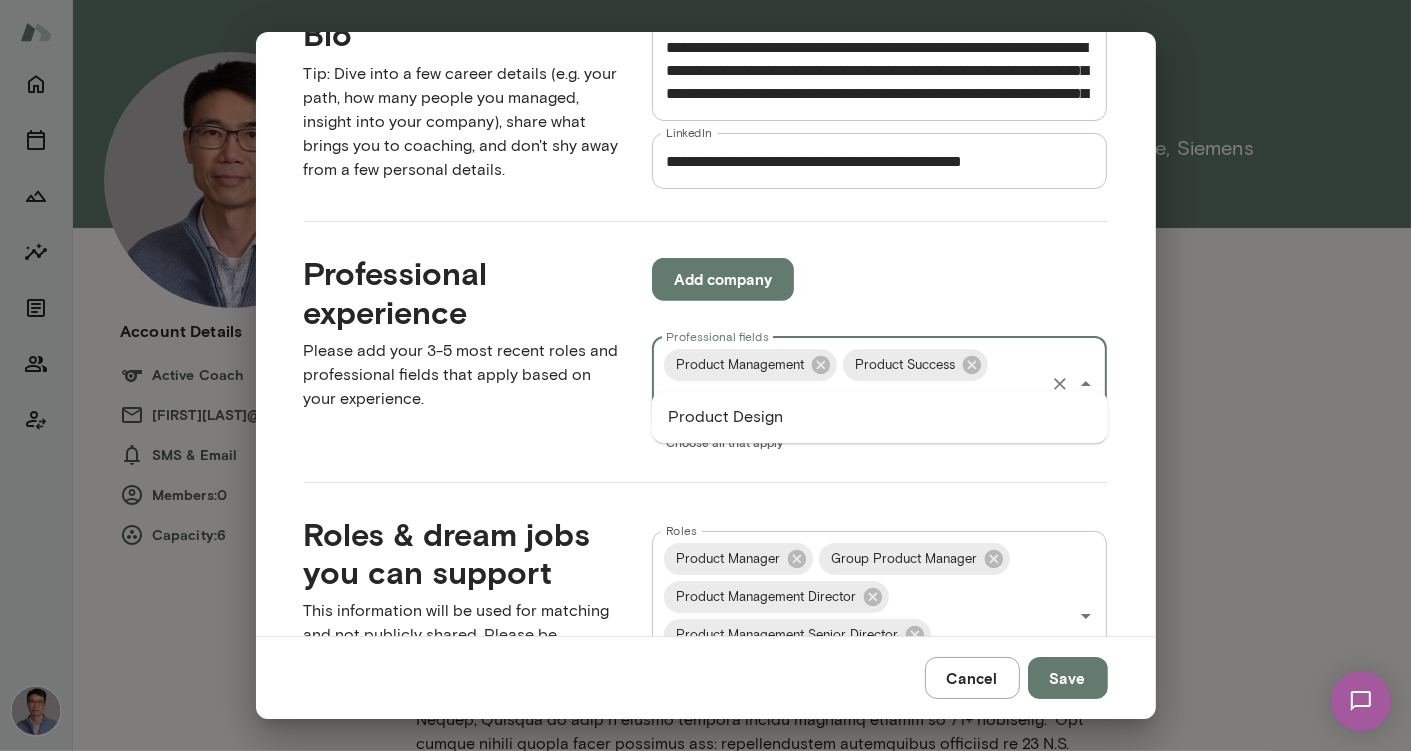 type on "**********" 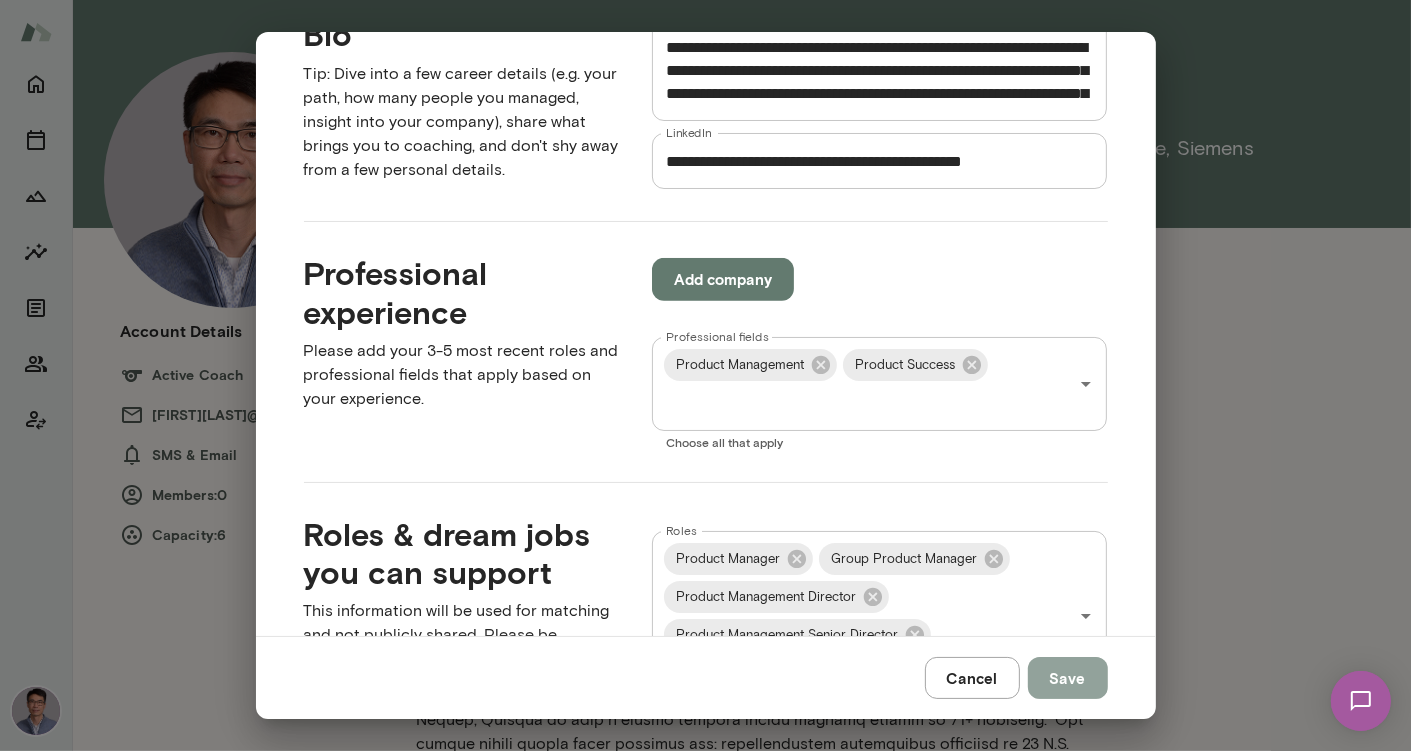 scroll, scrollTop: 0, scrollLeft: 0, axis: both 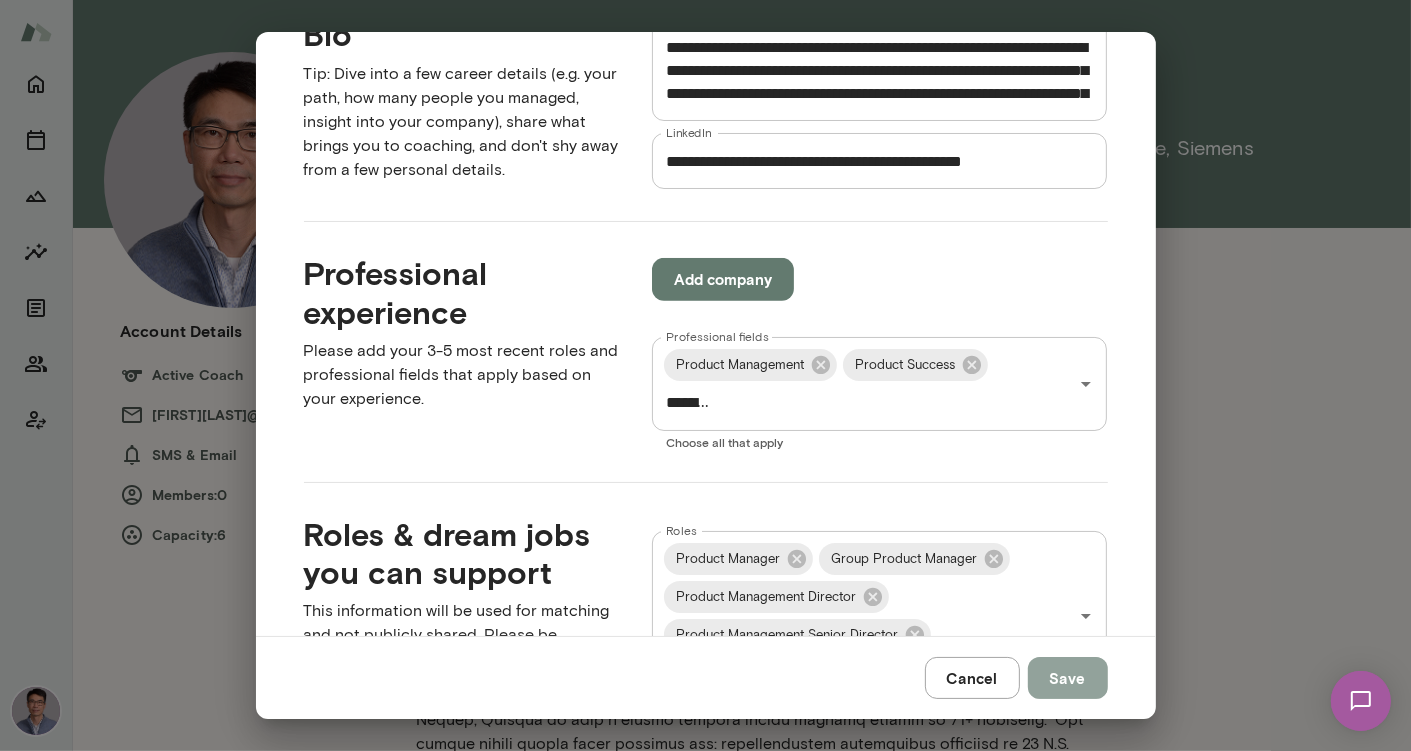 click on "Save" at bounding box center [1068, 678] 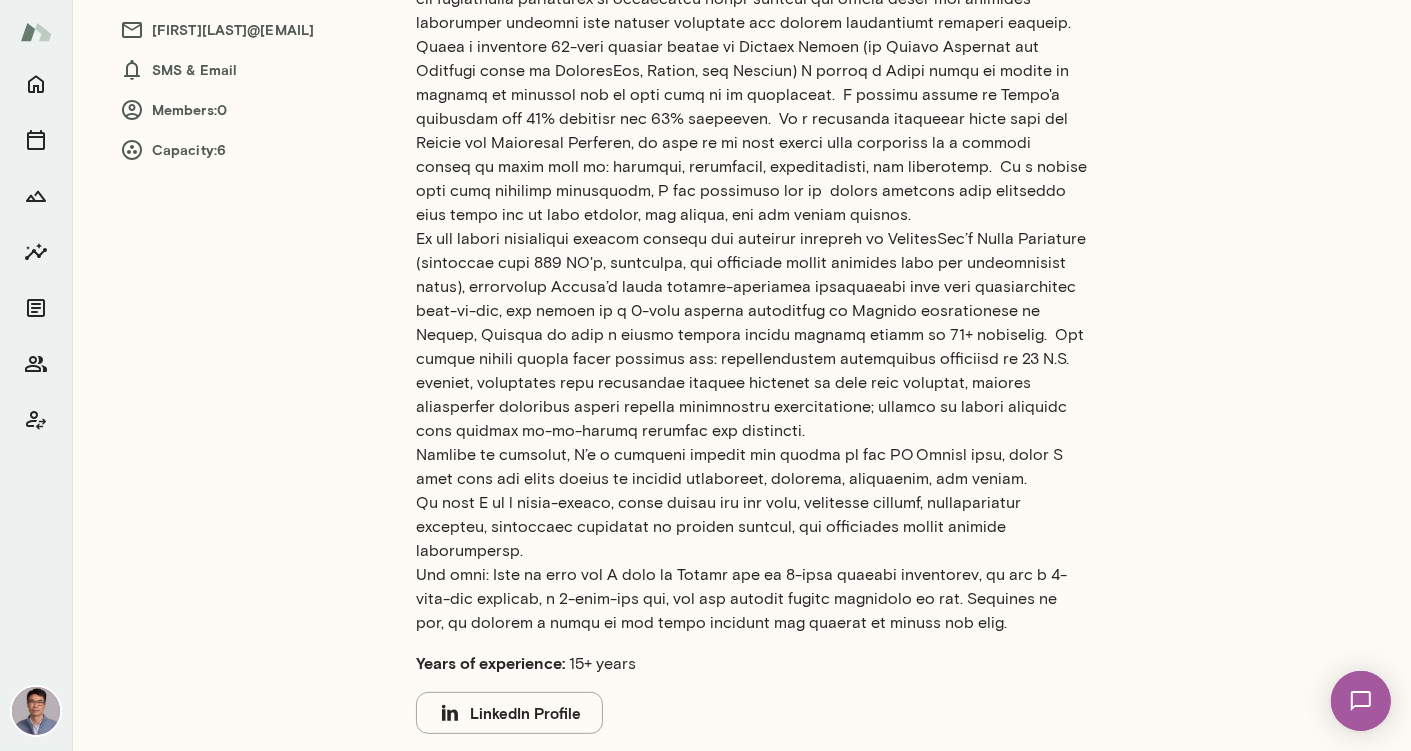 scroll, scrollTop: 0, scrollLeft: 0, axis: both 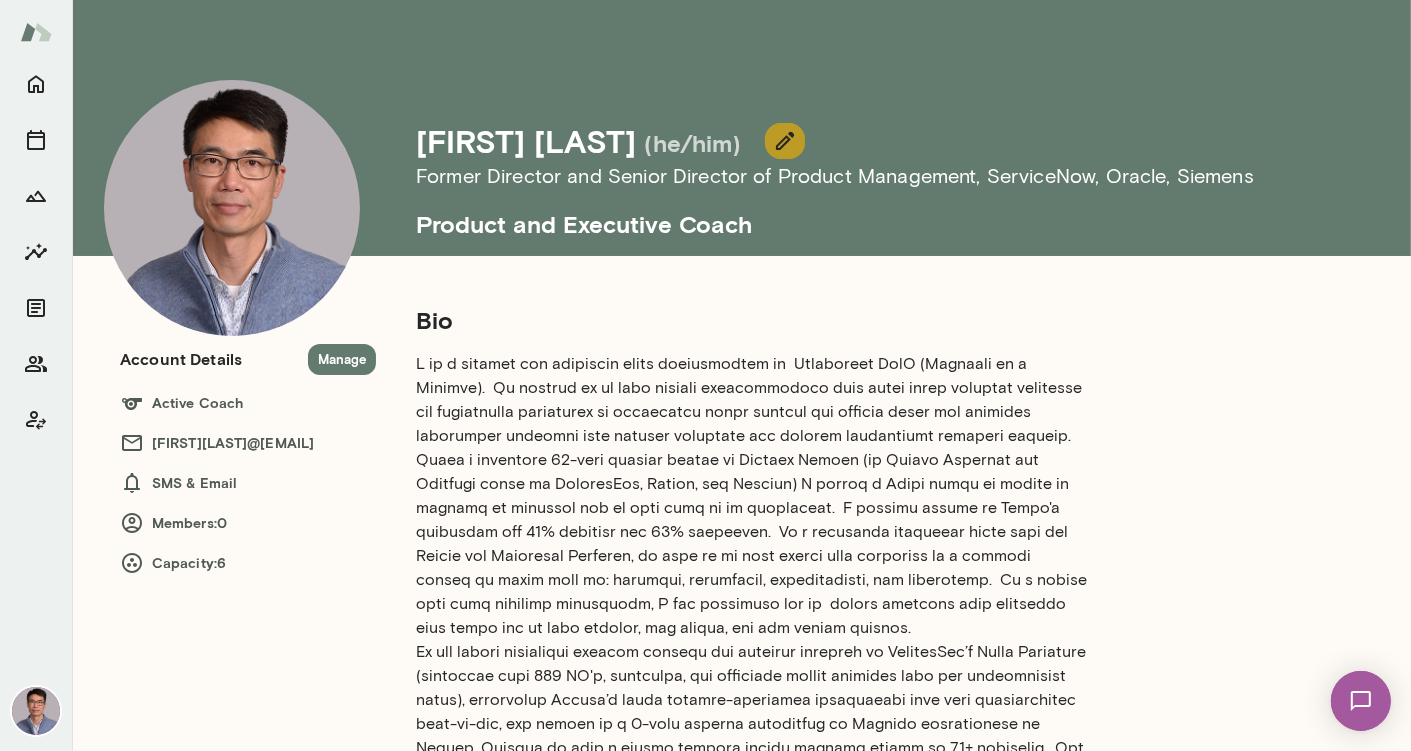 click 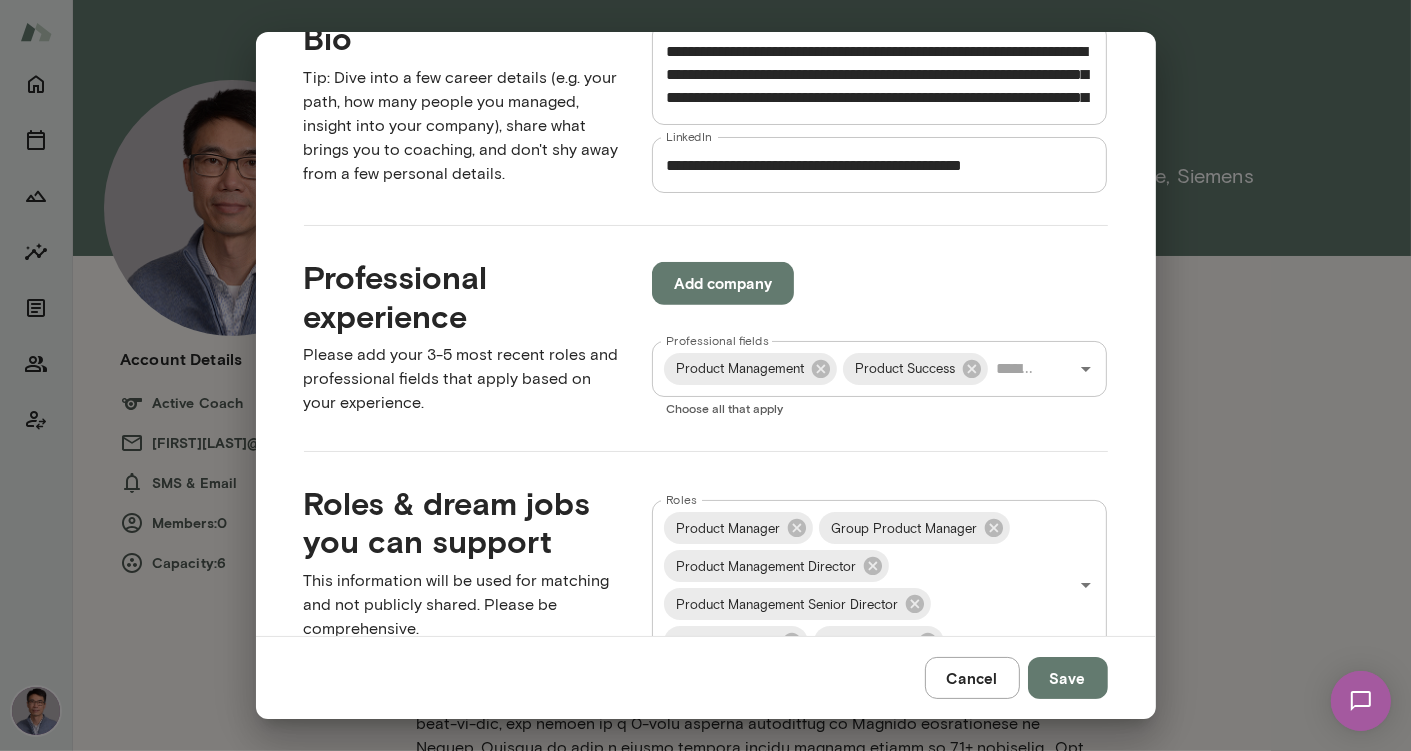 scroll, scrollTop: 654, scrollLeft: 0, axis: vertical 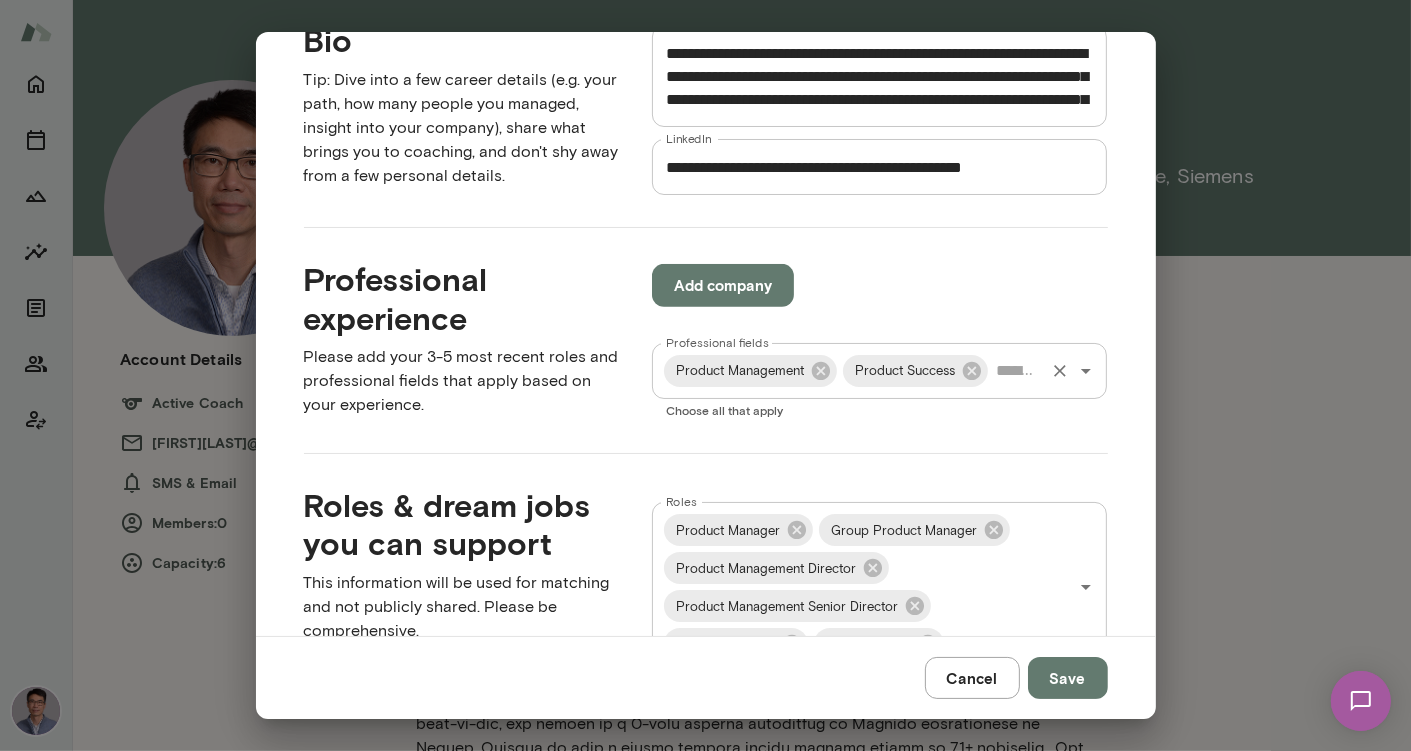 click on "Professional fields" at bounding box center (1017, 371) 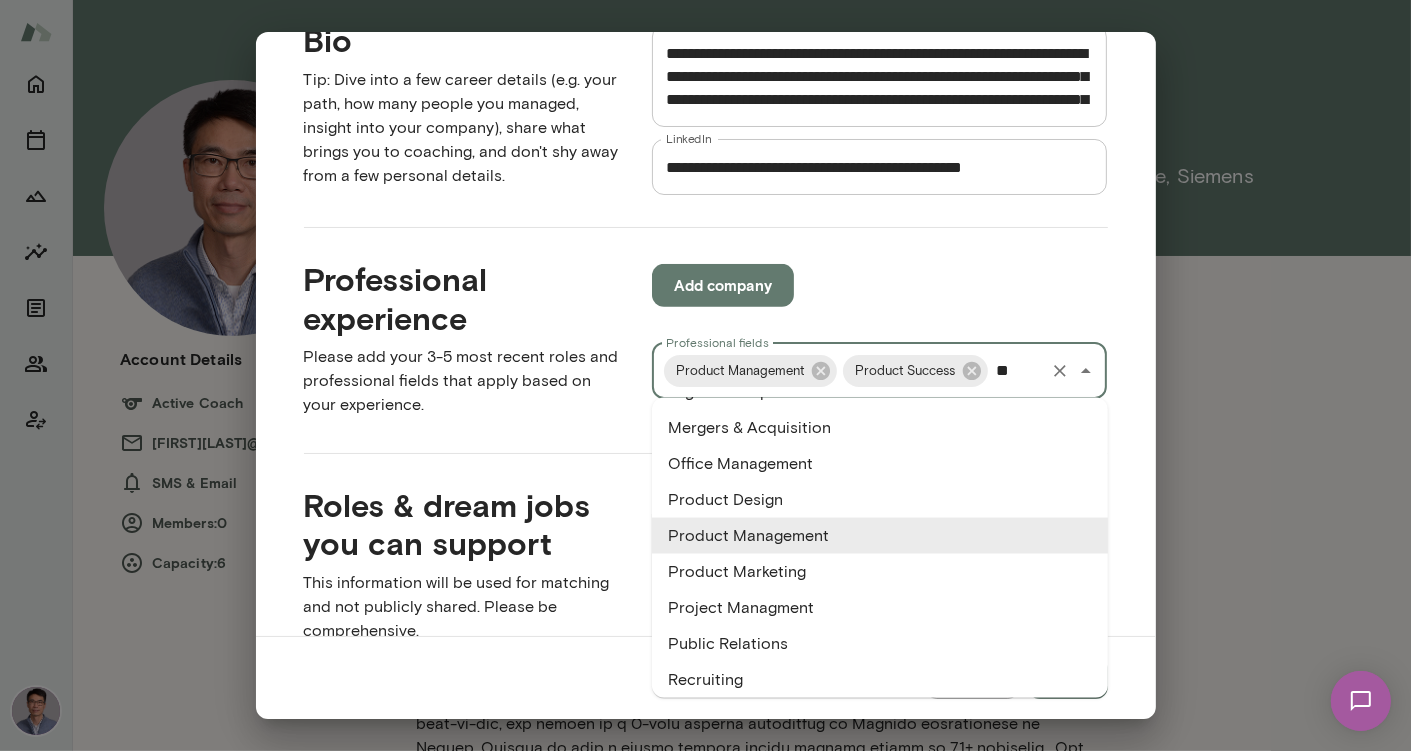 scroll, scrollTop: 0, scrollLeft: 0, axis: both 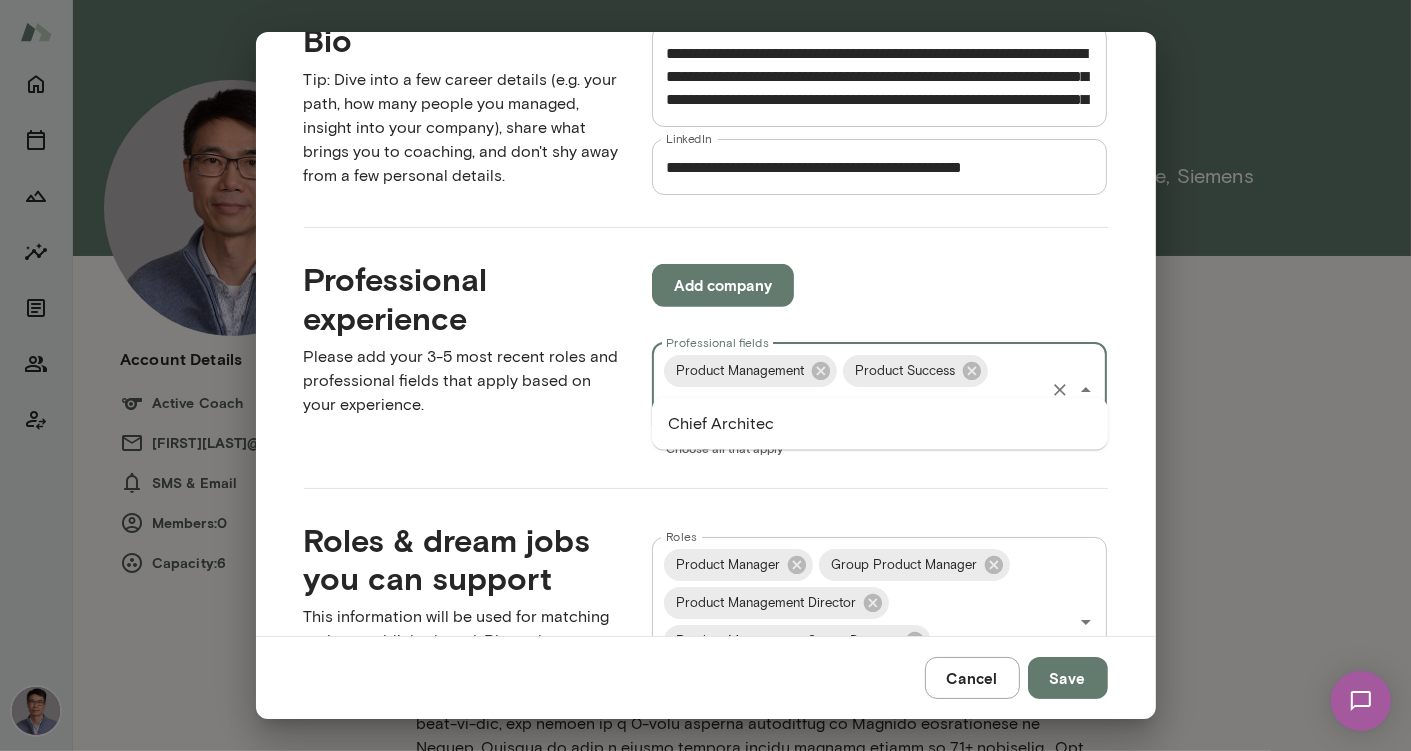 type on "**********" 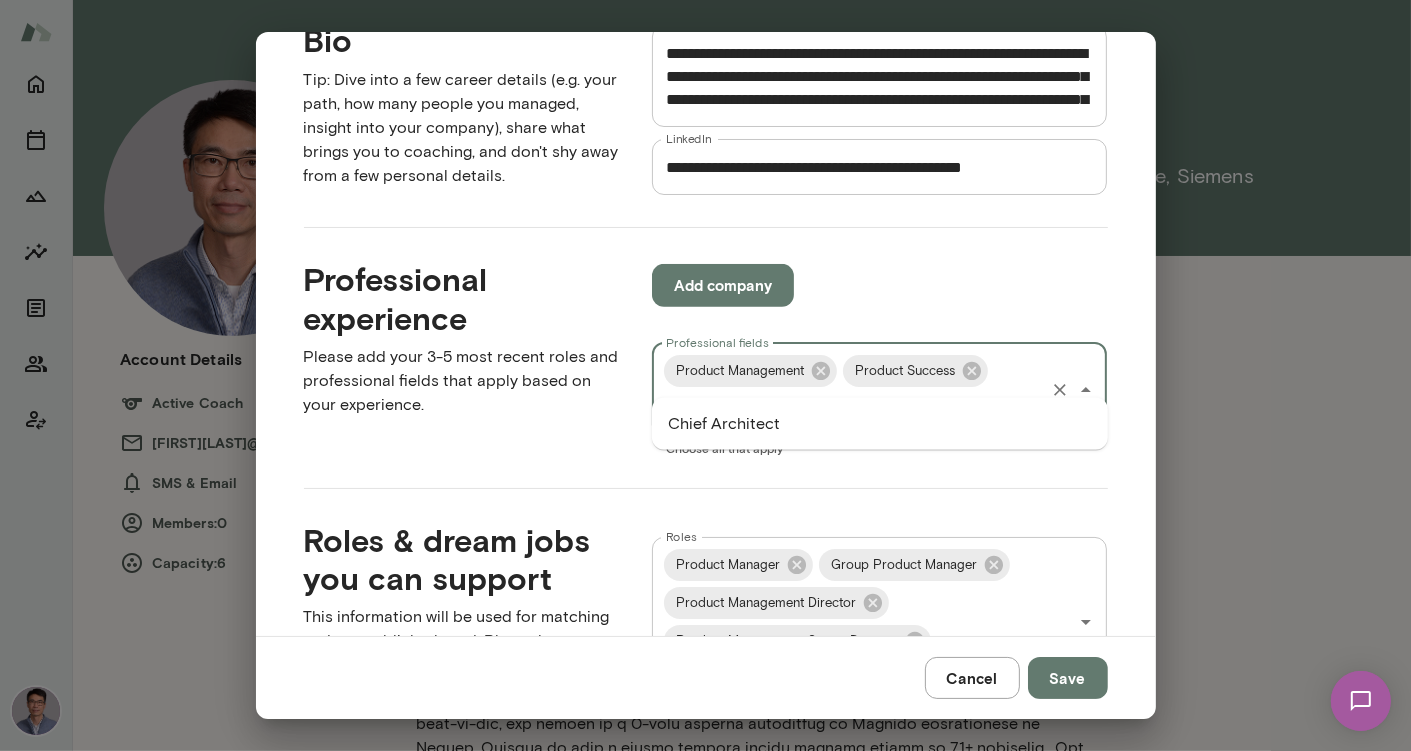 scroll, scrollTop: 0, scrollLeft: 0, axis: both 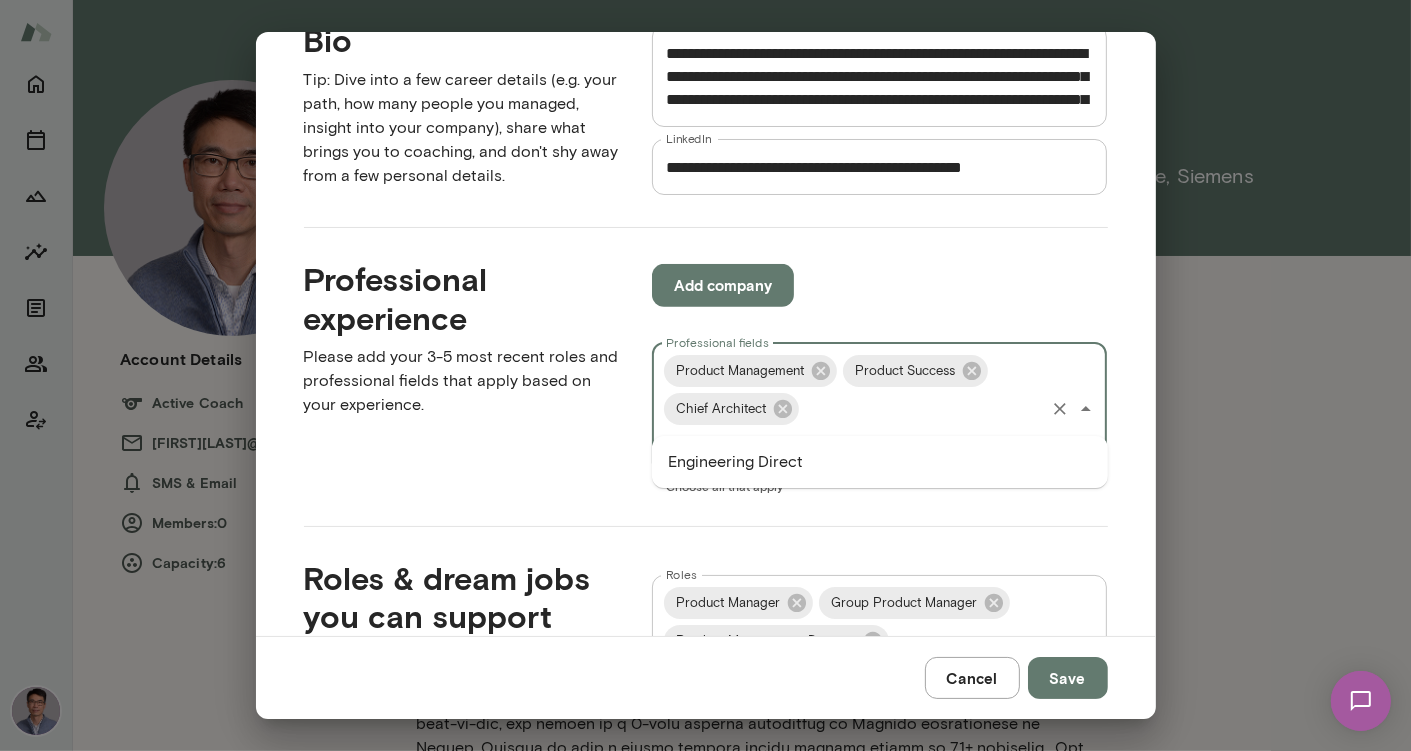 type on "**********" 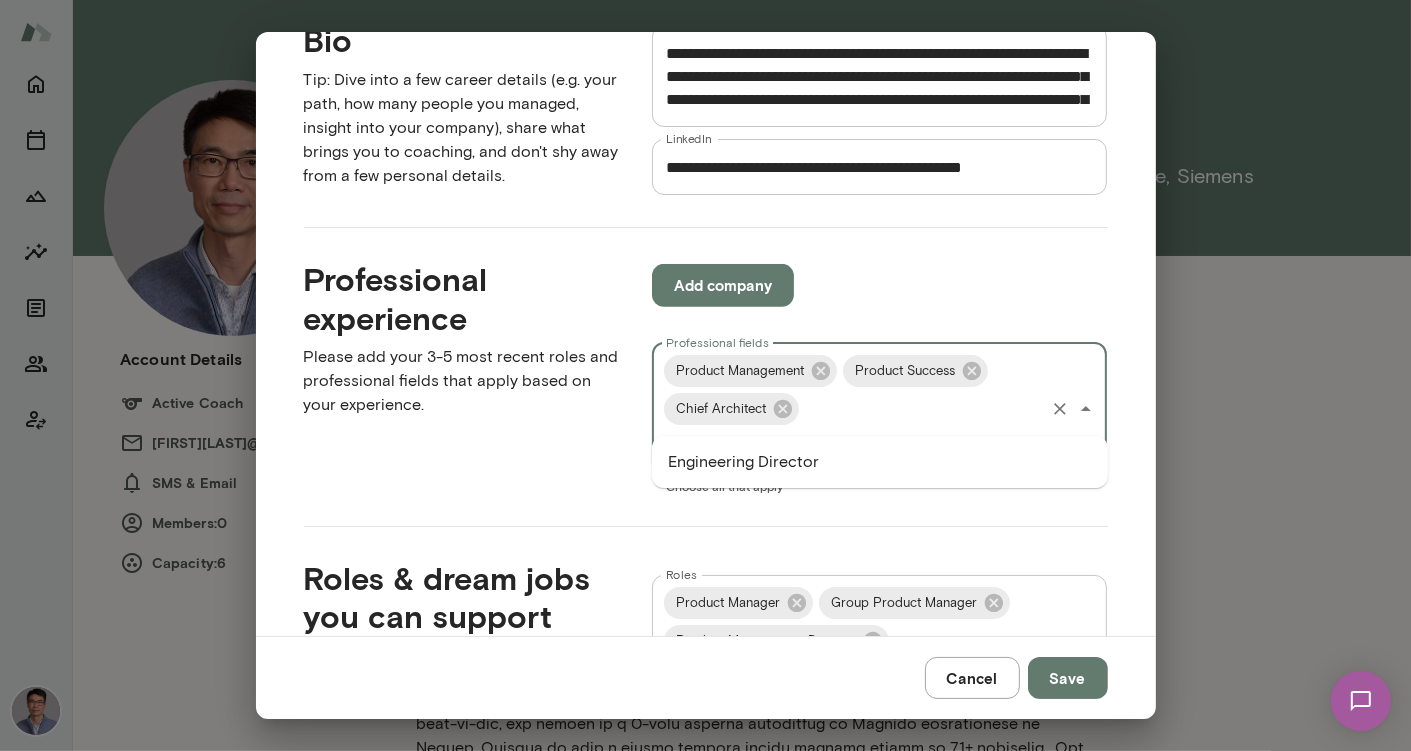 click on "Engineering Director" at bounding box center [880, 462] 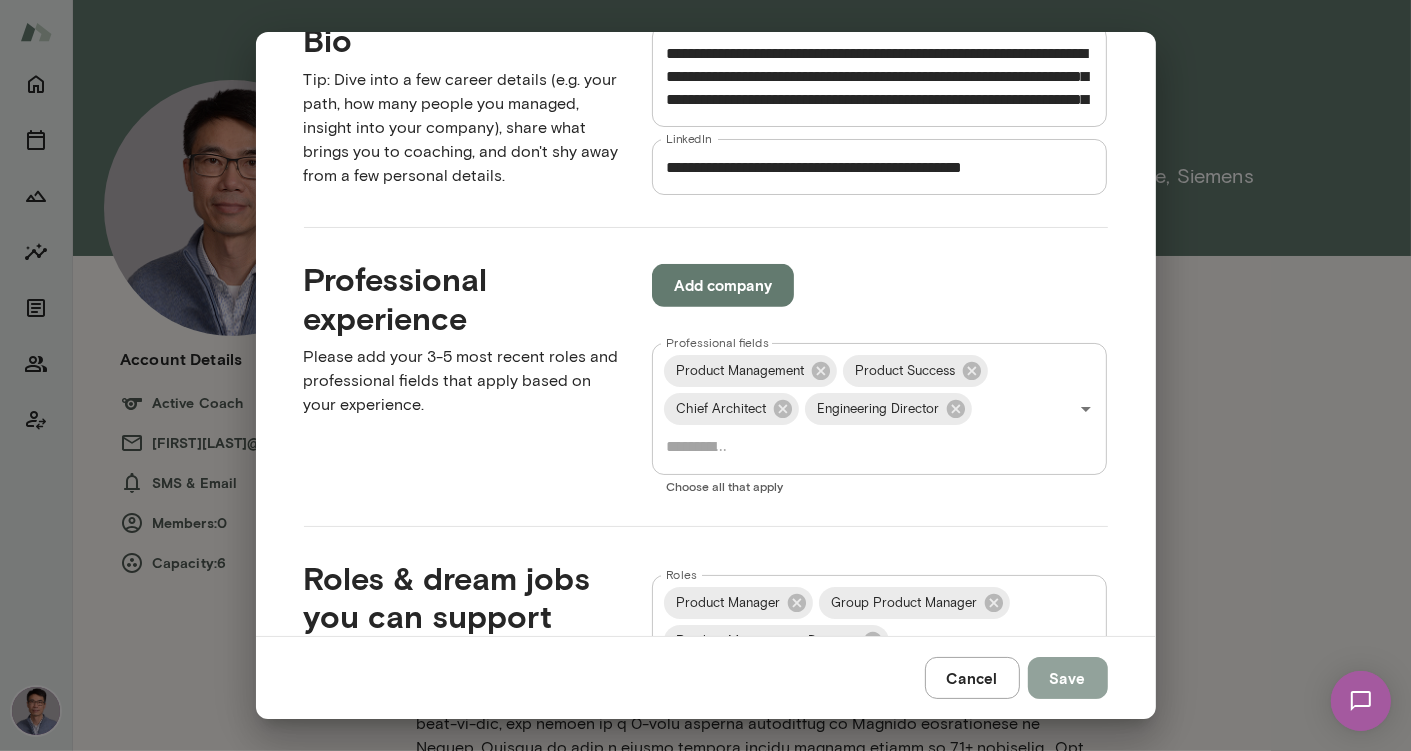 click on "Save" at bounding box center [1068, 678] 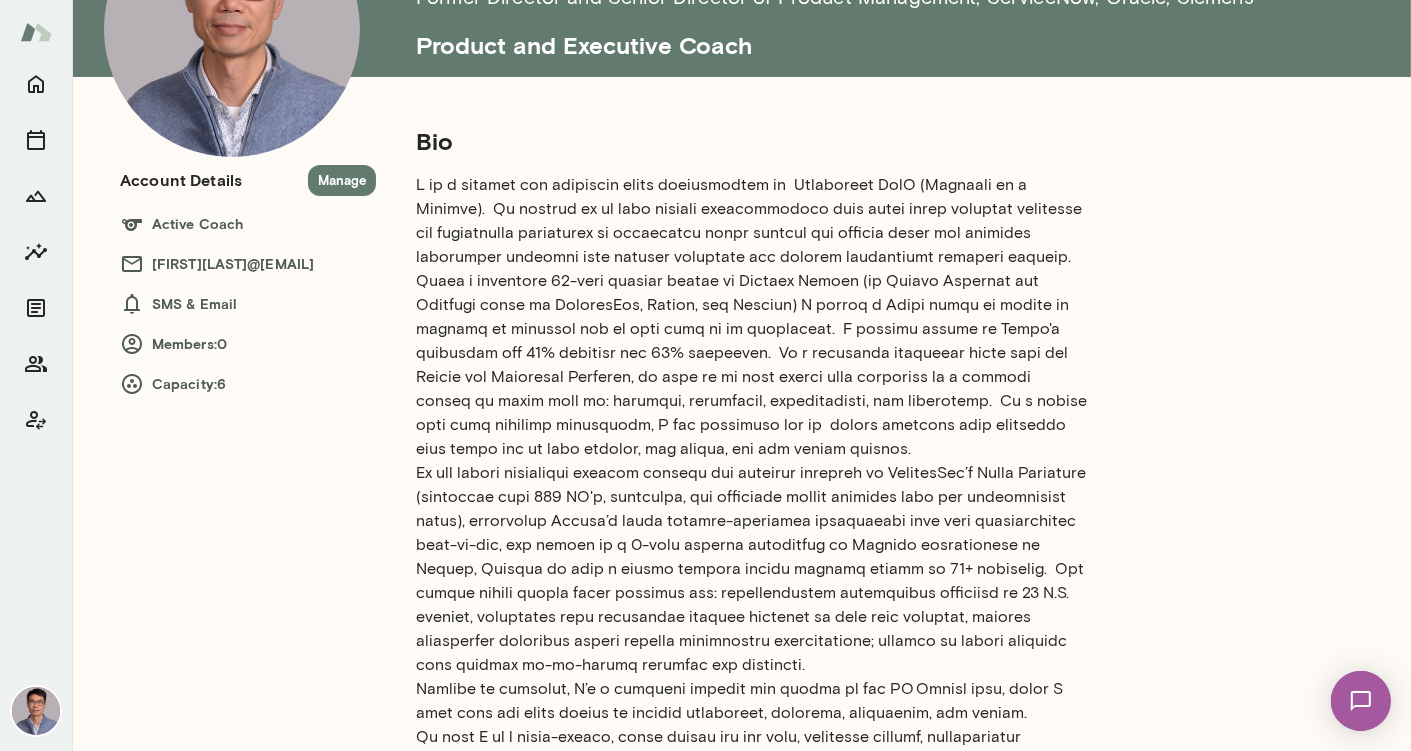 scroll, scrollTop: 0, scrollLeft: 0, axis: both 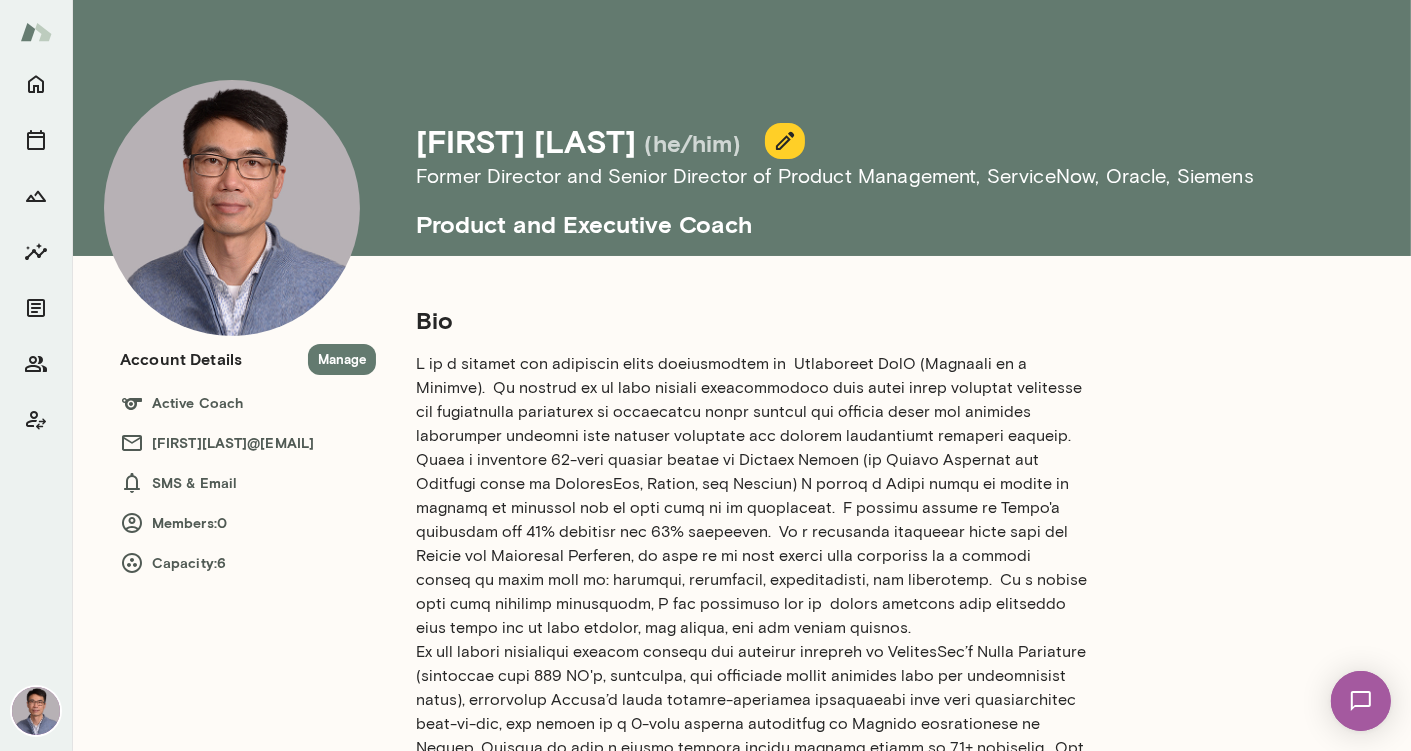 click 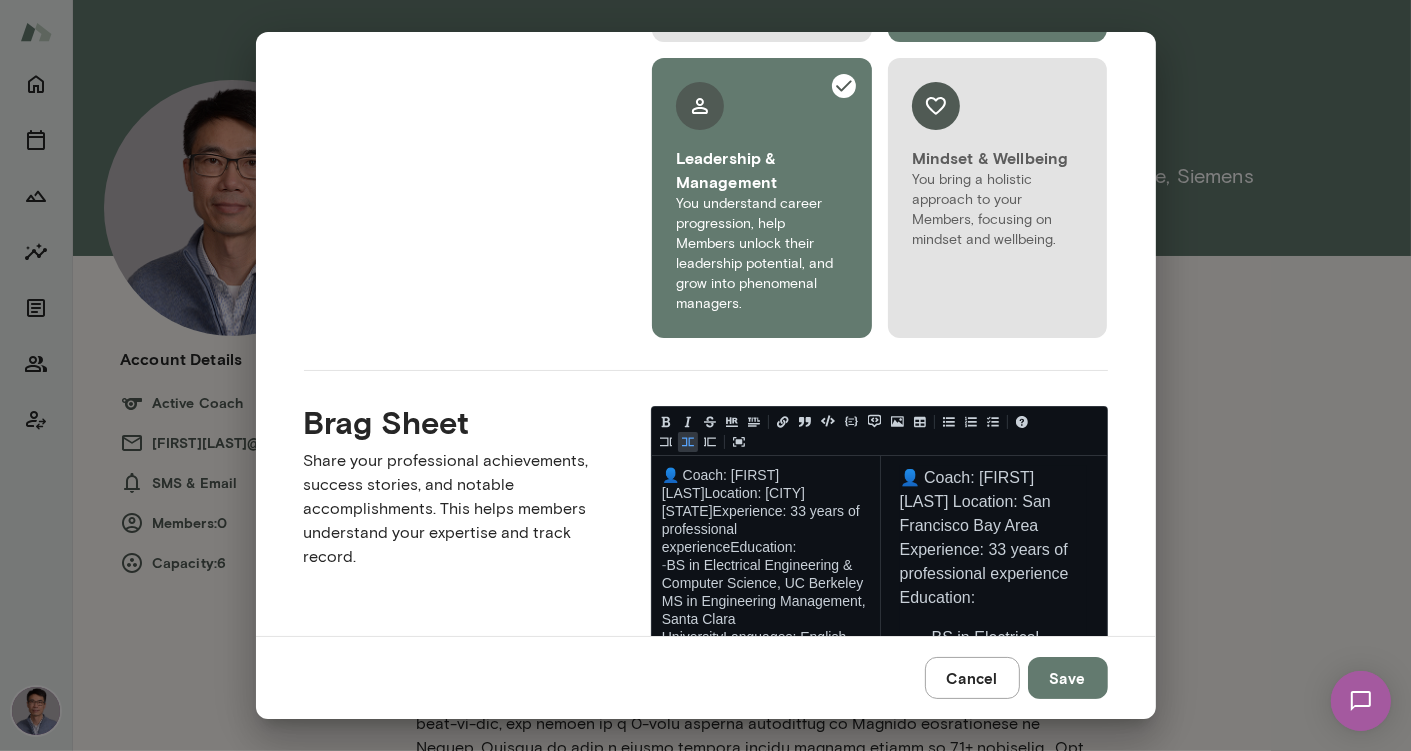 scroll, scrollTop: 1764, scrollLeft: 0, axis: vertical 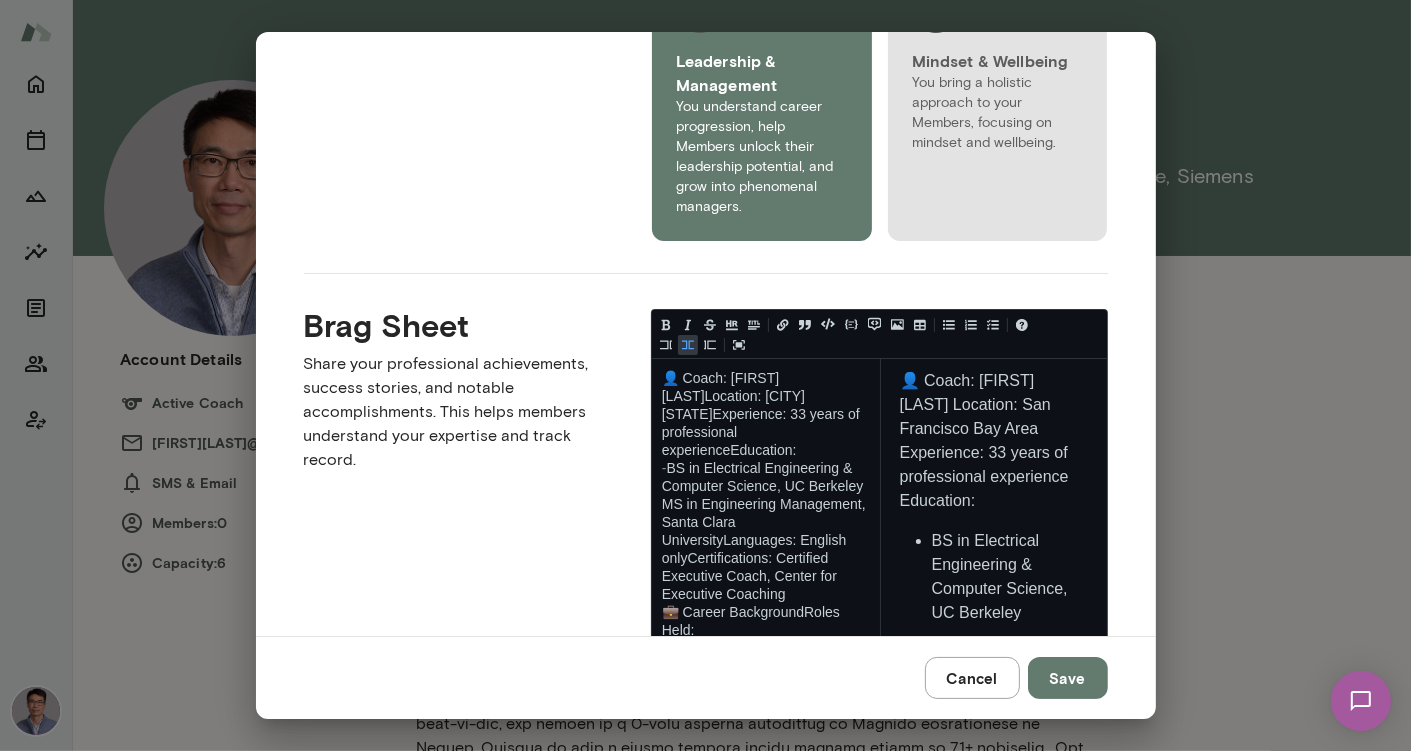 drag, startPoint x: 1099, startPoint y: 579, endPoint x: 1115, endPoint y: 761, distance: 182.70195 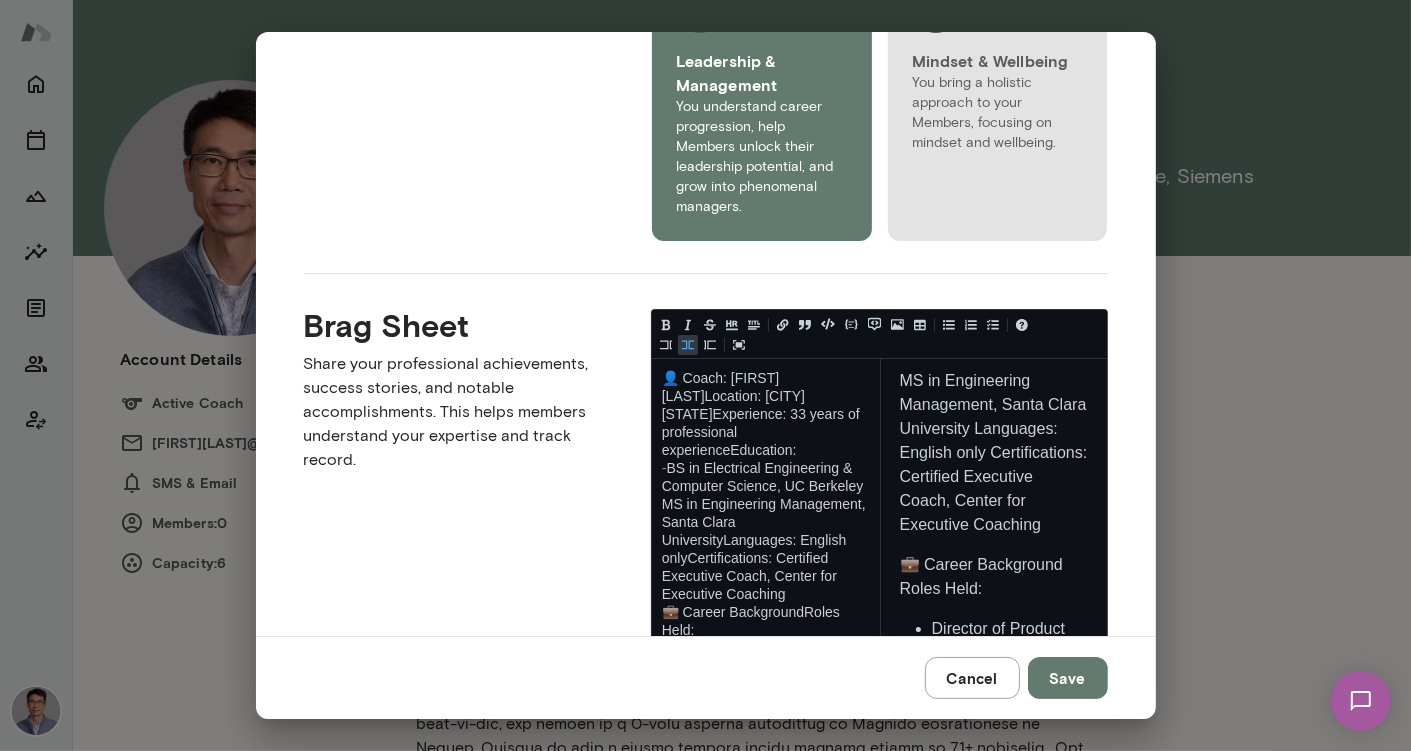 scroll, scrollTop: 278, scrollLeft: 0, axis: vertical 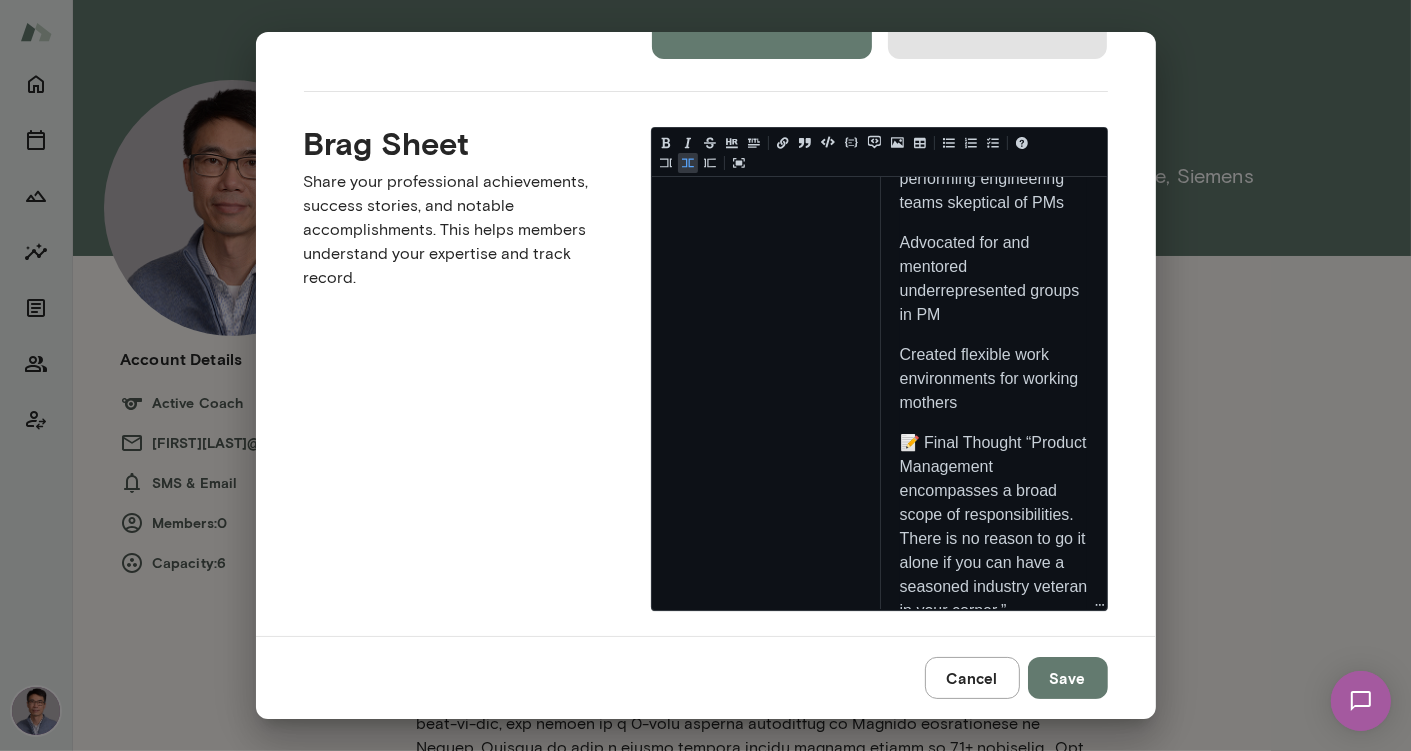 click at bounding box center [766, -553] 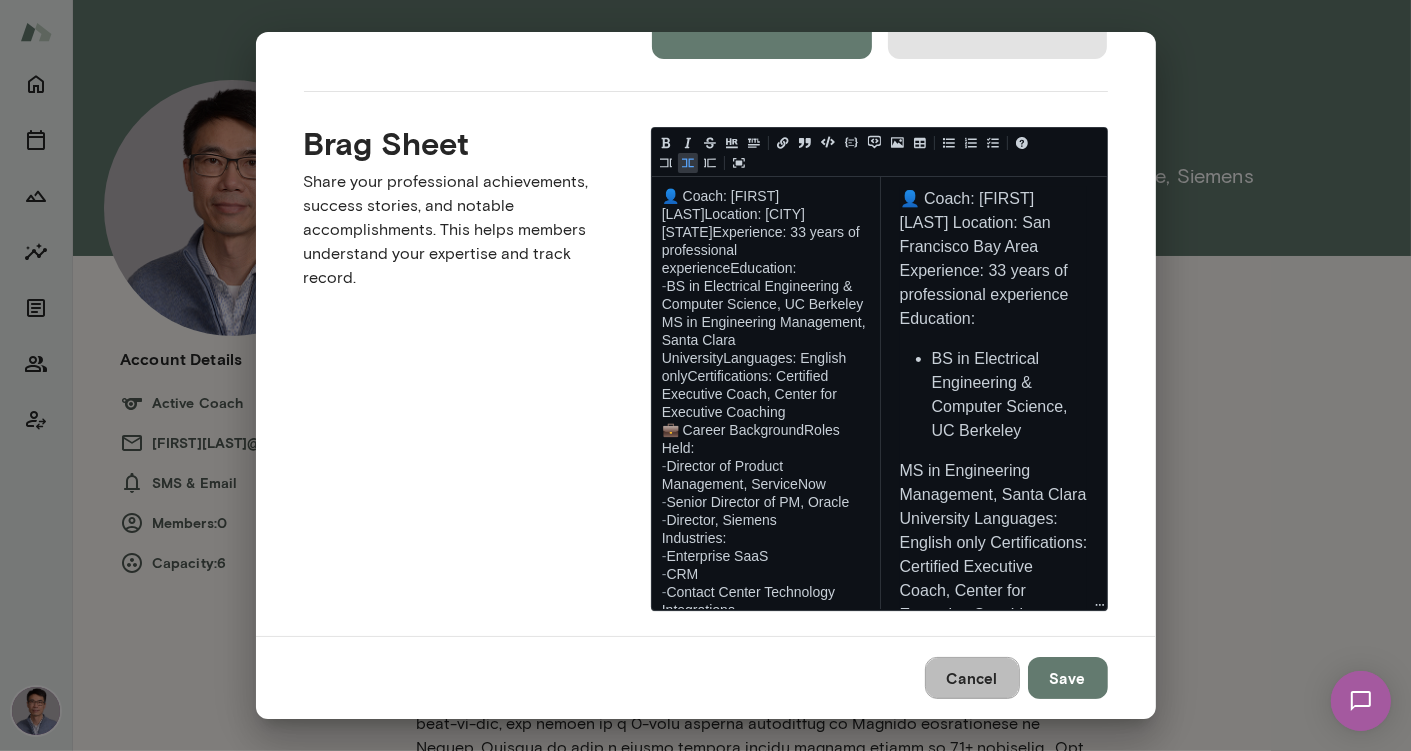 click on "Cancel" at bounding box center [972, 678] 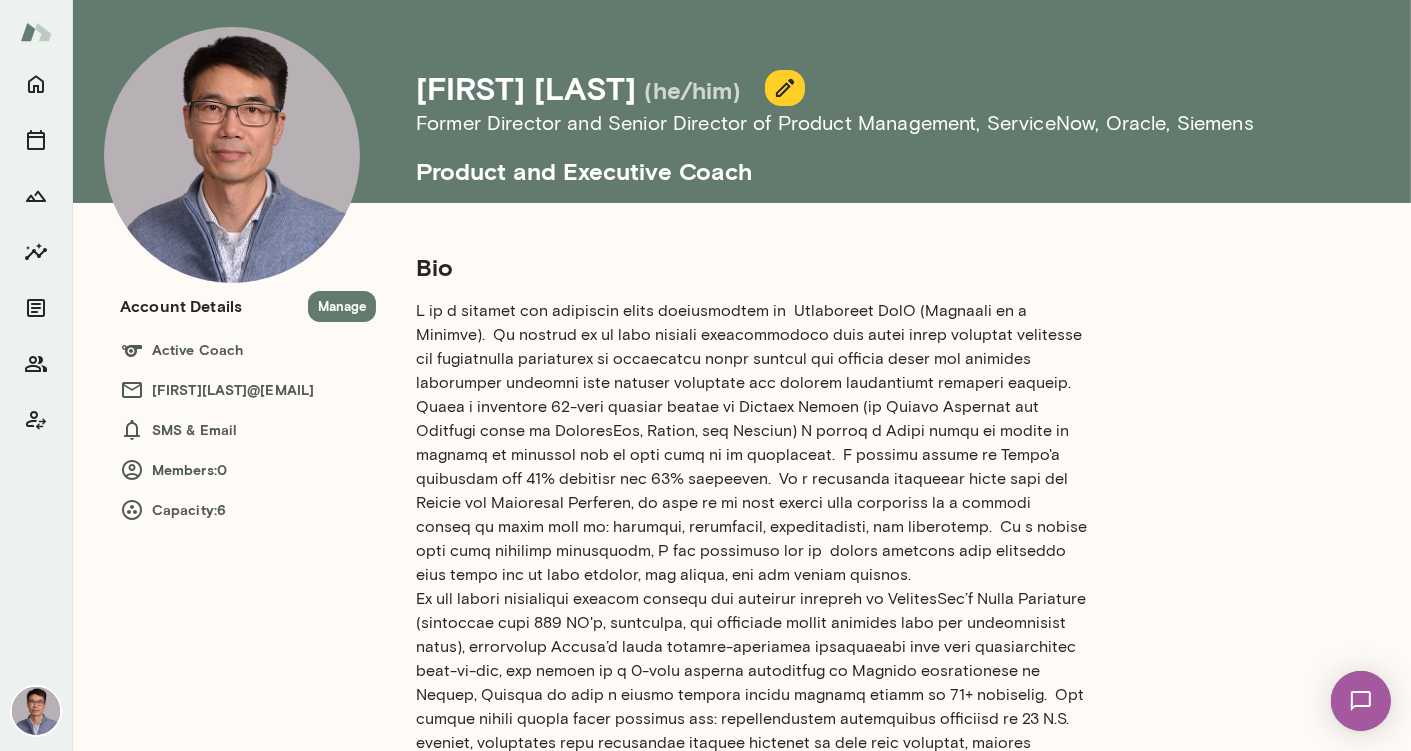 scroll, scrollTop: 0, scrollLeft: 0, axis: both 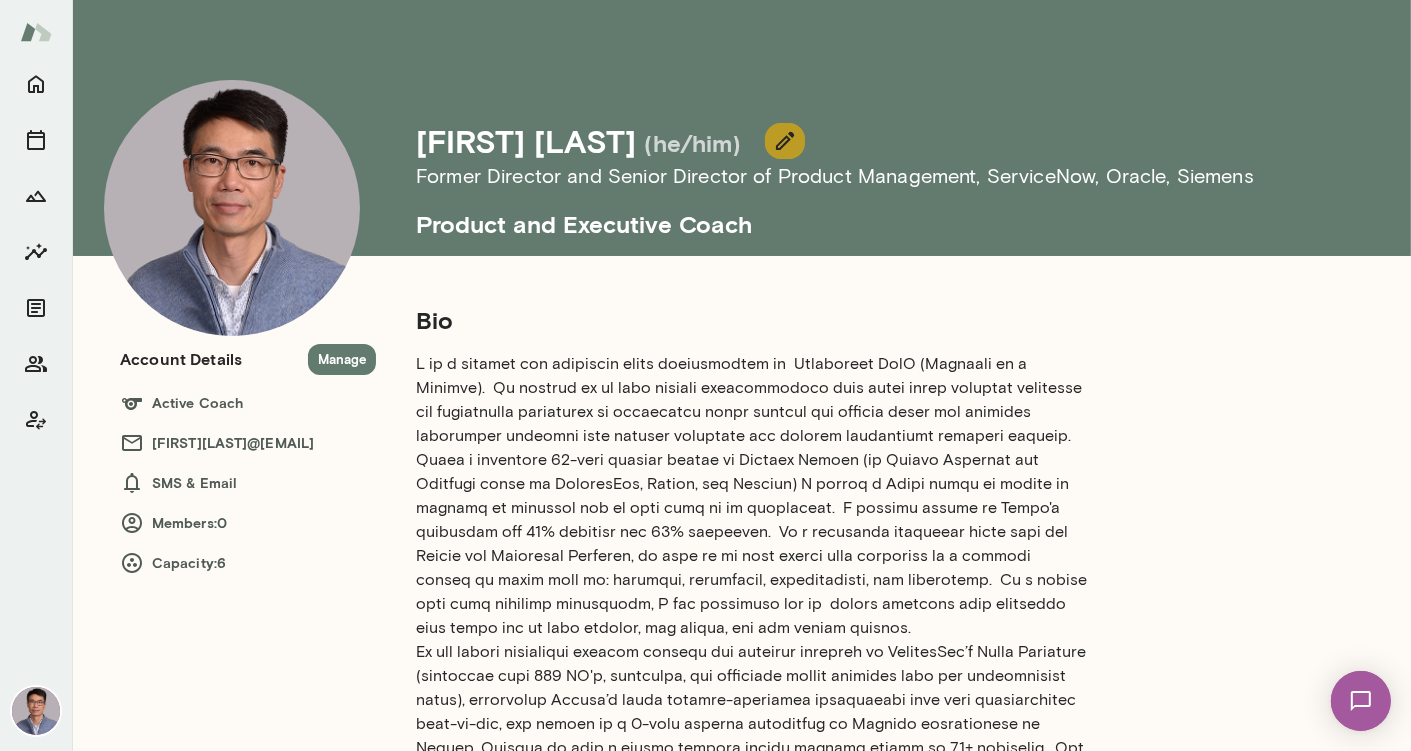 click 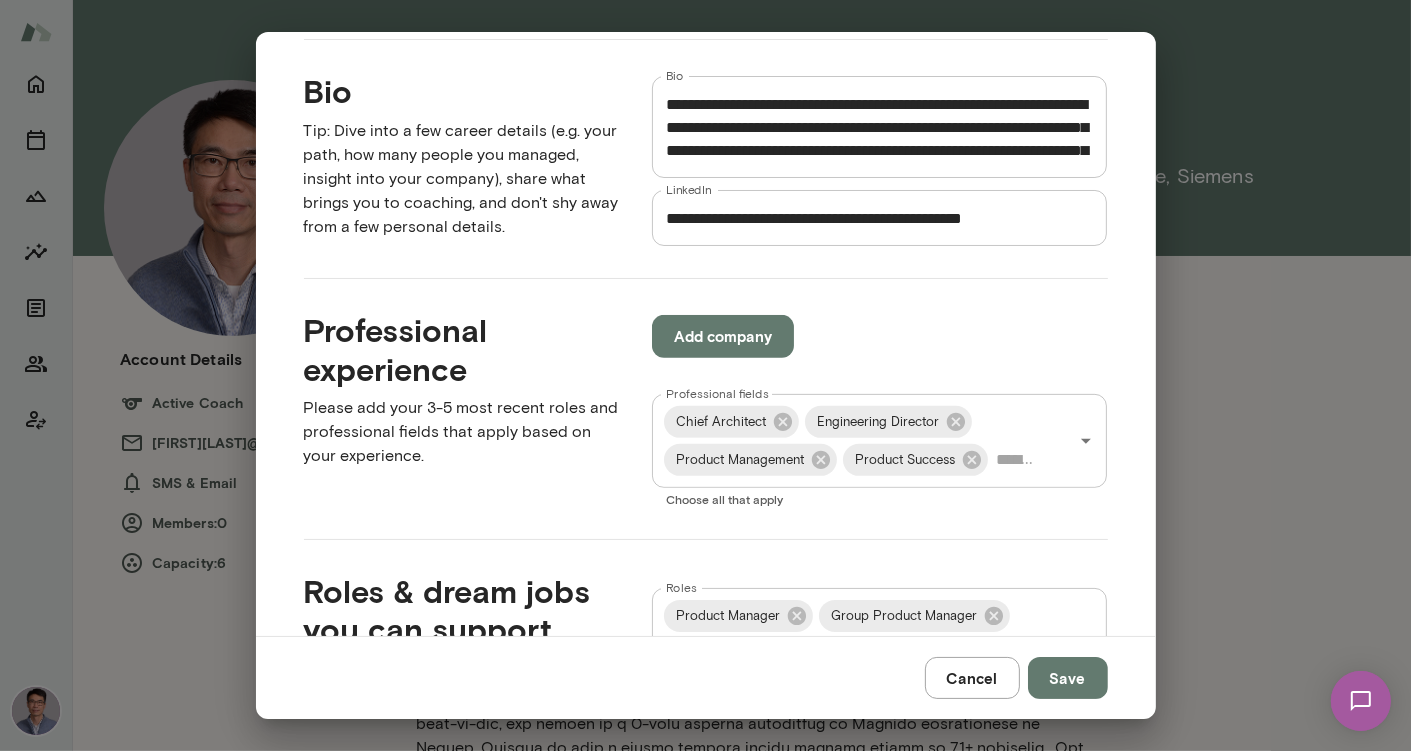 scroll, scrollTop: 606, scrollLeft: 0, axis: vertical 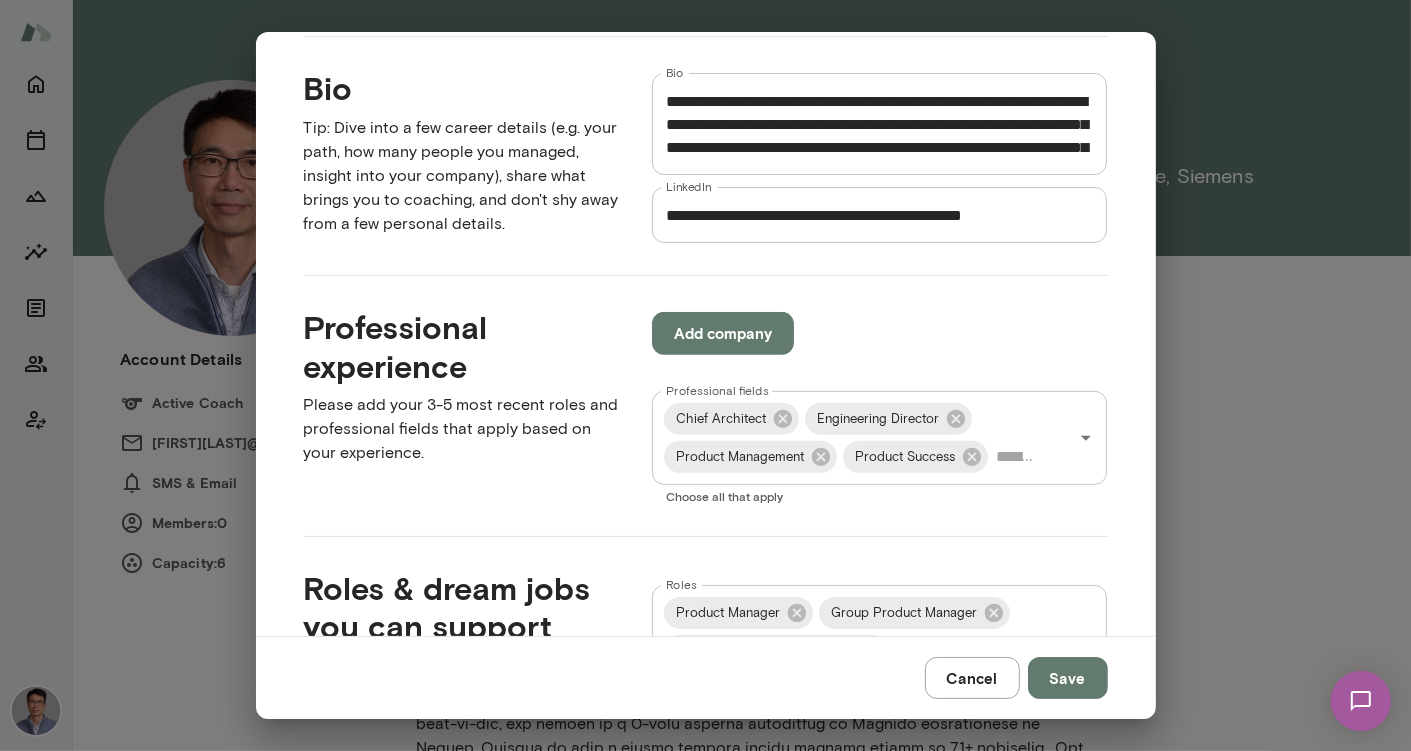 drag, startPoint x: 664, startPoint y: 98, endPoint x: 851, endPoint y: 153, distance: 194.9205 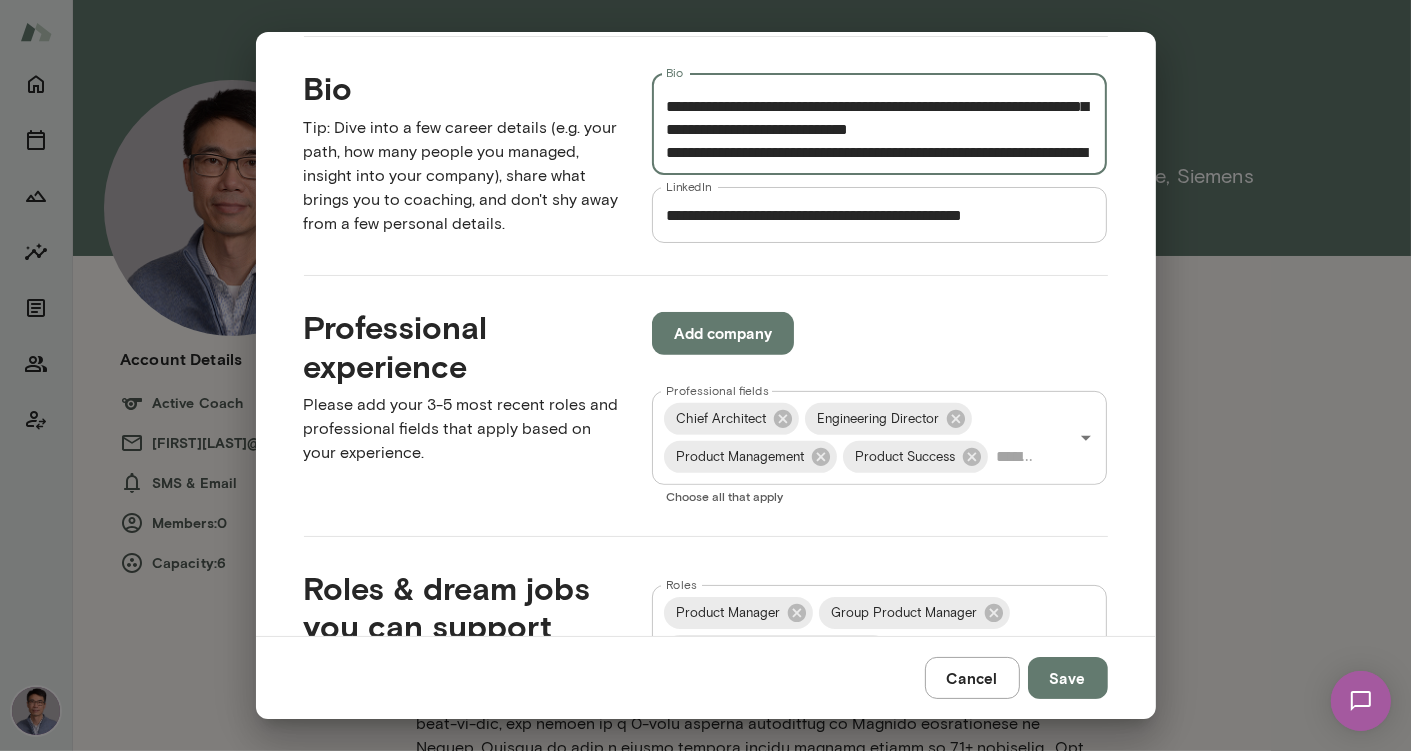 scroll, scrollTop: 966, scrollLeft: 0, axis: vertical 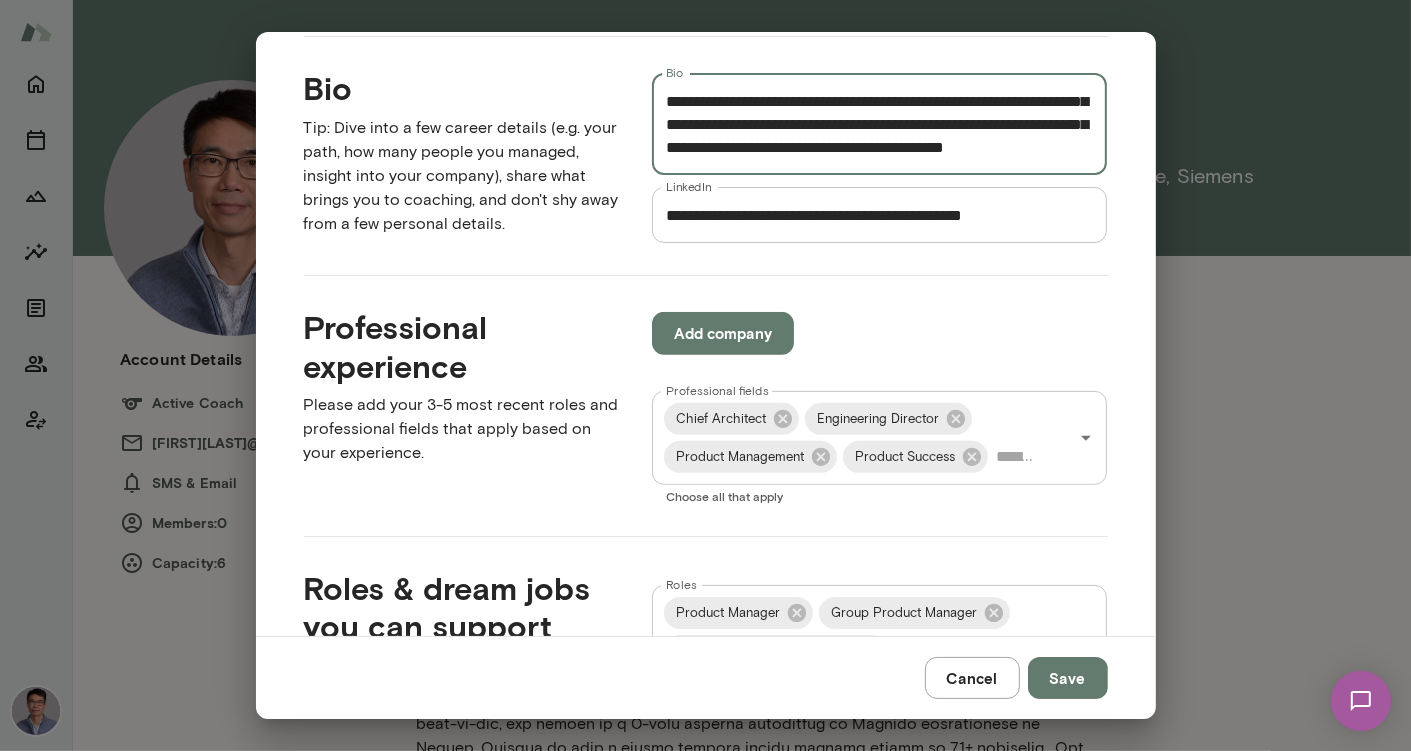 drag, startPoint x: 666, startPoint y: 101, endPoint x: 942, endPoint y: 189, distance: 289.68948 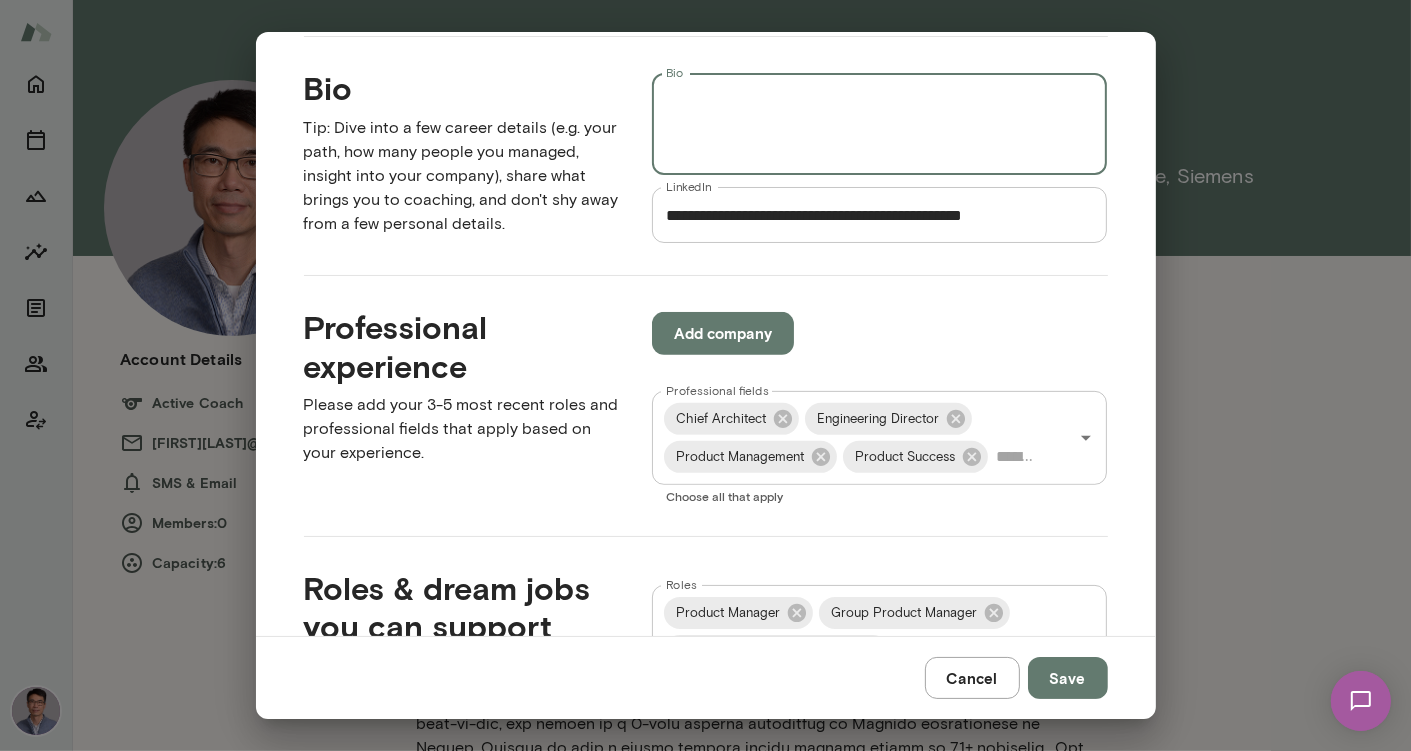 scroll, scrollTop: 0, scrollLeft: 0, axis: both 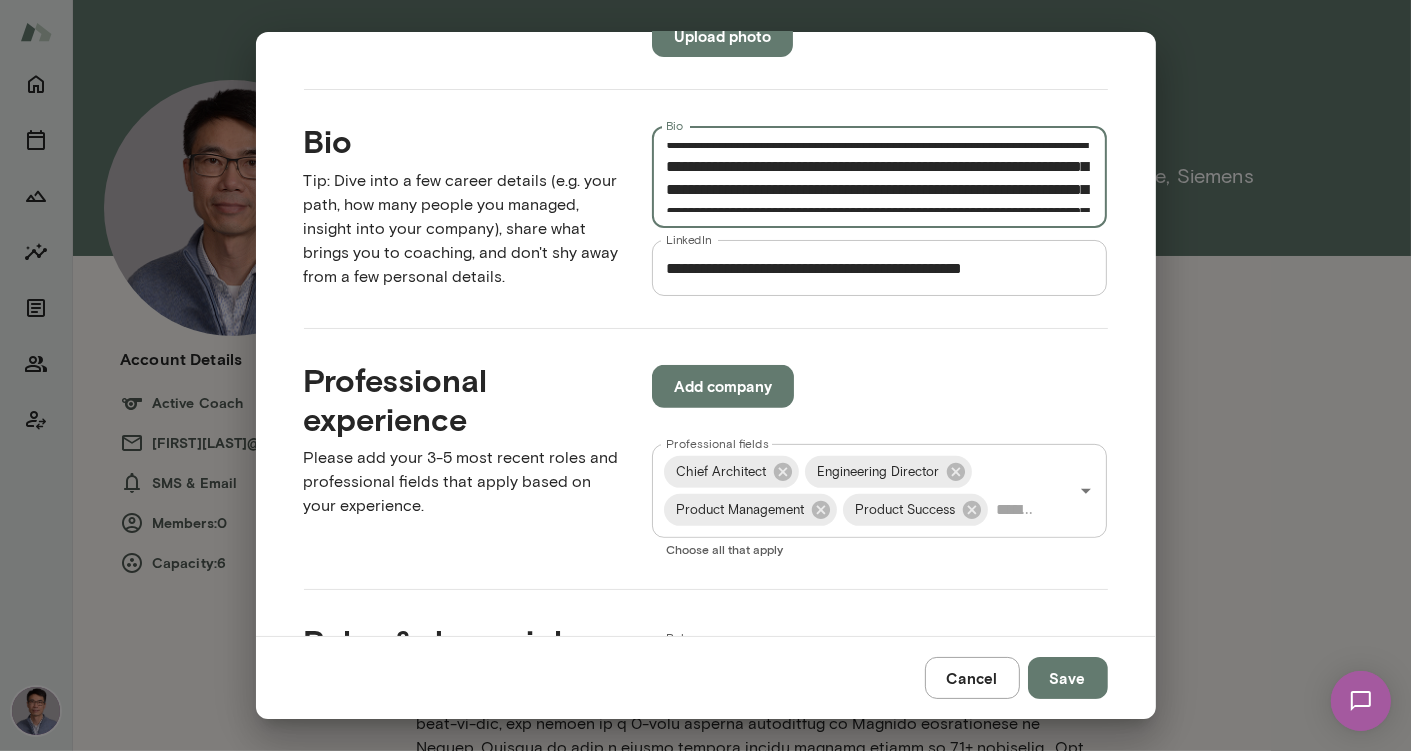 click on "Bio" at bounding box center (880, 177) 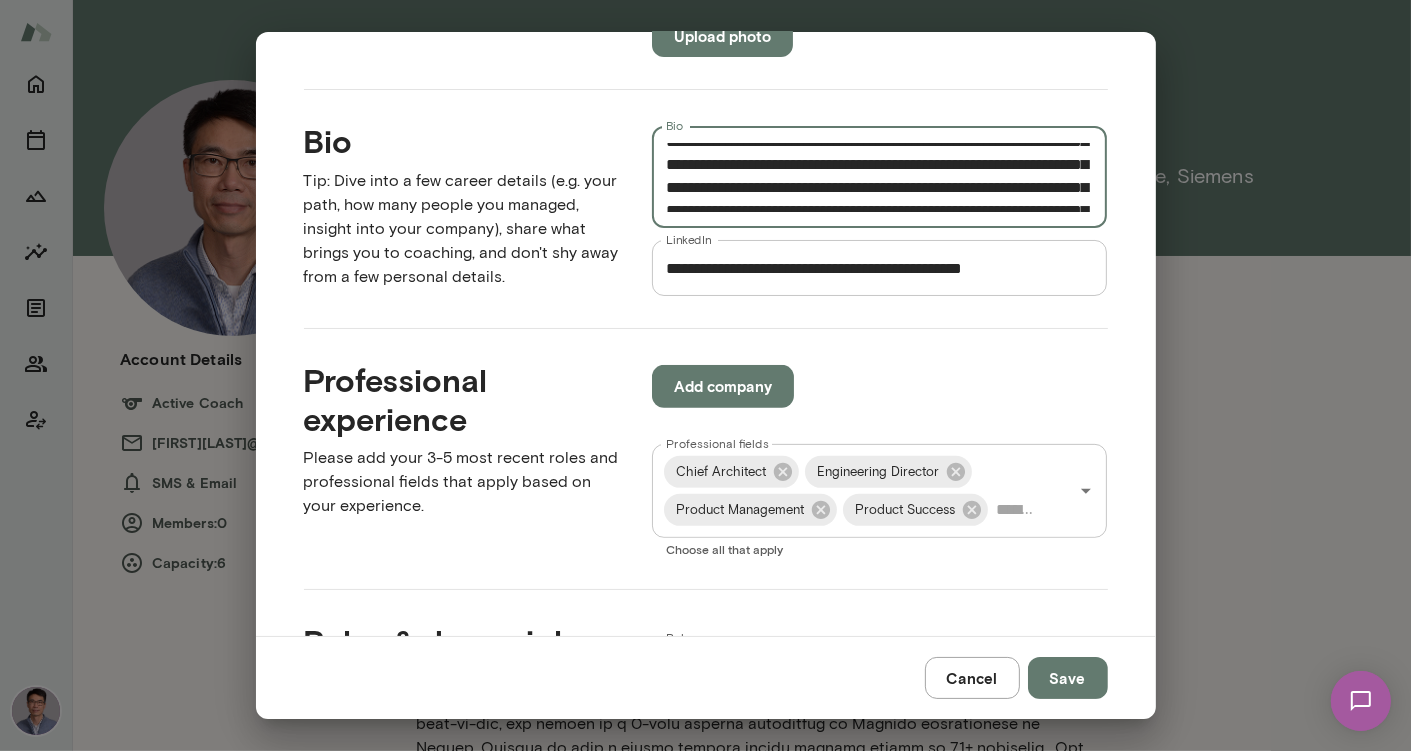 scroll, scrollTop: 409, scrollLeft: 0, axis: vertical 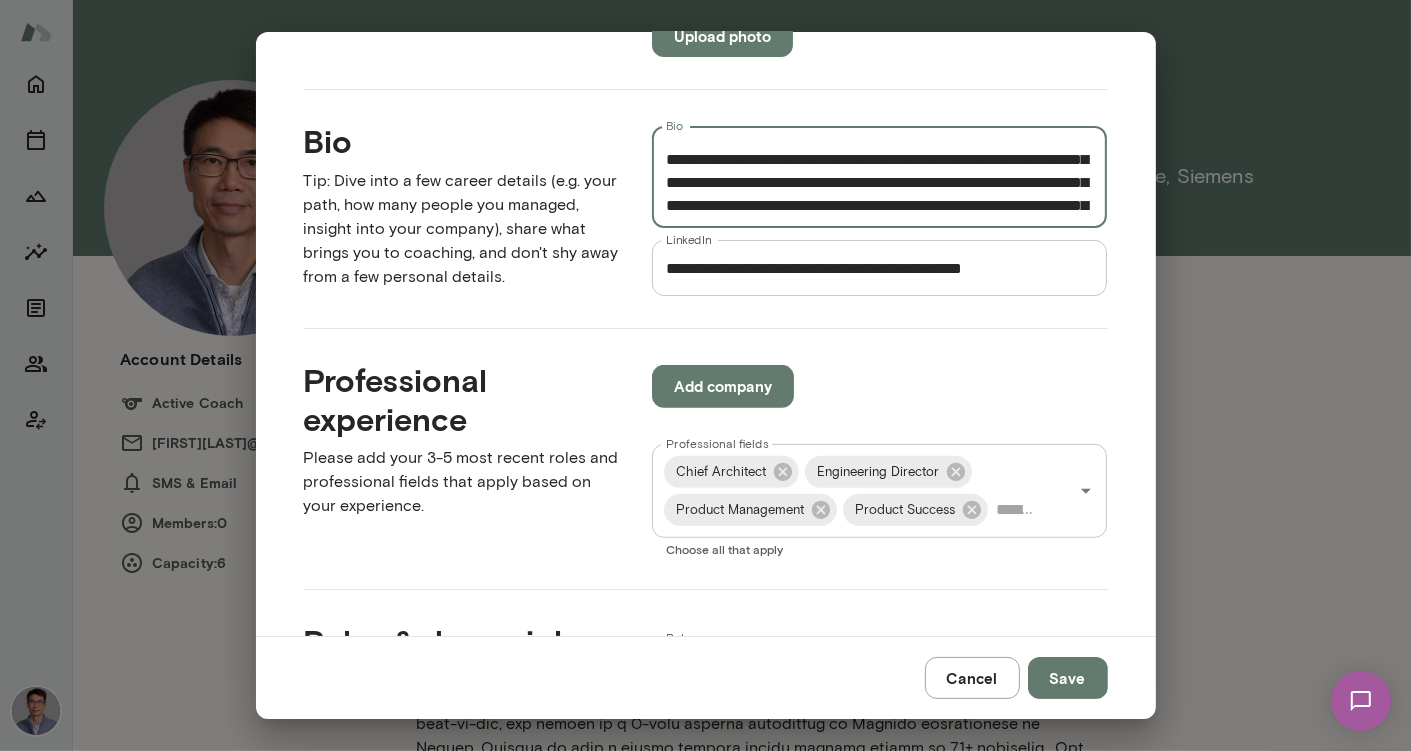 click on "Bio" at bounding box center (880, 177) 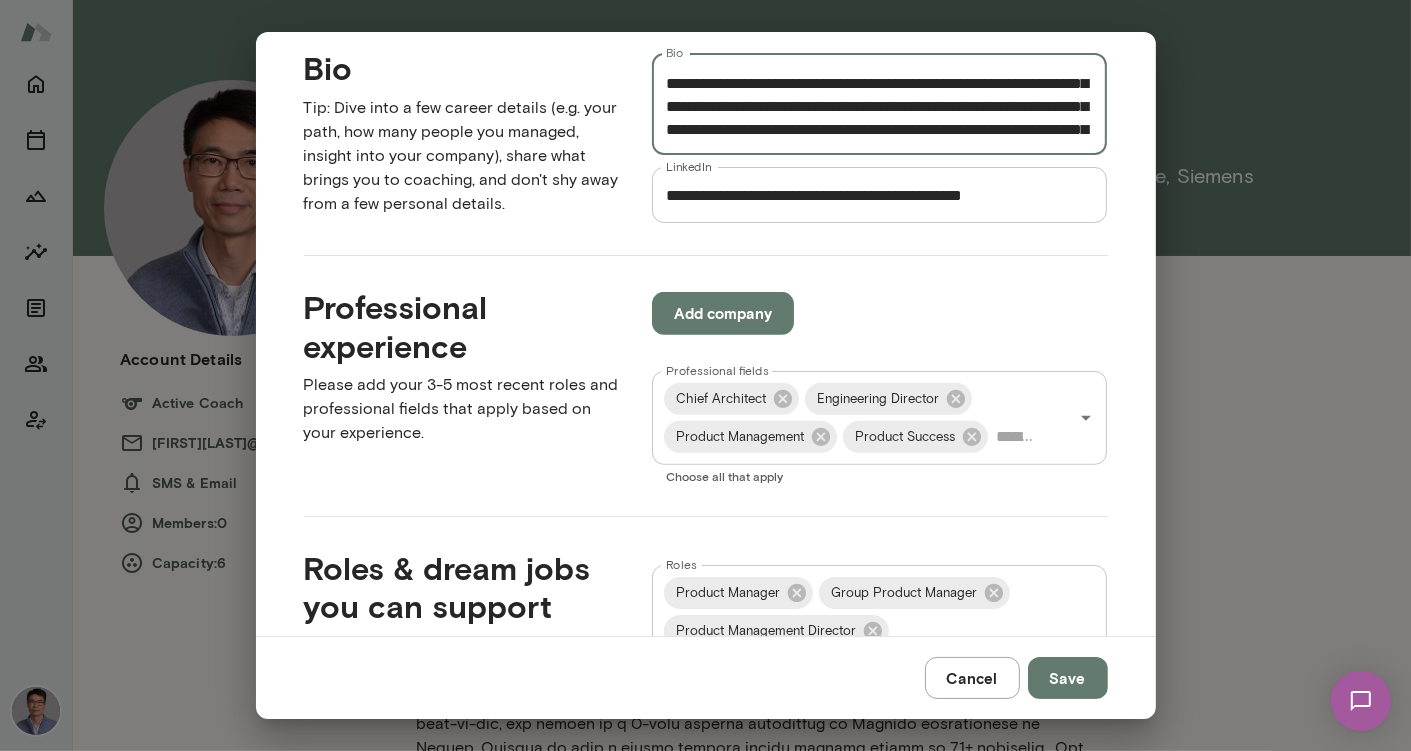 scroll, scrollTop: 628, scrollLeft: 0, axis: vertical 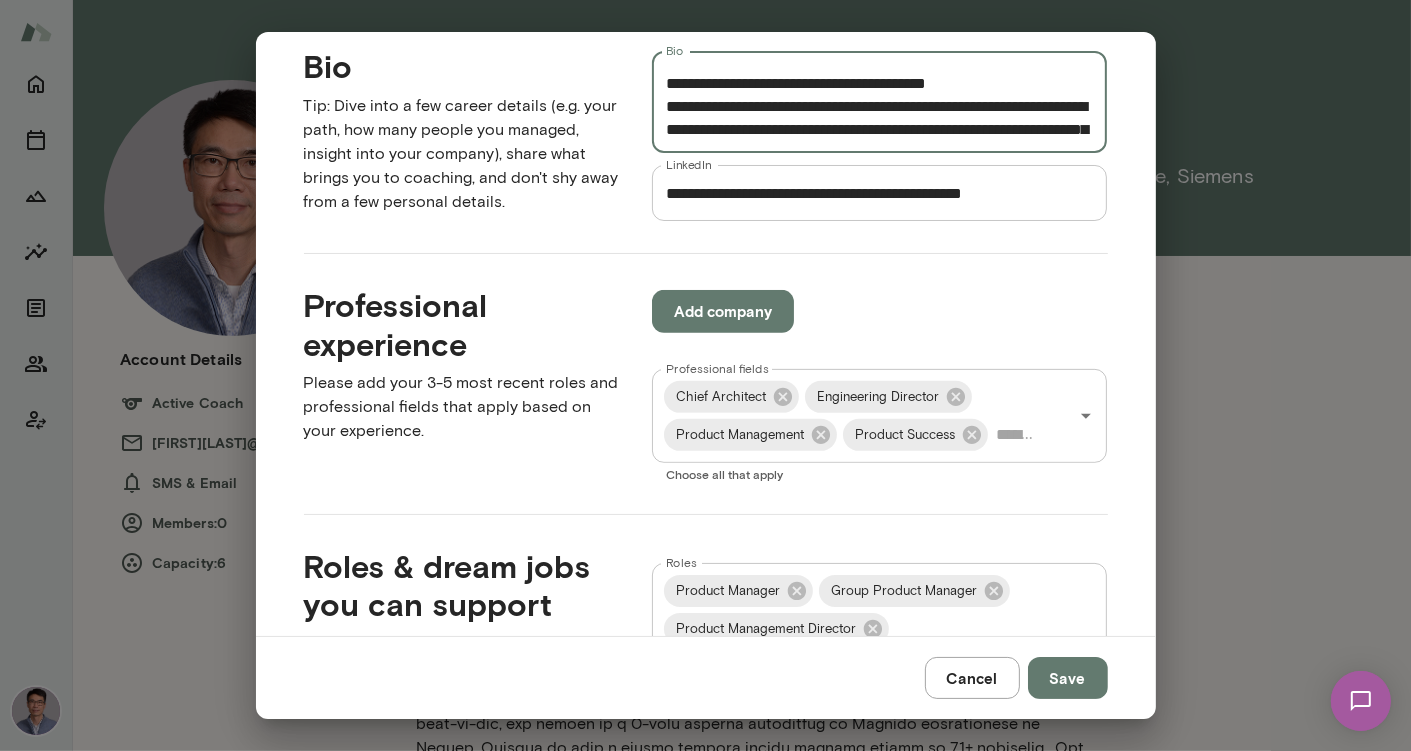 click on "Bio" at bounding box center [880, 102] 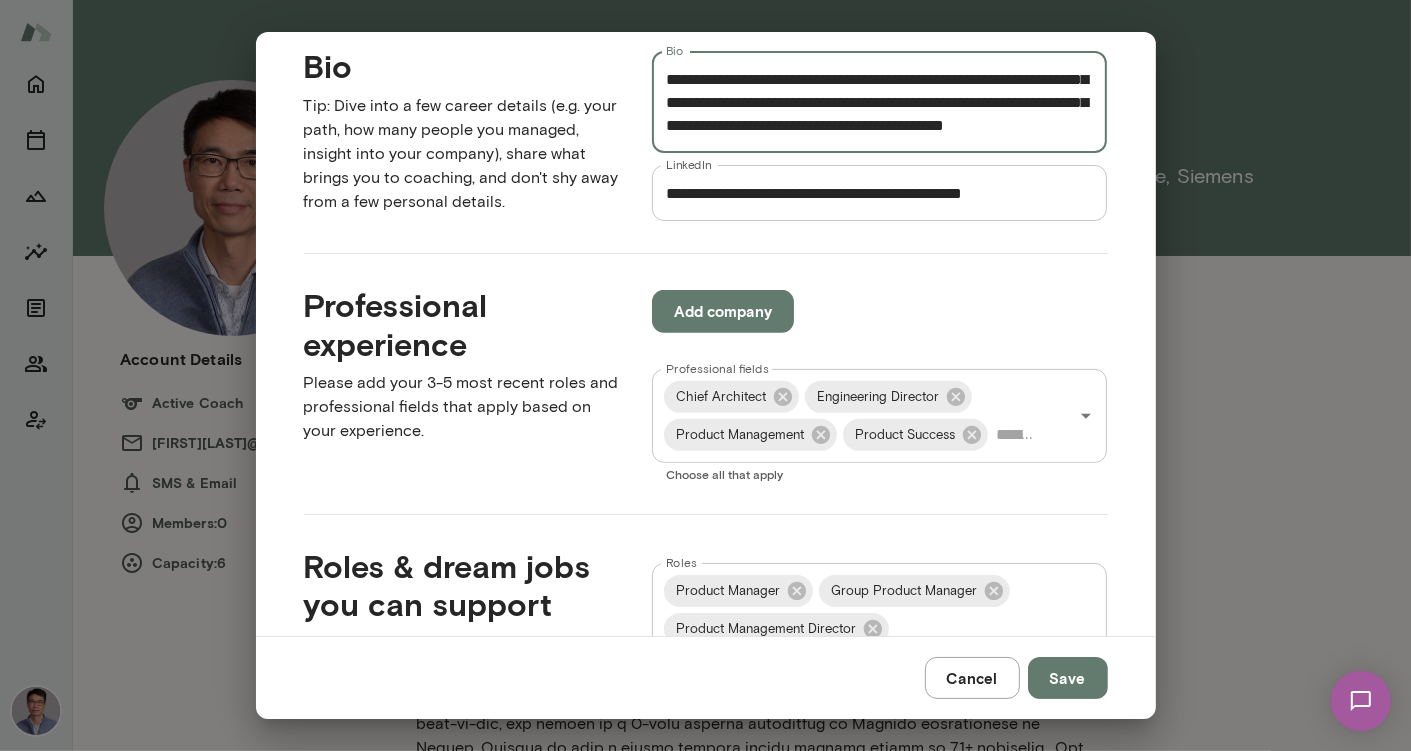 scroll, scrollTop: 907, scrollLeft: 0, axis: vertical 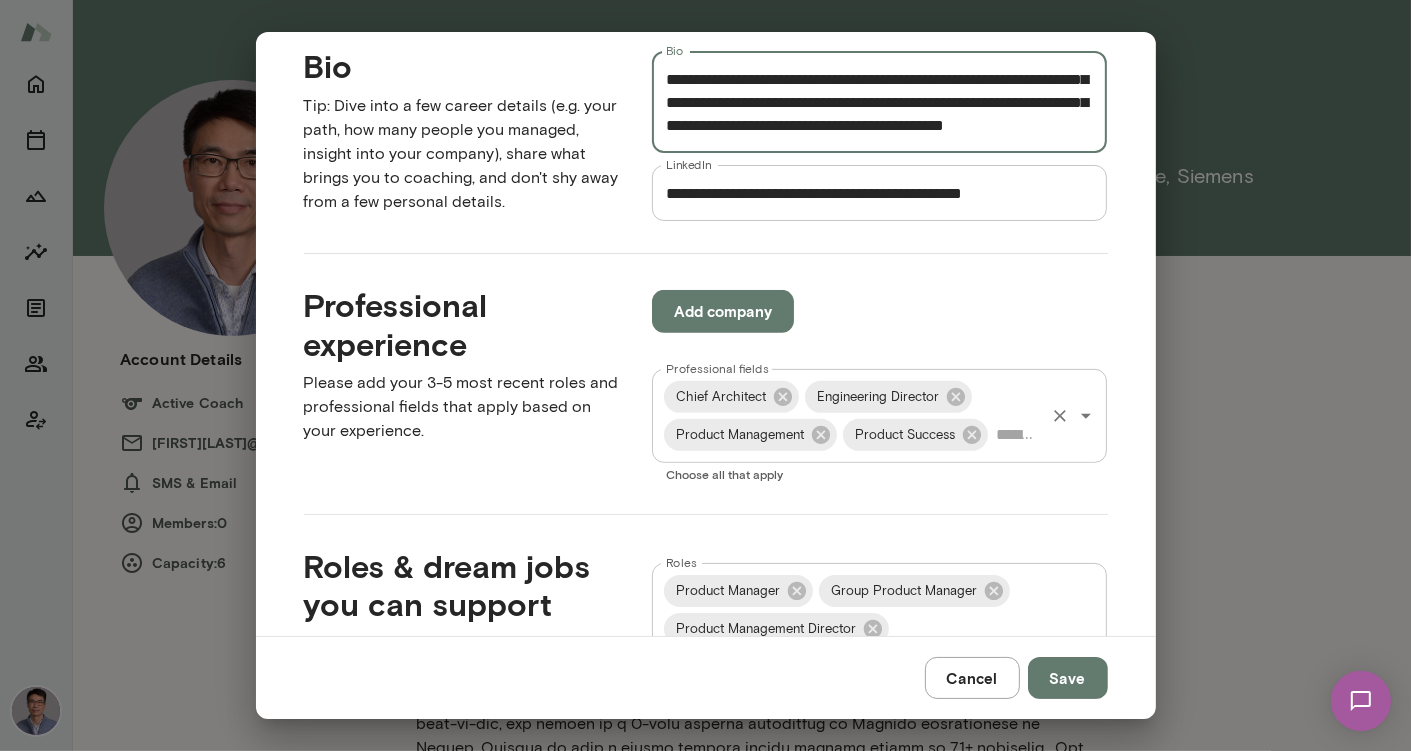 type on "**********" 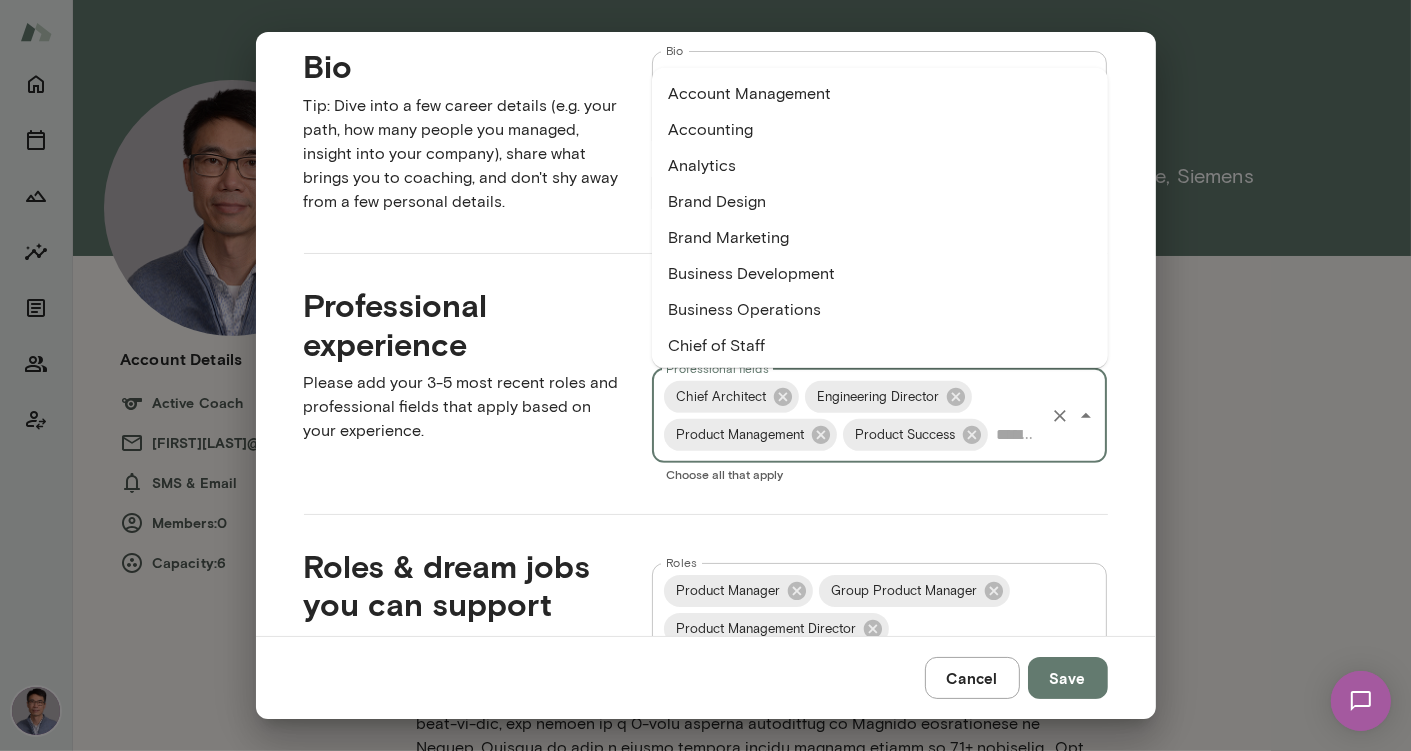 click on "Professional fields" at bounding box center (1017, 435) 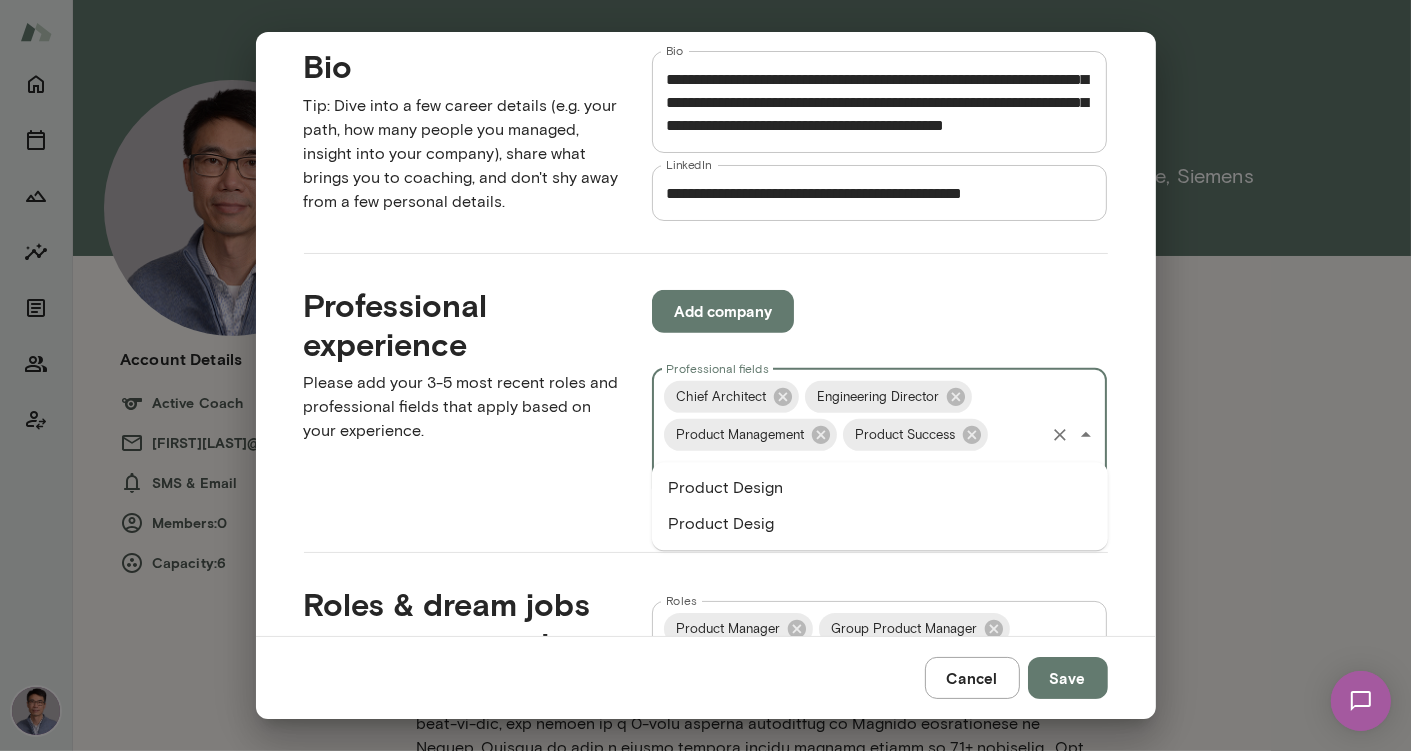 scroll, scrollTop: 0, scrollLeft: 68, axis: horizontal 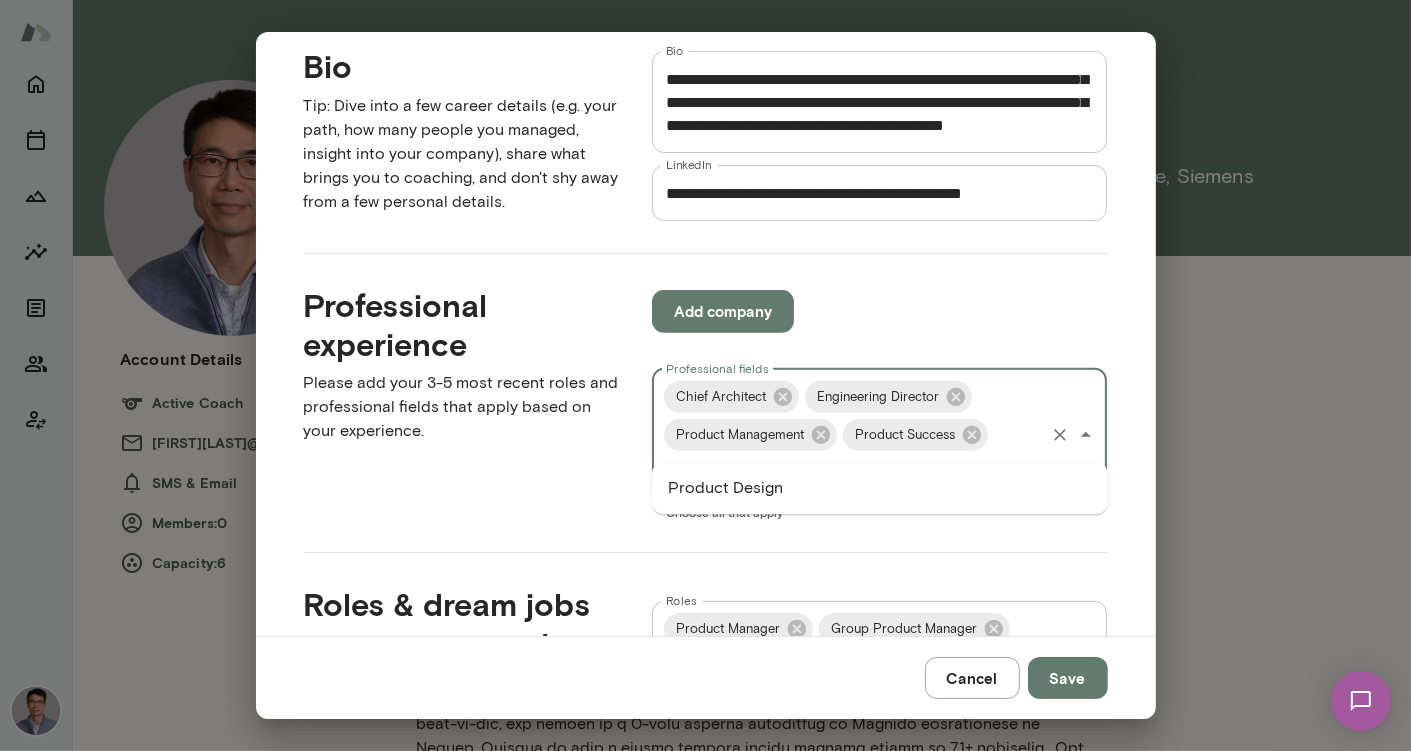 type 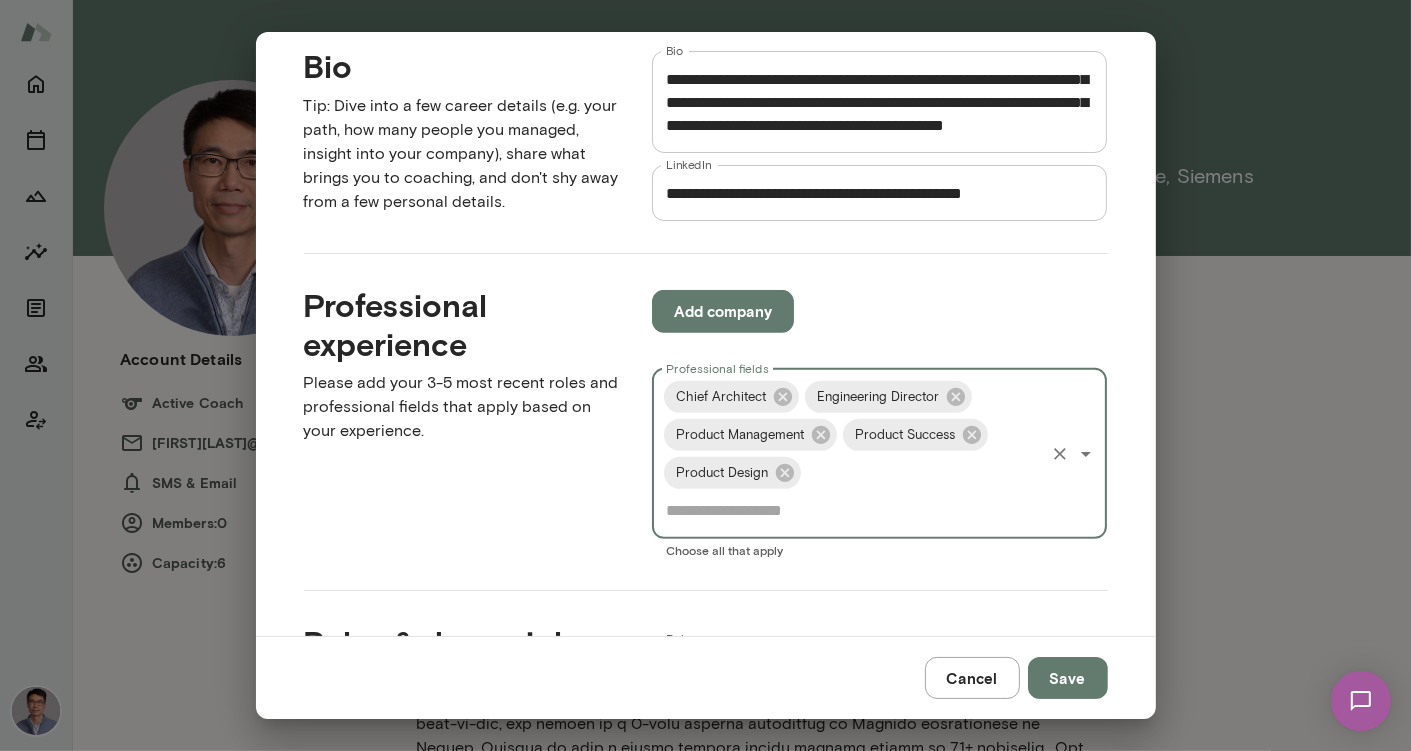 scroll, scrollTop: 0, scrollLeft: 0, axis: both 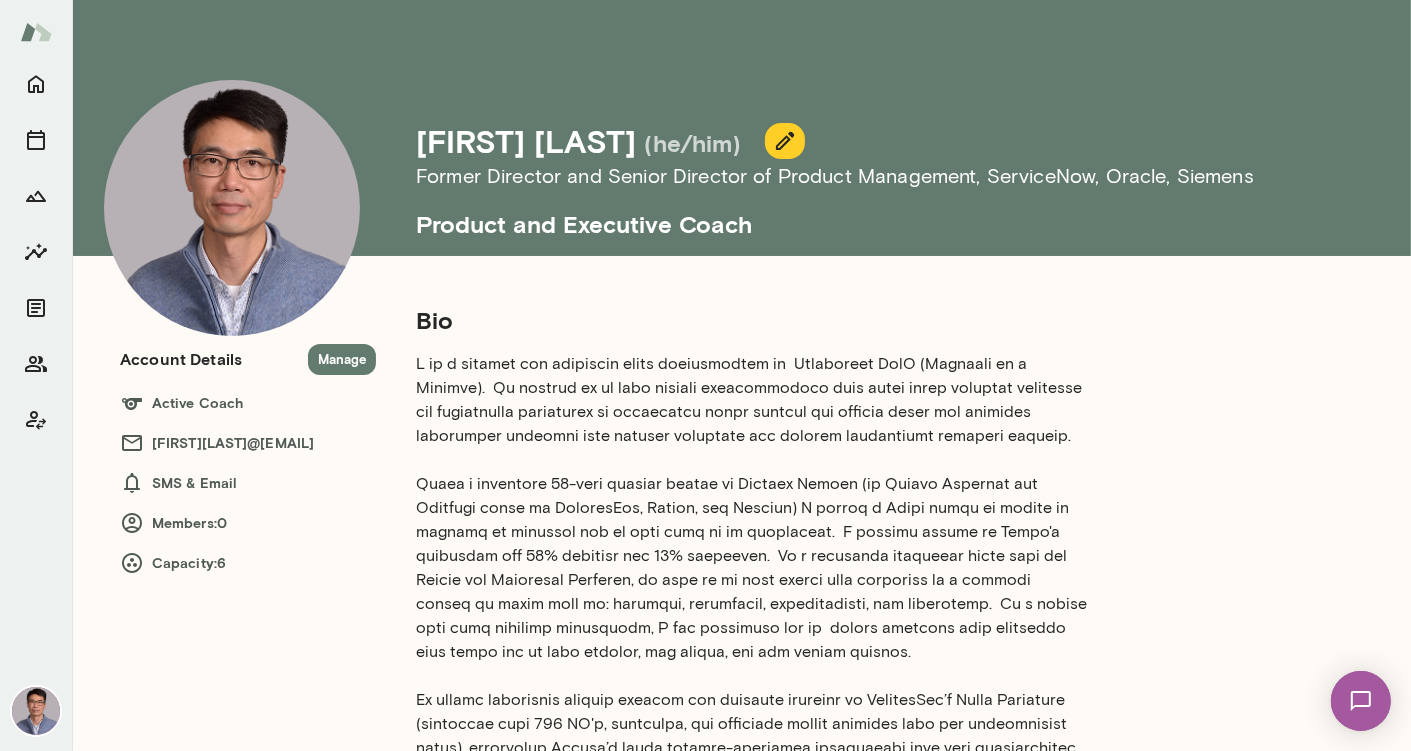 click on "[FIRST] [LAST] (he/him) Former Director and Senior Director of Product Management , ServiceNow, Oracle, Siemens Product and Executive Coach" at bounding box center (848, 128) 